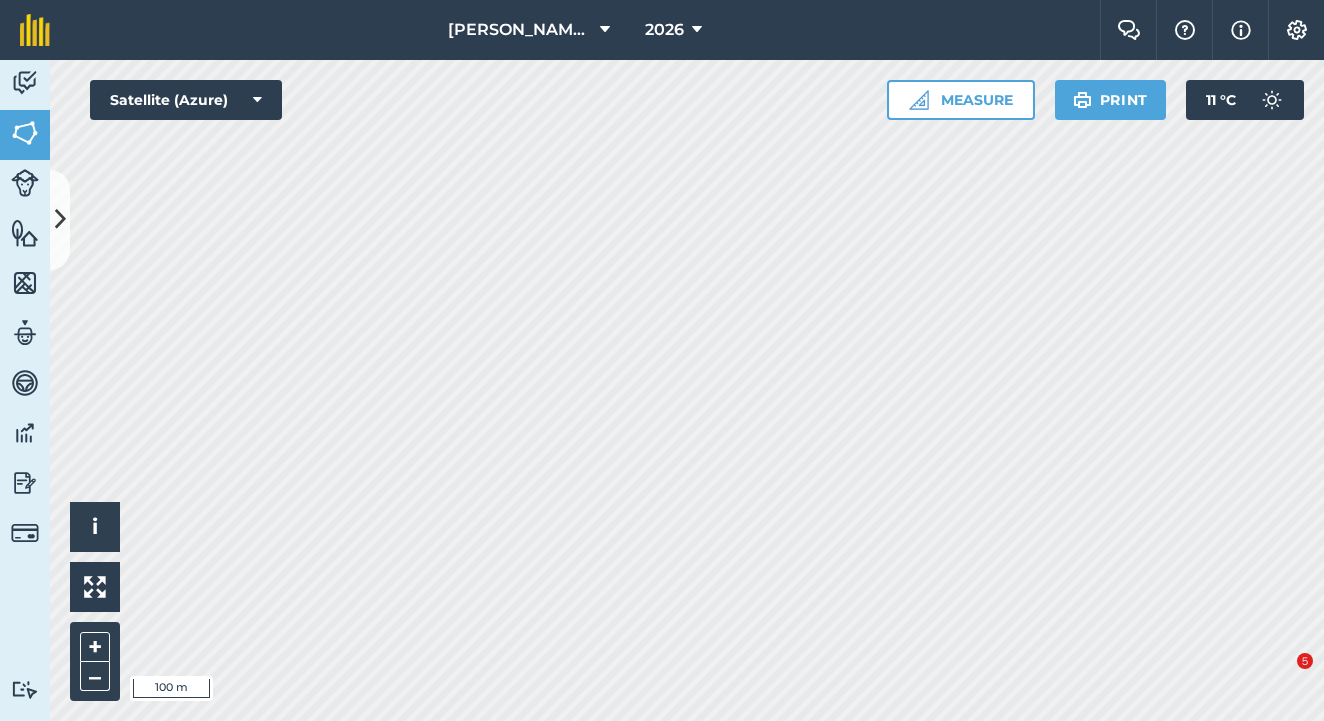 scroll, scrollTop: 0, scrollLeft: 0, axis: both 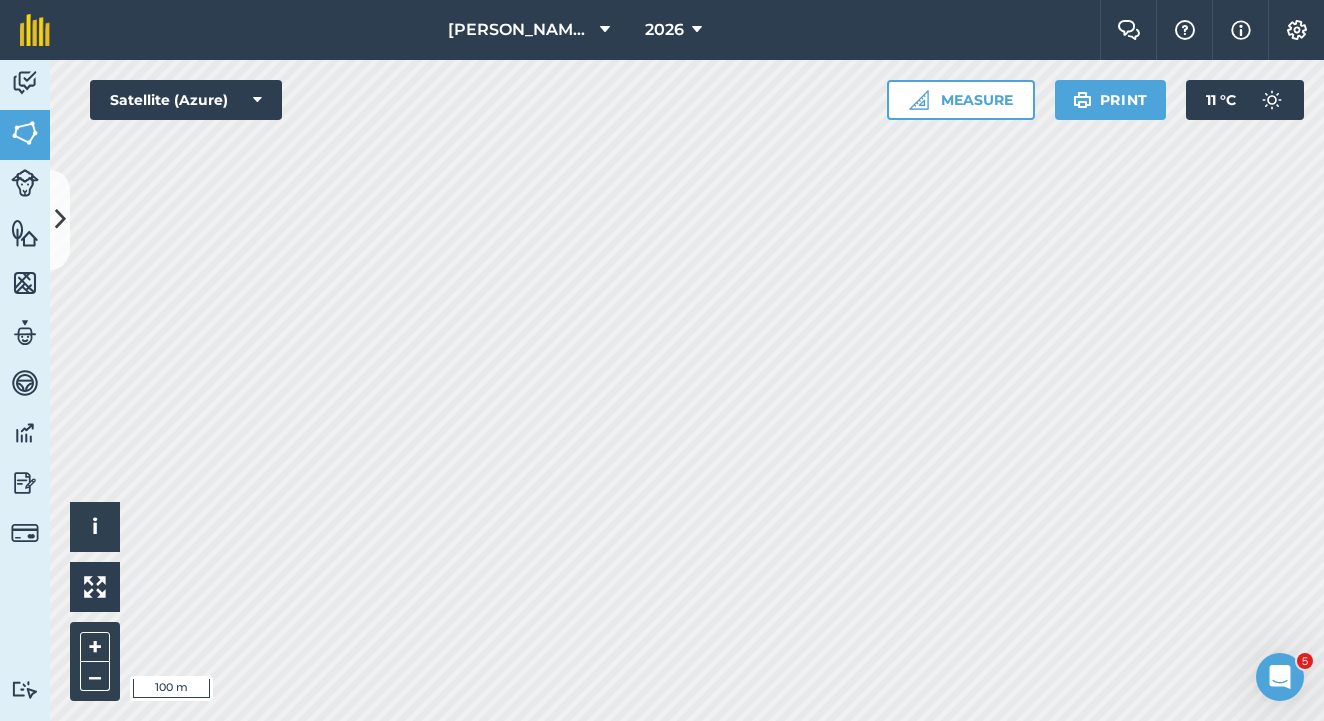 click at bounding box center [60, 220] 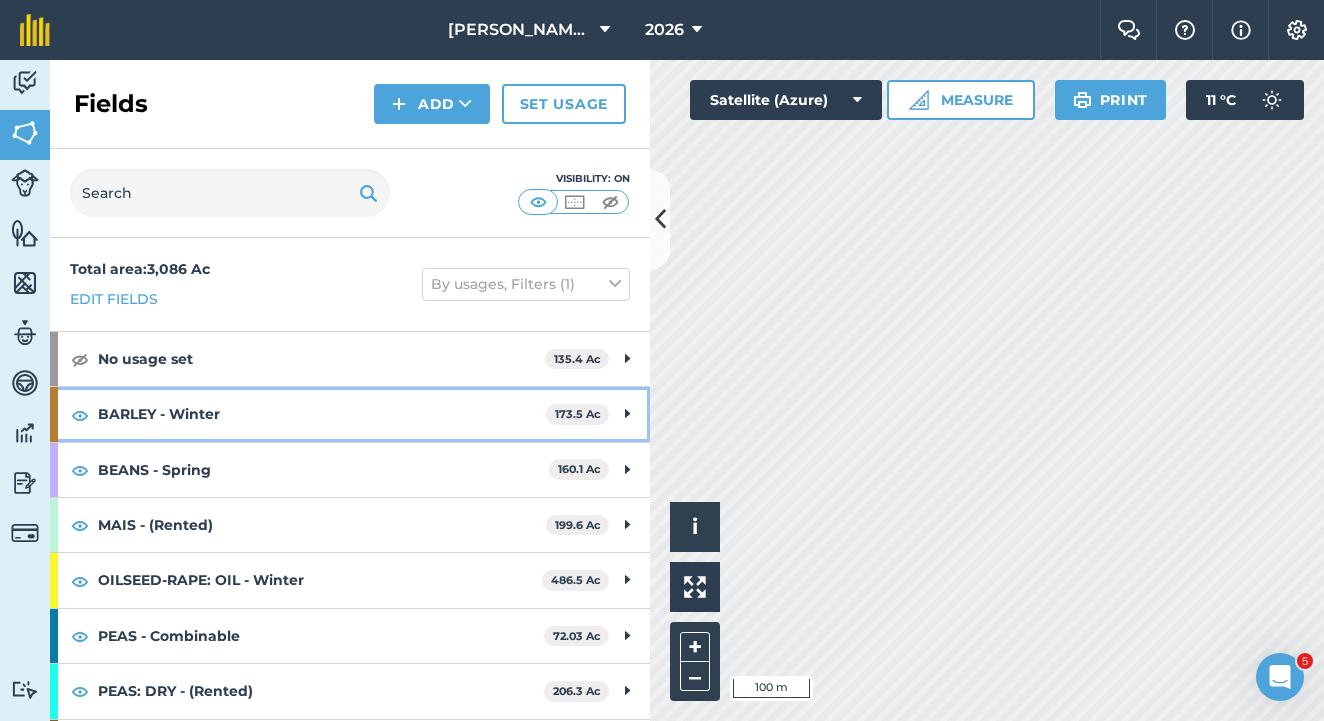 click at bounding box center [80, 414] 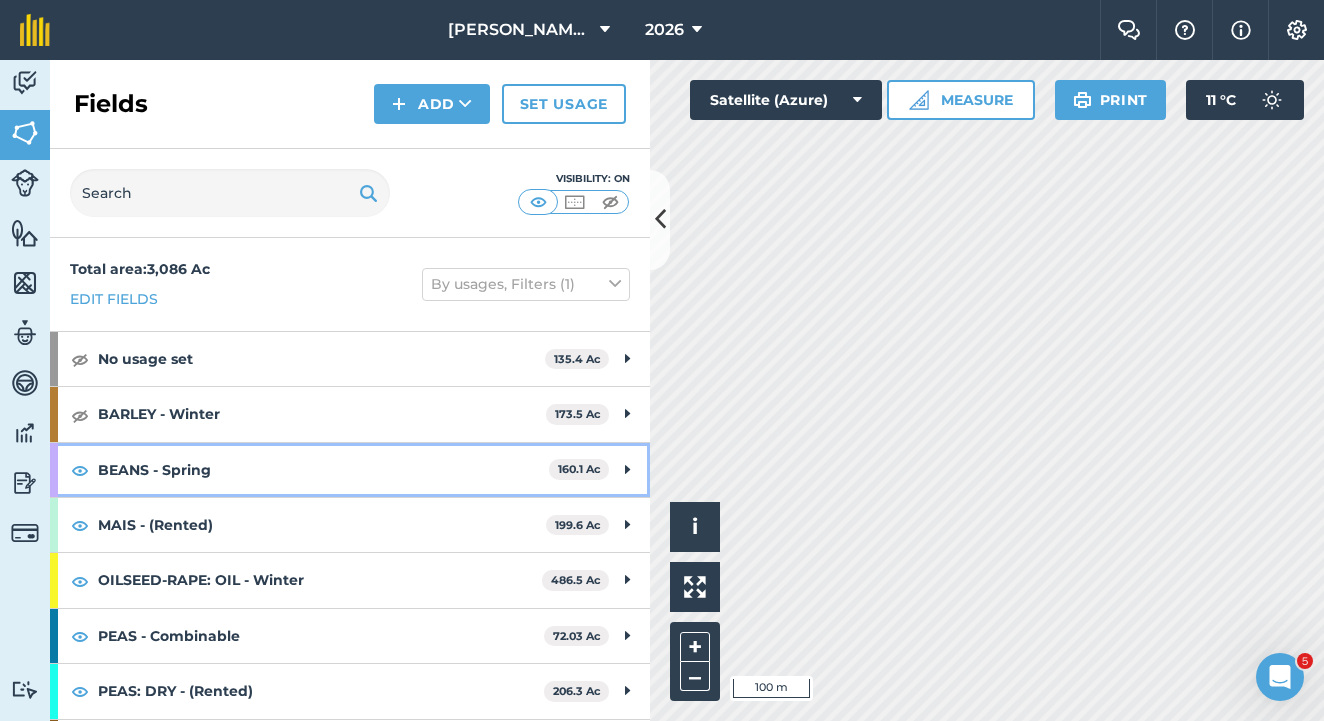 click on "BEANS - Spring  160.1   Ac" at bounding box center [350, 470] 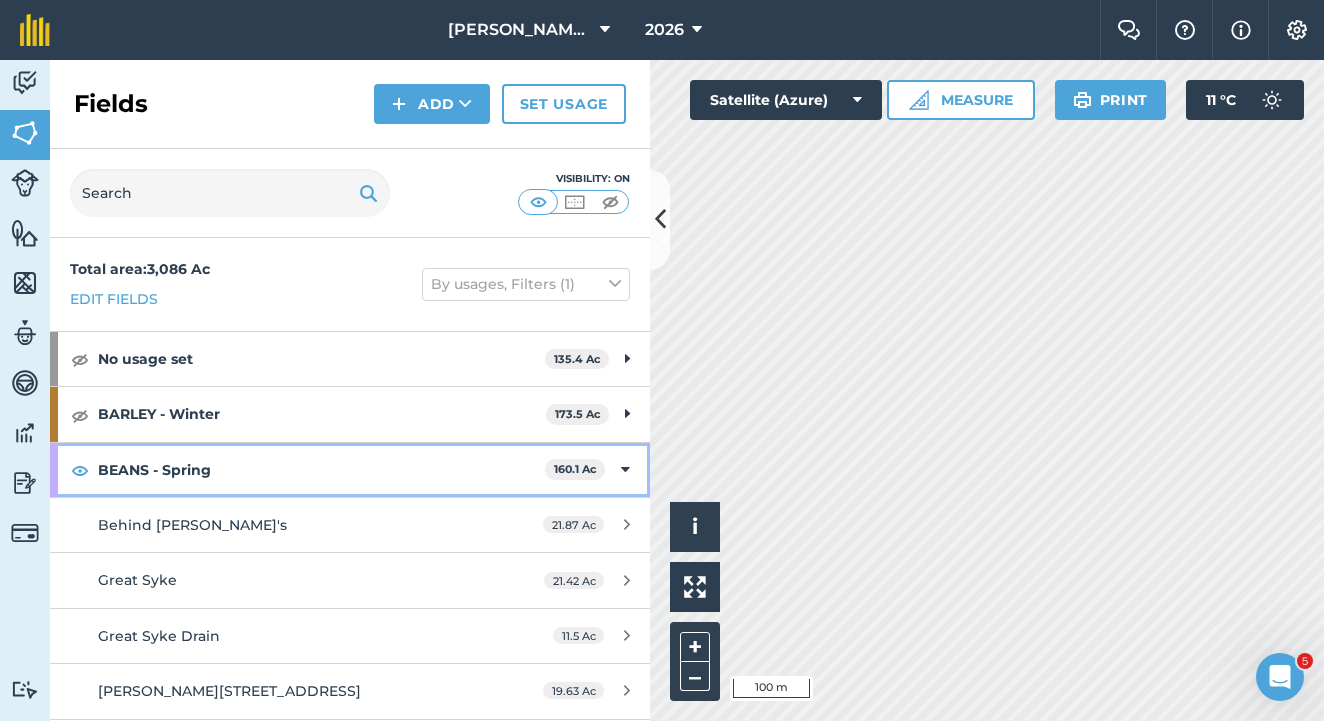 click at bounding box center (80, 470) 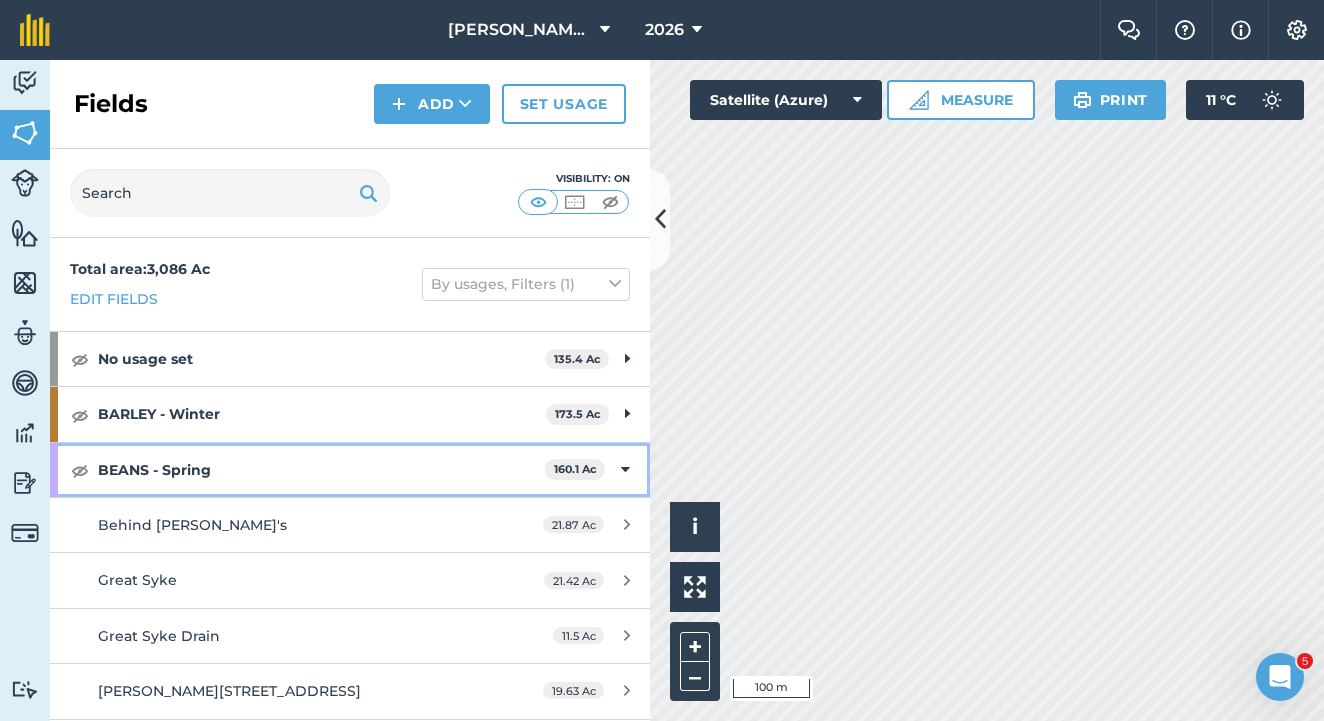 scroll, scrollTop: 113, scrollLeft: 0, axis: vertical 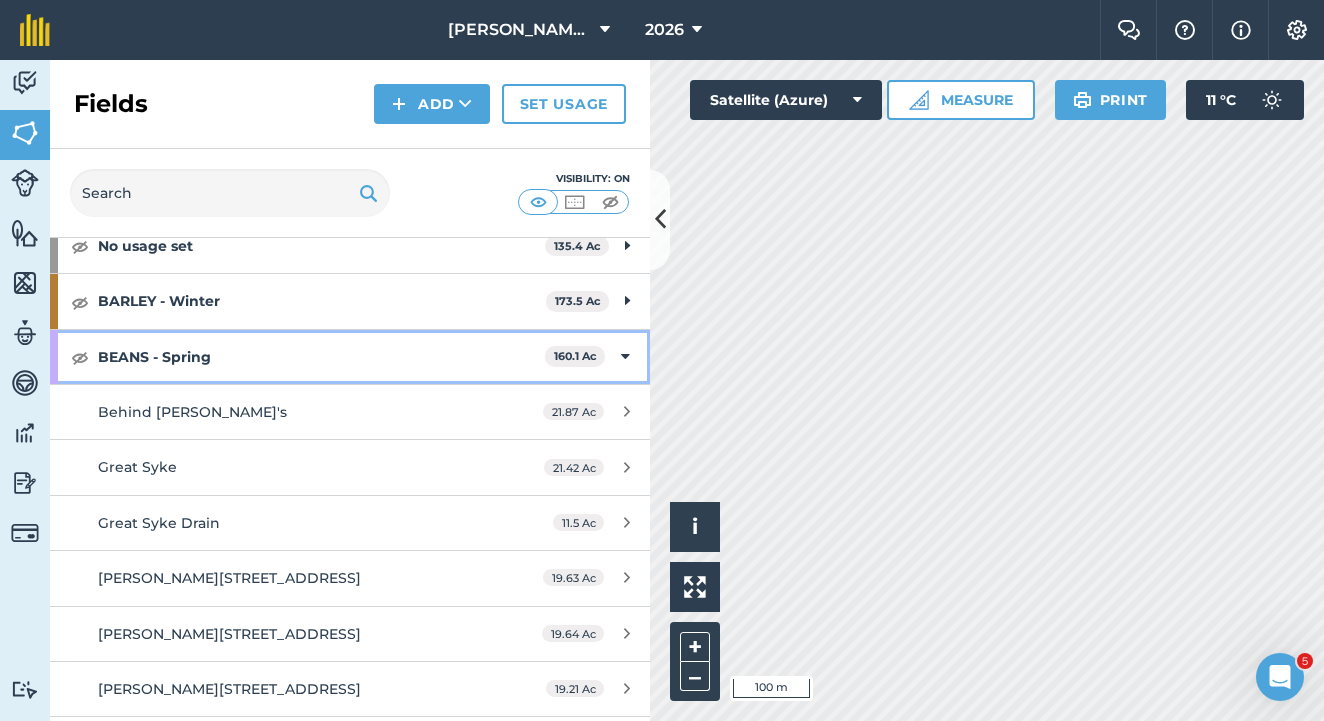 click at bounding box center (625, 357) 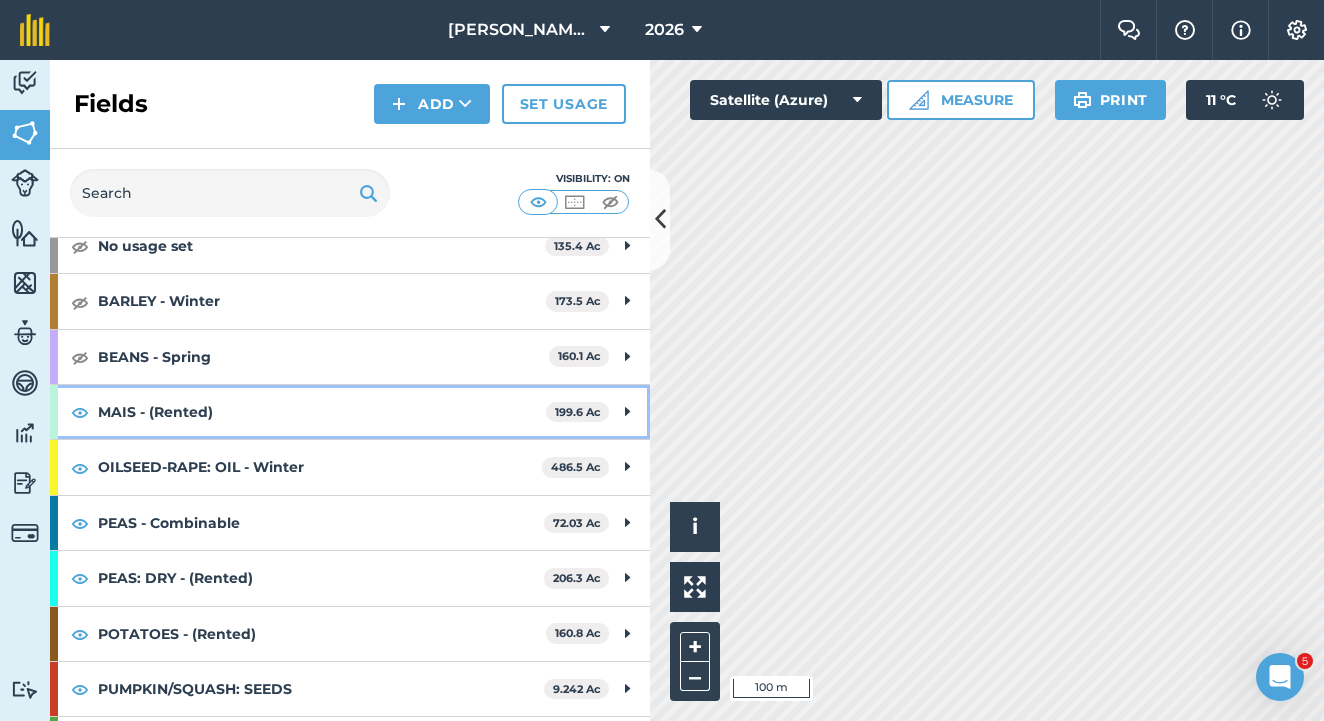 click at bounding box center (80, 412) 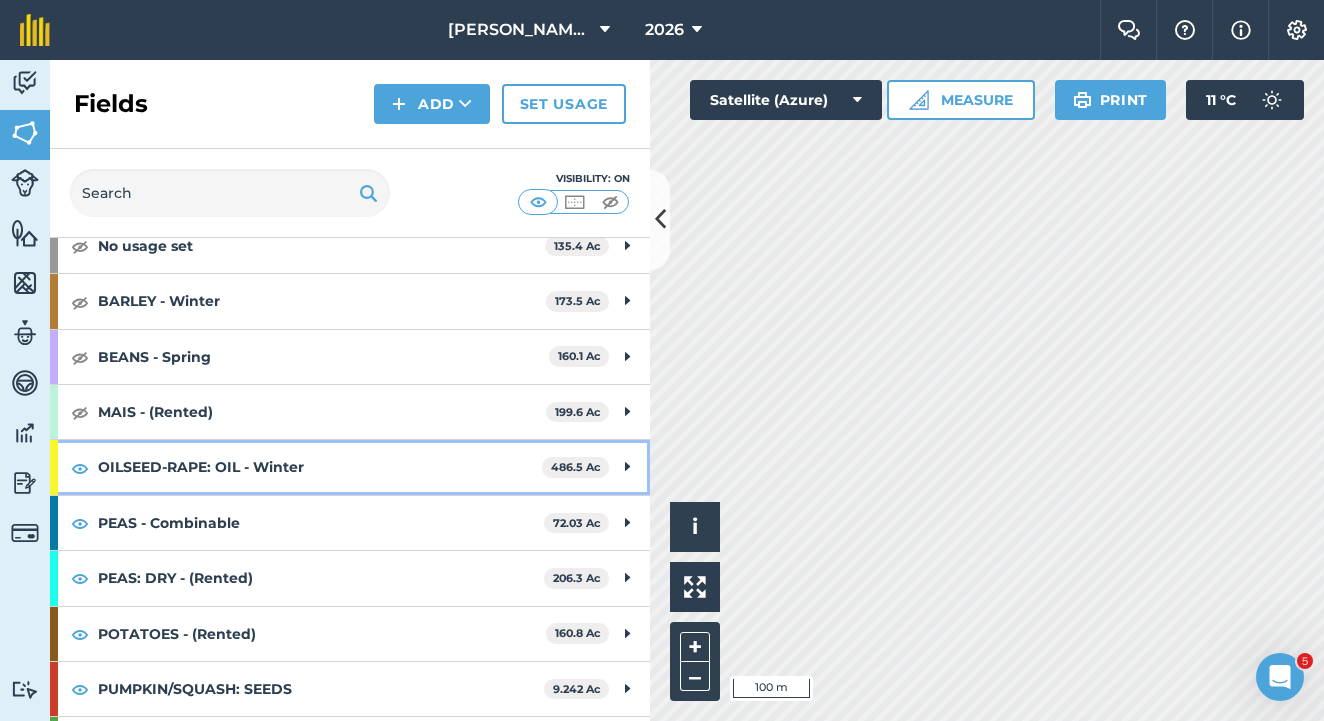 click at bounding box center (80, 468) 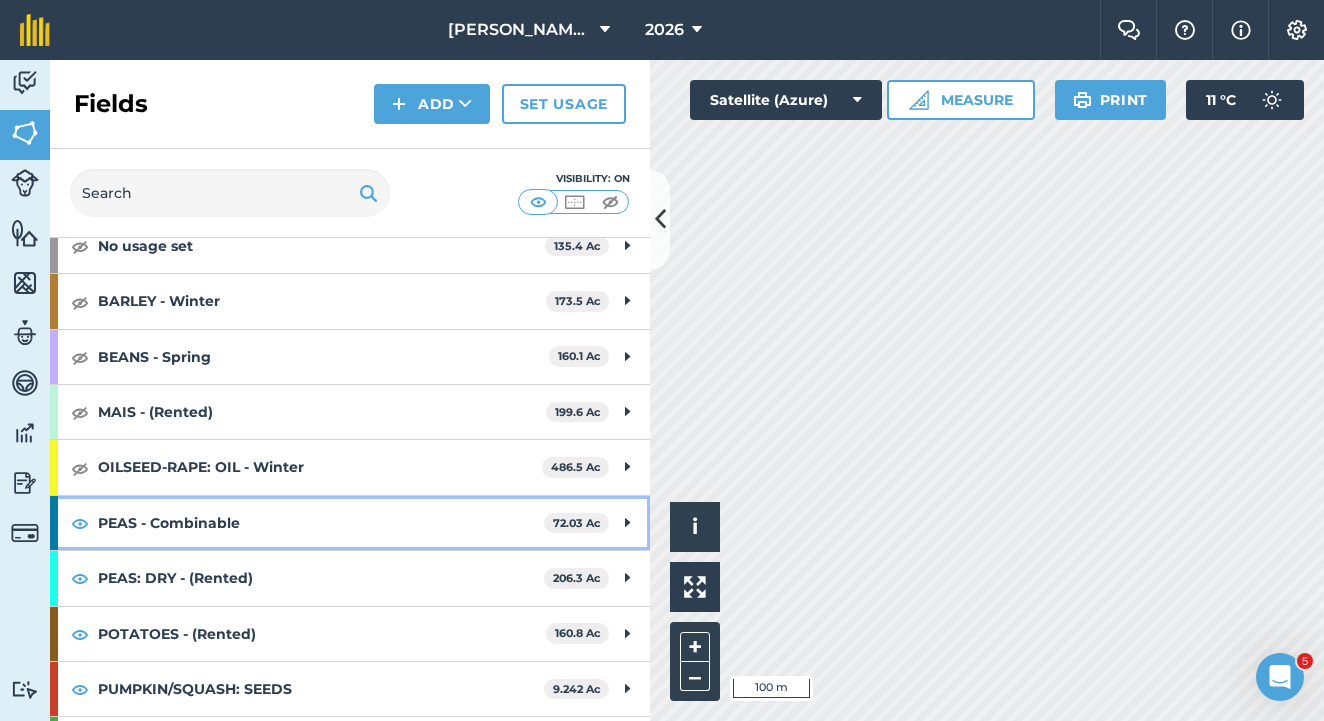 click at bounding box center [80, 523] 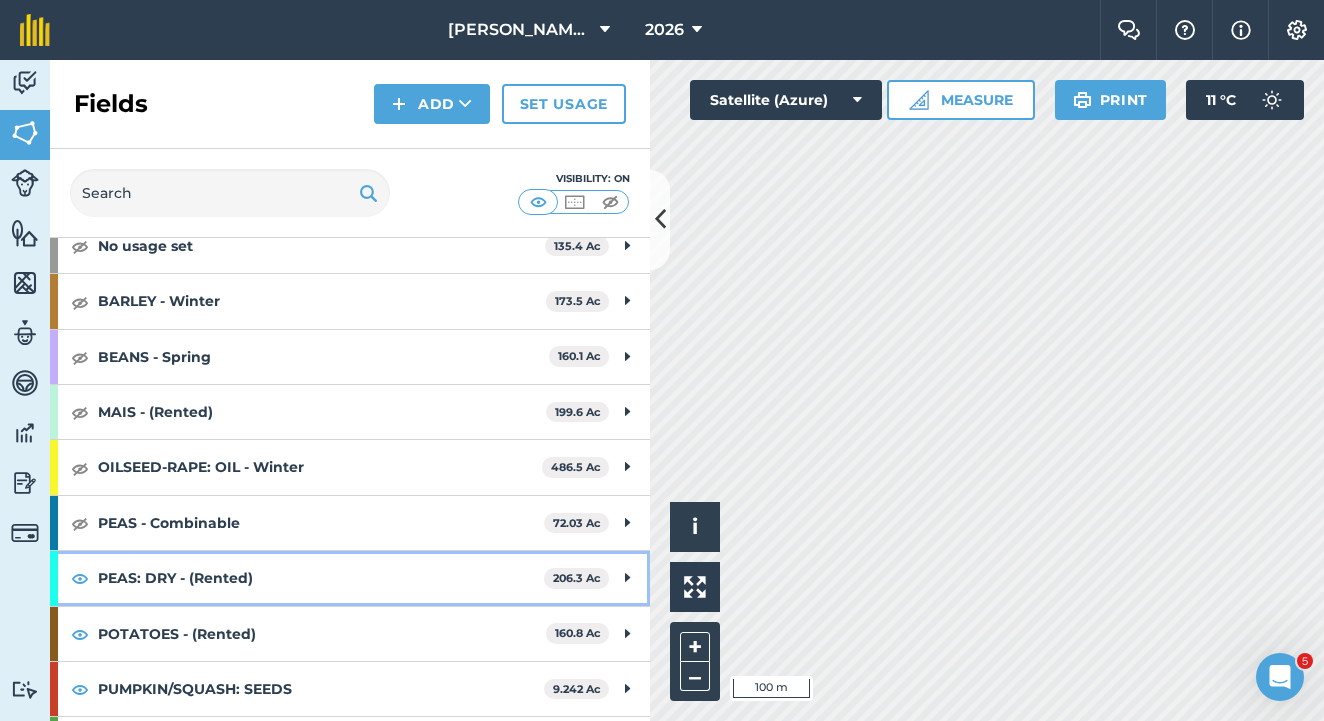 click at bounding box center (80, 578) 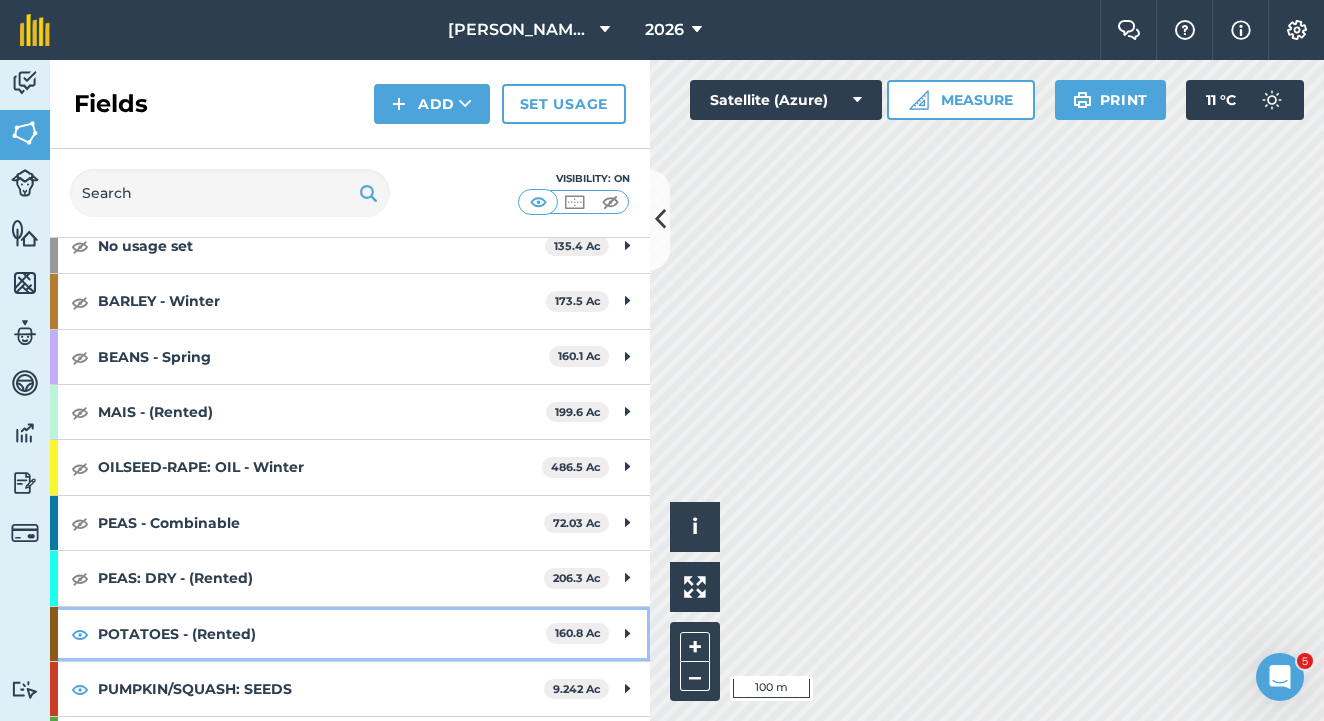 click at bounding box center (80, 634) 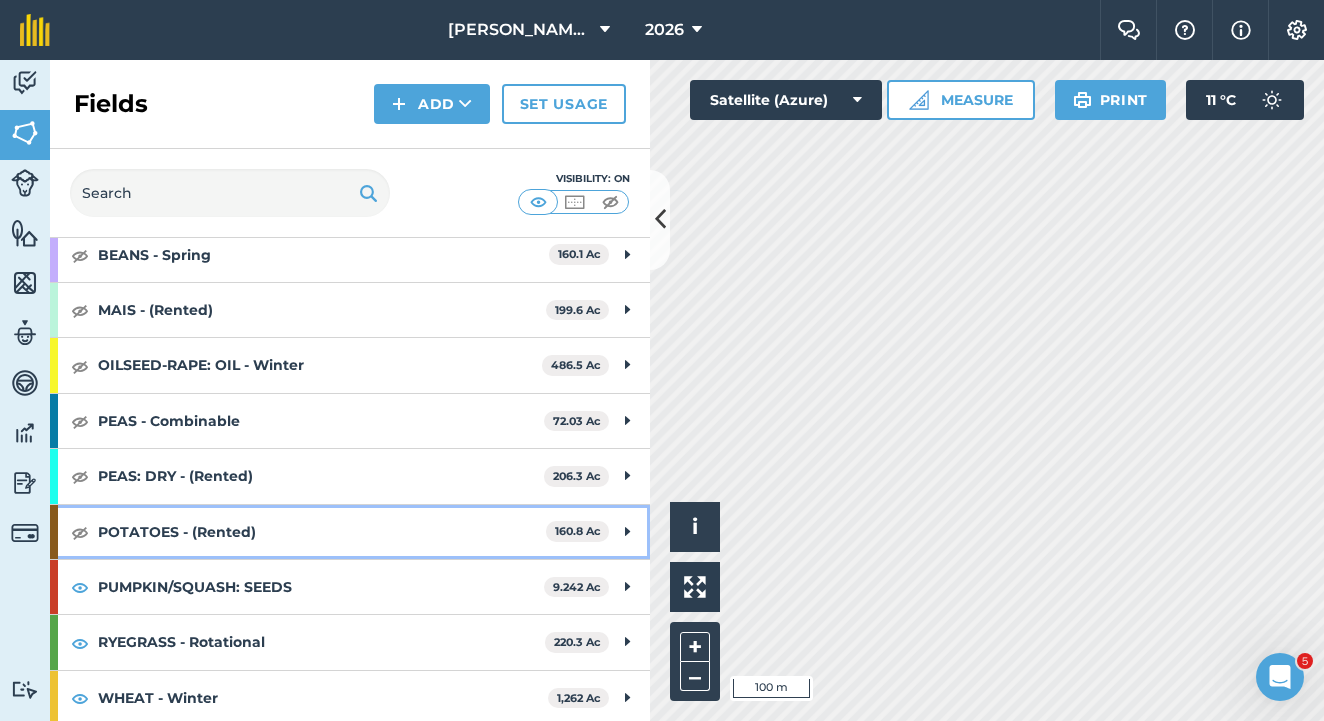 scroll, scrollTop: 214, scrollLeft: 0, axis: vertical 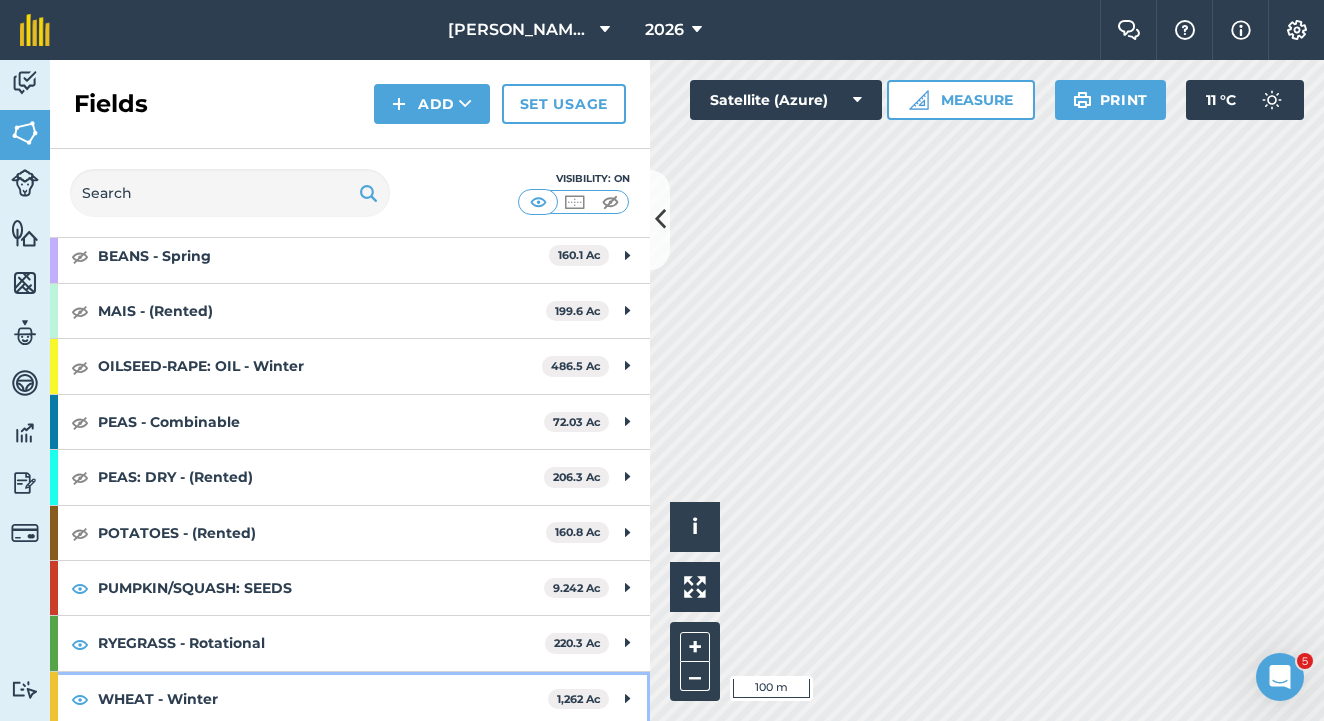 click at bounding box center [80, 699] 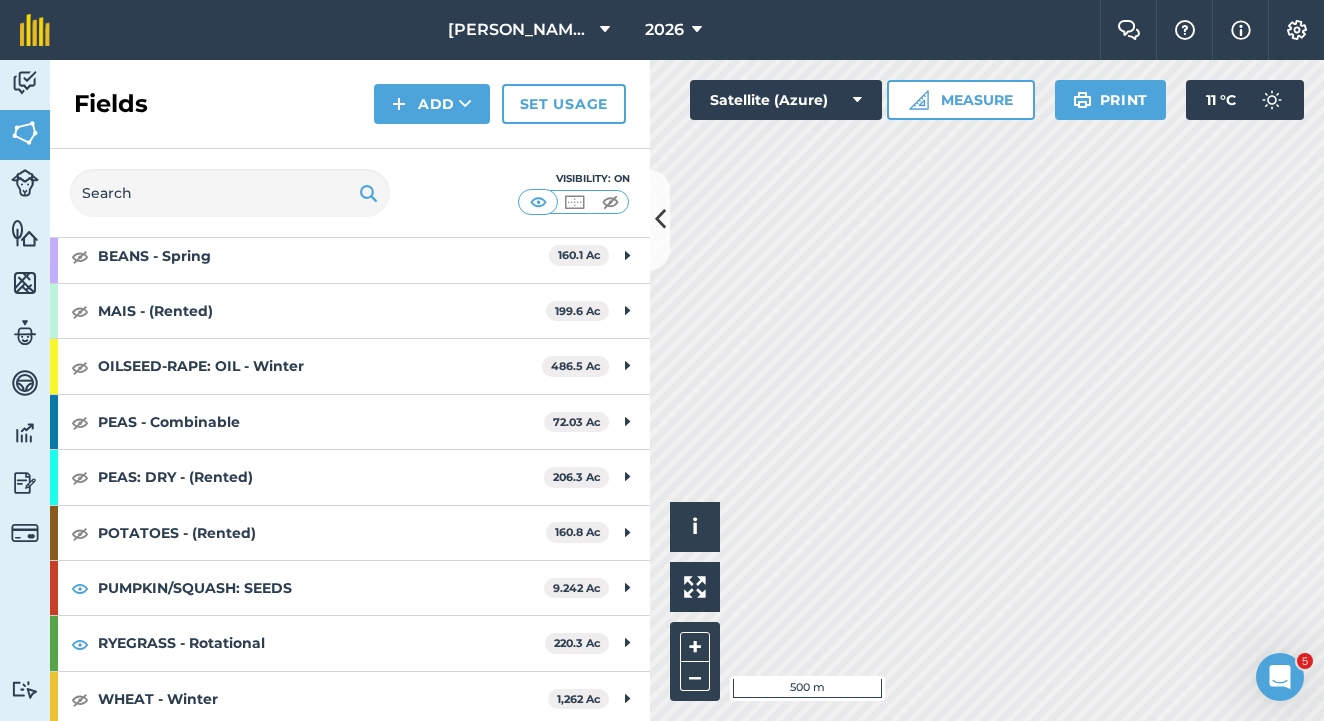click at bounding box center [660, 219] 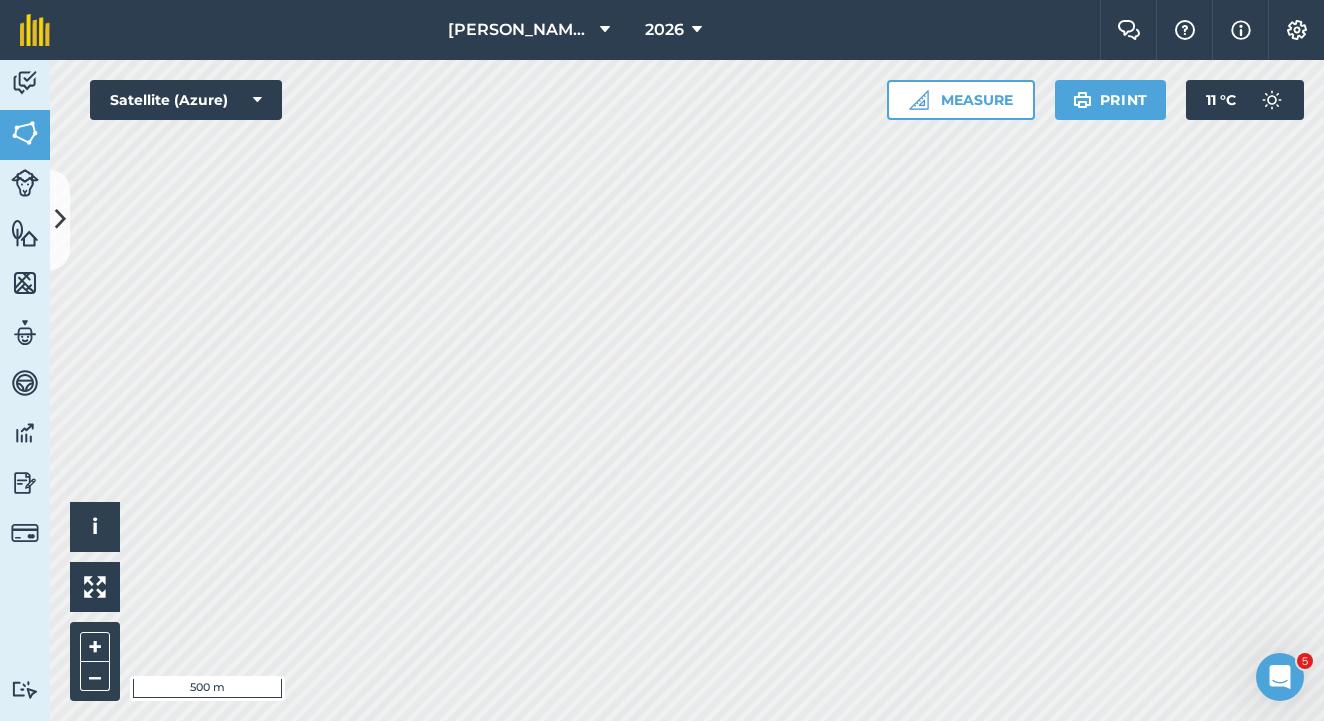 click on "Satellite (Azure)" at bounding box center [186, 100] 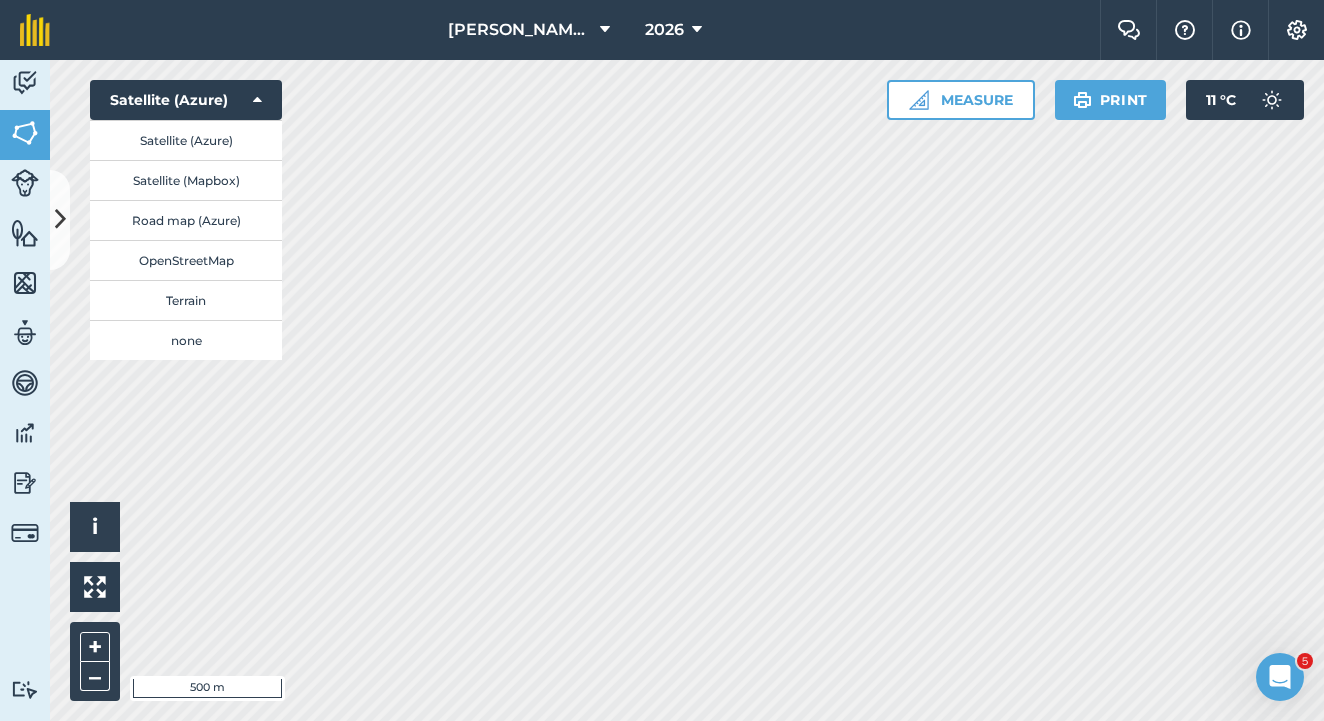 click on "Satellite (Mapbox)" at bounding box center [186, 180] 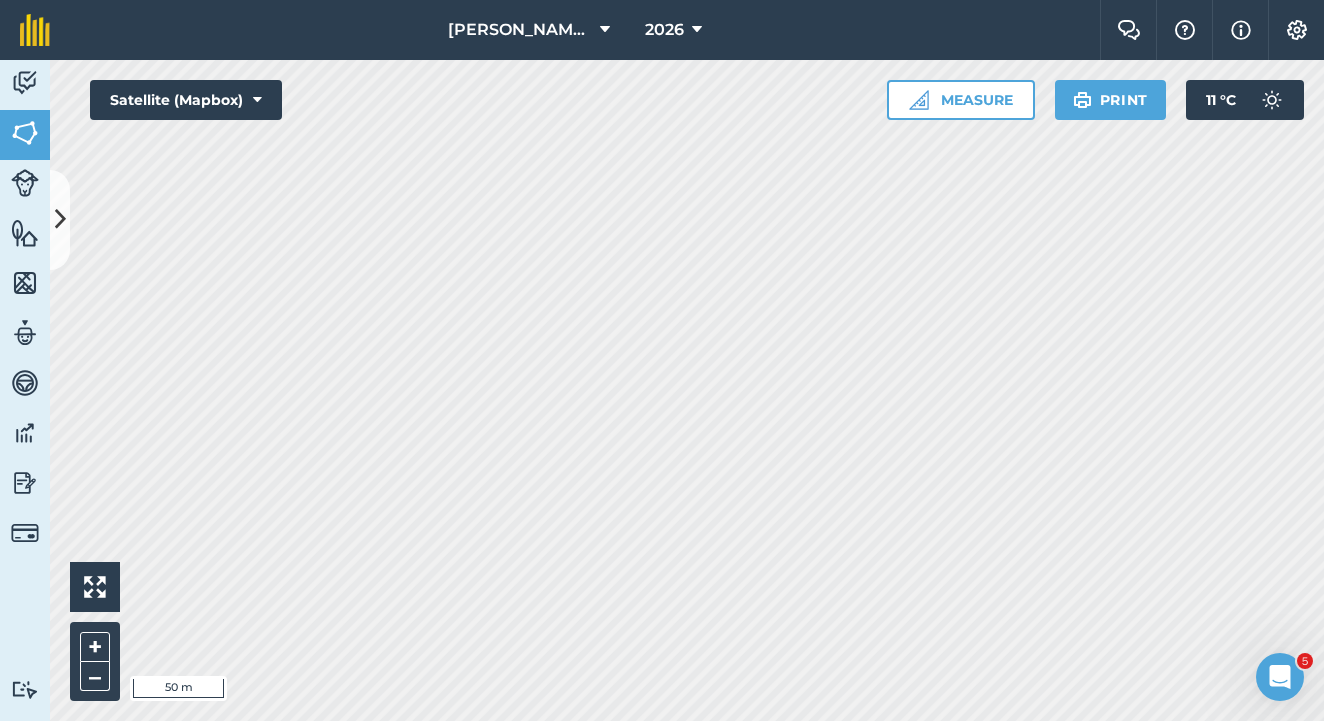 click on "[PERSON_NAME] Farm Partnership  2026 Farm Chat Help Info Settings Map printing is not available on our free plan Please upgrade to our Essentials, Plus or Pro plan to access this feature. Activity Fields Livestock Features Maps Team Vehicles Data Reporting Billing Tutorials Tutorials Fields   Add   Set usage Visibility: On Total area :  3,086   Ac Edit fields By usages, Filters (1) No usage set 135.4   Ac [GEOGRAPHIC_DATA] 3.755   Ac Duck Pond Grazing 33.94   Ac Front Of House  7.462   Ac [GEOGRAPHIC_DATA] 31.04   Ac Opposite Farm 7.714   Ac Permanent Cutting Grasses Gas Well  51.48   Ac BARLEY - Winter  173.5   Ac Cholmley 10.46   Ac Elm Home 43.98   Ac PondSide 11.55   [GEOGRAPHIC_DATA] 15.9   [PERSON_NAME] House Left 26.83   [PERSON_NAME] House Ln 30.08   [PERSON_NAME] House Right 34.7   Ac BEANS - Spring  160.1   Ac Behind [PERSON_NAME]'s 21.87   Ac Great Syke 21.42   Ac Great Syke Drain 11.5   Ac [PERSON_NAME] 5 19.63   Ac [PERSON_NAME] 6 19.64   [GEOGRAPHIC_DATA][PERSON_NAME][PERSON_NAME][PERSON_NAME]  12.52" at bounding box center [662, 360] 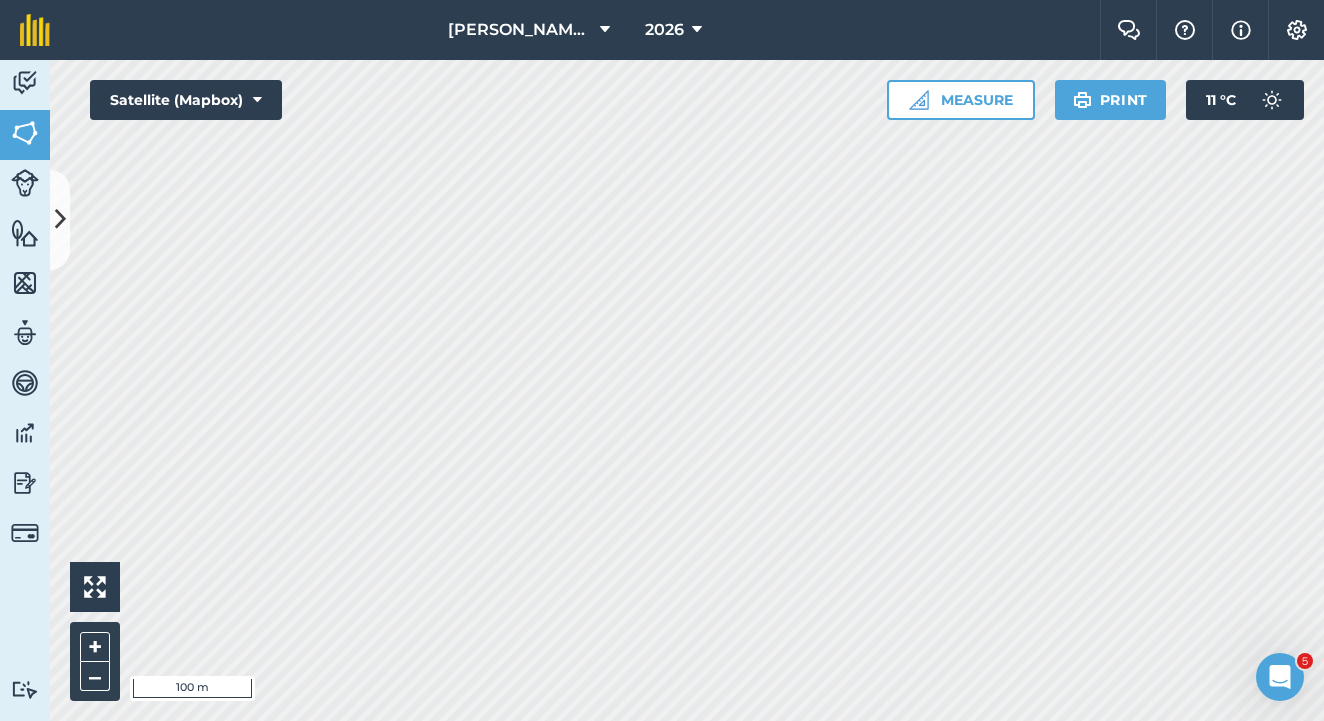 click on "Satellite (Mapbox)" at bounding box center (186, 100) 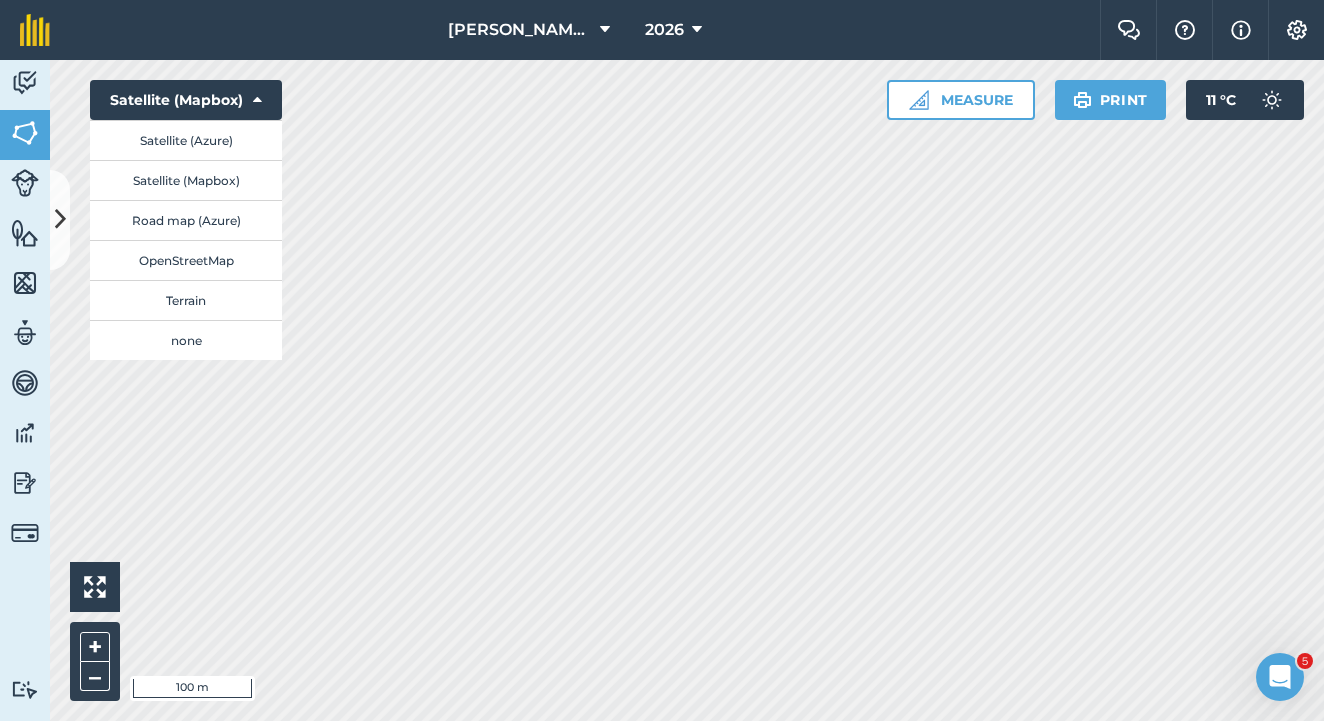 click on "Satellite (Azure)" at bounding box center [186, 140] 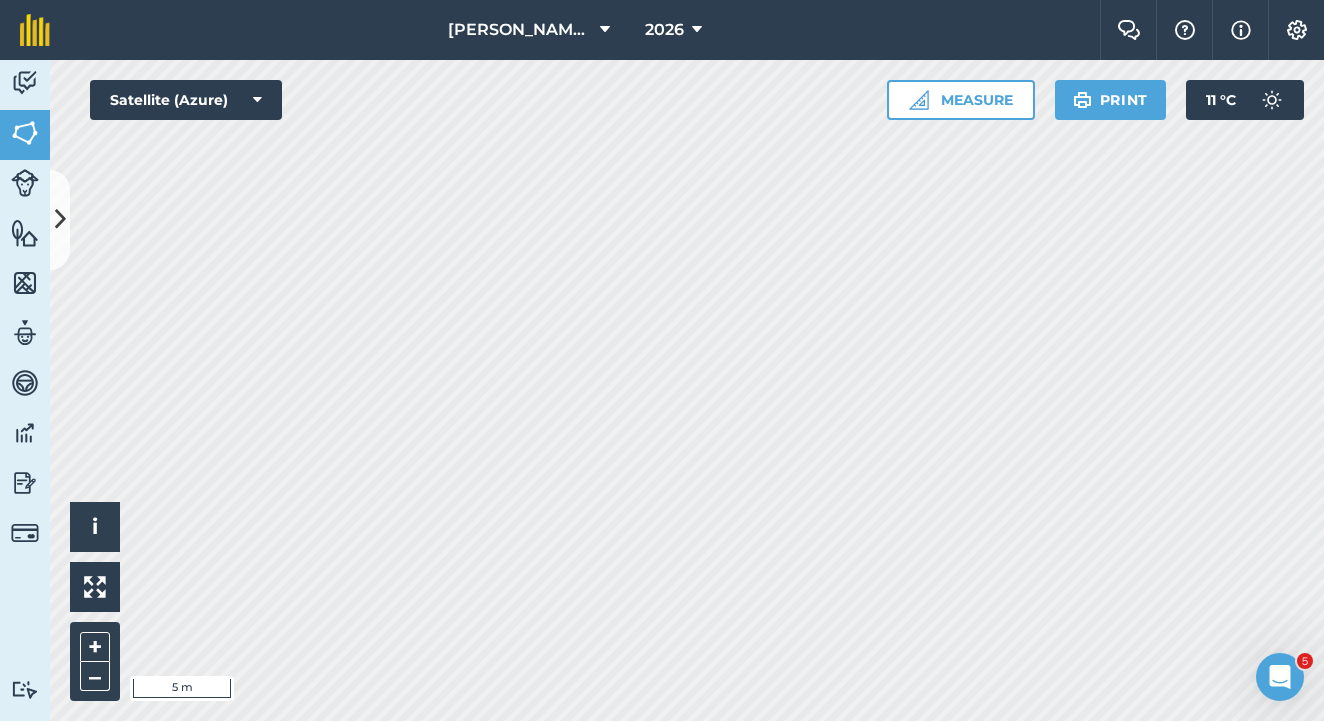 click at bounding box center (60, 219) 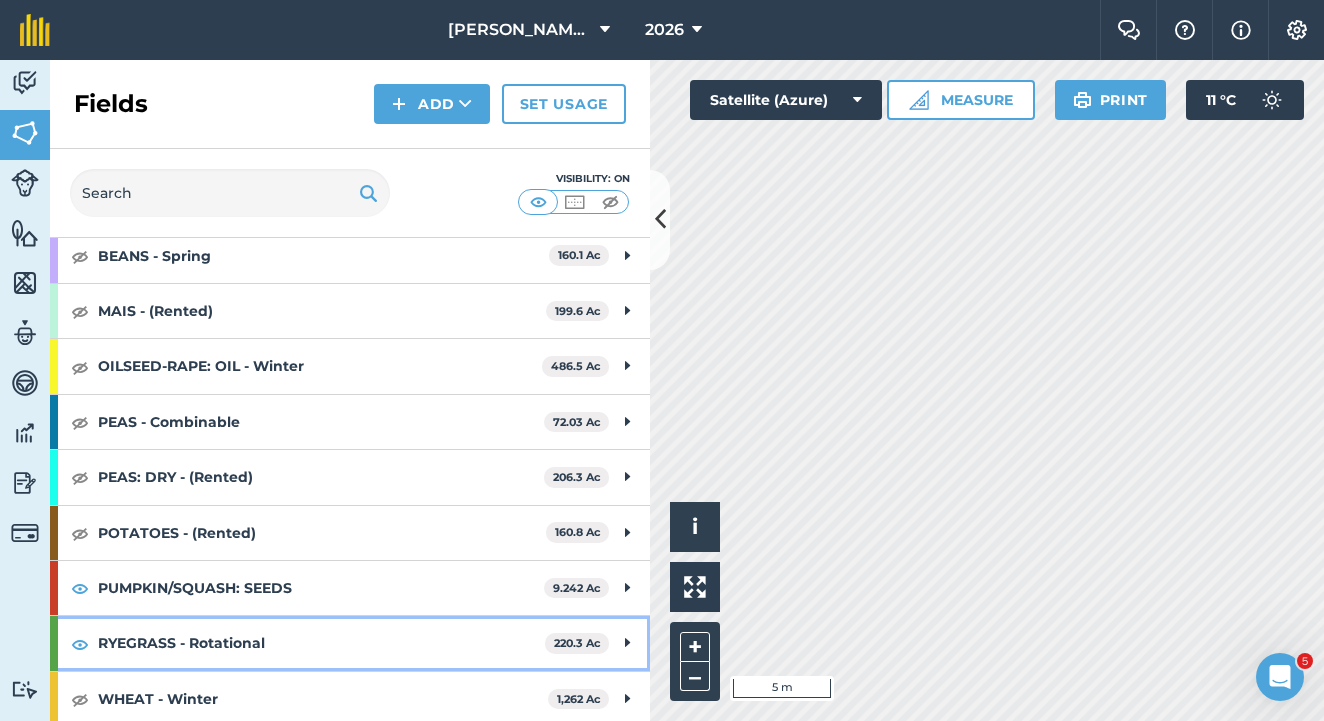 click at bounding box center [80, 644] 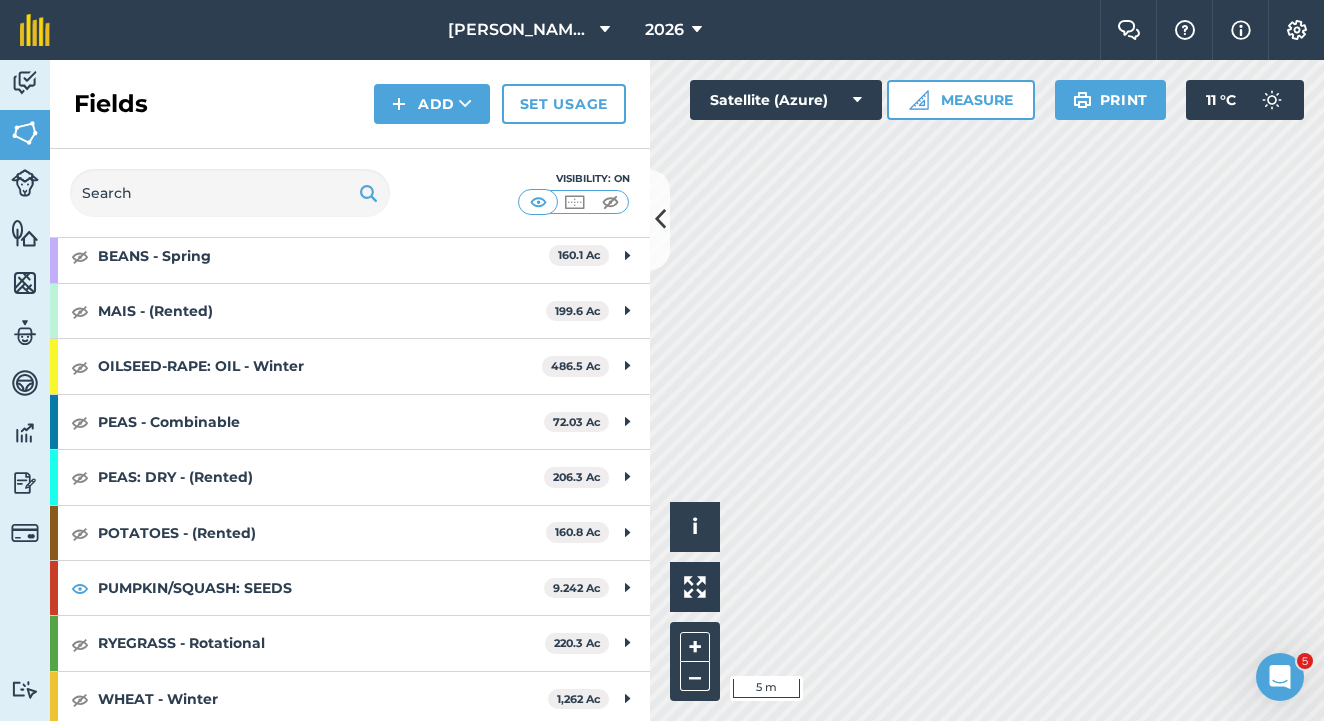 click on "[PERSON_NAME] Farm Partnership  2026 Farm Chat Help Info Settings Map printing is not available on our free plan Please upgrade to our Essentials, Plus or Pro plan to access this feature. Activity Fields Livestock Features Maps Team Vehicles Data Reporting Billing Tutorials Tutorials Fields   Add   Set usage Visibility: On Total area :  3,086   Ac Edit fields By usages, Filters (1) No usage set 135.4   Ac [GEOGRAPHIC_DATA] 3.755   Ac Duck Pond Grazing 33.94   Ac Front Of House  7.462   Ac [GEOGRAPHIC_DATA] 31.04   Ac Opposite Farm 7.714   Ac Permanent Cutting Grasses Gas Well  51.48   Ac BARLEY - Winter  173.5   Ac Cholmley 10.46   Ac Elm Home 43.98   Ac PondSide 11.55   [GEOGRAPHIC_DATA] 15.9   [PERSON_NAME] House Left 26.83   [PERSON_NAME] House Ln 30.08   [PERSON_NAME] House Right 34.7   Ac BEANS - Spring  160.1   Ac Behind [PERSON_NAME]'s 21.87   Ac Great Syke 21.42   Ac Great Syke Drain 11.5   Ac [PERSON_NAME] 5 19.63   Ac [PERSON_NAME] 6 19.64   [GEOGRAPHIC_DATA][PERSON_NAME][PERSON_NAME][PERSON_NAME]  12.52" at bounding box center [662, 360] 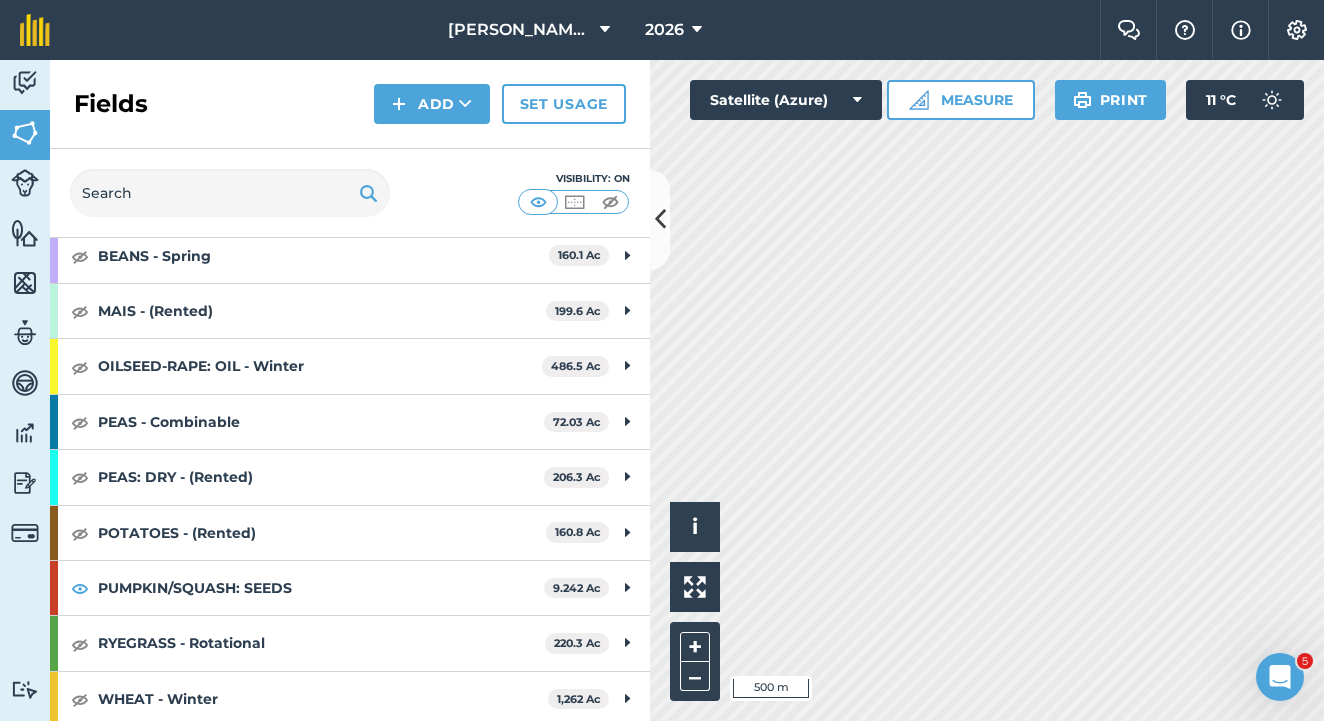 click on "Activity Fields Livestock Features Maps Team Vehicles Data Reporting Billing Tutorials Tutorials Fields   Add   Set usage Visibility: On Total area :  3,086   Ac Edit fields By usages, Filters (1) No usage set 135.4   Ac [GEOGRAPHIC_DATA] 3.755   Ac Duck Pond Grazing 33.94   Ac Front Of House  7.462   Ac [GEOGRAPHIC_DATA] 31.04   Ac Opposite Farm 7.714   Ac Permanent Cutting Grasses Gas Well  51.48   Ac BARLEY - Winter  173.5   Ac Cholmley 10.46   Ac Elm Home 43.98   [GEOGRAPHIC_DATA] 11.55   [GEOGRAPHIC_DATA] 15.9   [PERSON_NAME] House Left 26.83   [PERSON_NAME][GEOGRAPHIC_DATA] Ln 30.08   [PERSON_NAME] House Right 34.7   Ac BEANS - Spring  160.1   Ac Behind [PERSON_NAME]'s 21.87   Ac Great Syke 21.42   Ac Great Syke Drain 11.5   Ac [PERSON_NAME] 5 [GEOGRAPHIC_DATA][PERSON_NAME][PERSON_NAME][PERSON_NAME][PERSON_NAME]  12.52   Ac MAIS - (Rented) 199.6   Ac Costa 135.2   Ac Costa Farm 40.48   Ac Middle House  23.89   Ac OILSEED-RAPE: OIL - Winter 486.5   Ac Church Corner  16.14   Ac [GEOGRAPHIC_DATA] [GEOGRAPHIC_DATA][PERSON_NAME]" at bounding box center [662, 390] 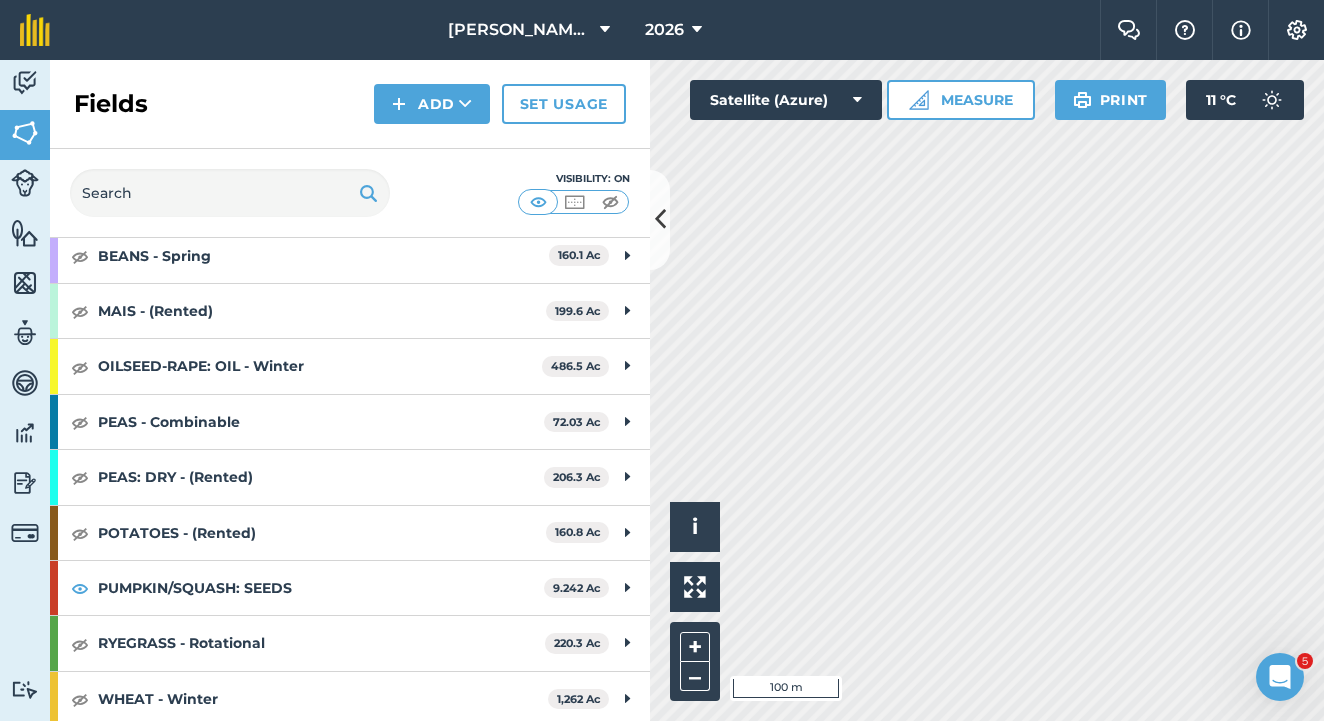click on "Satellite (Azure)" at bounding box center [786, 100] 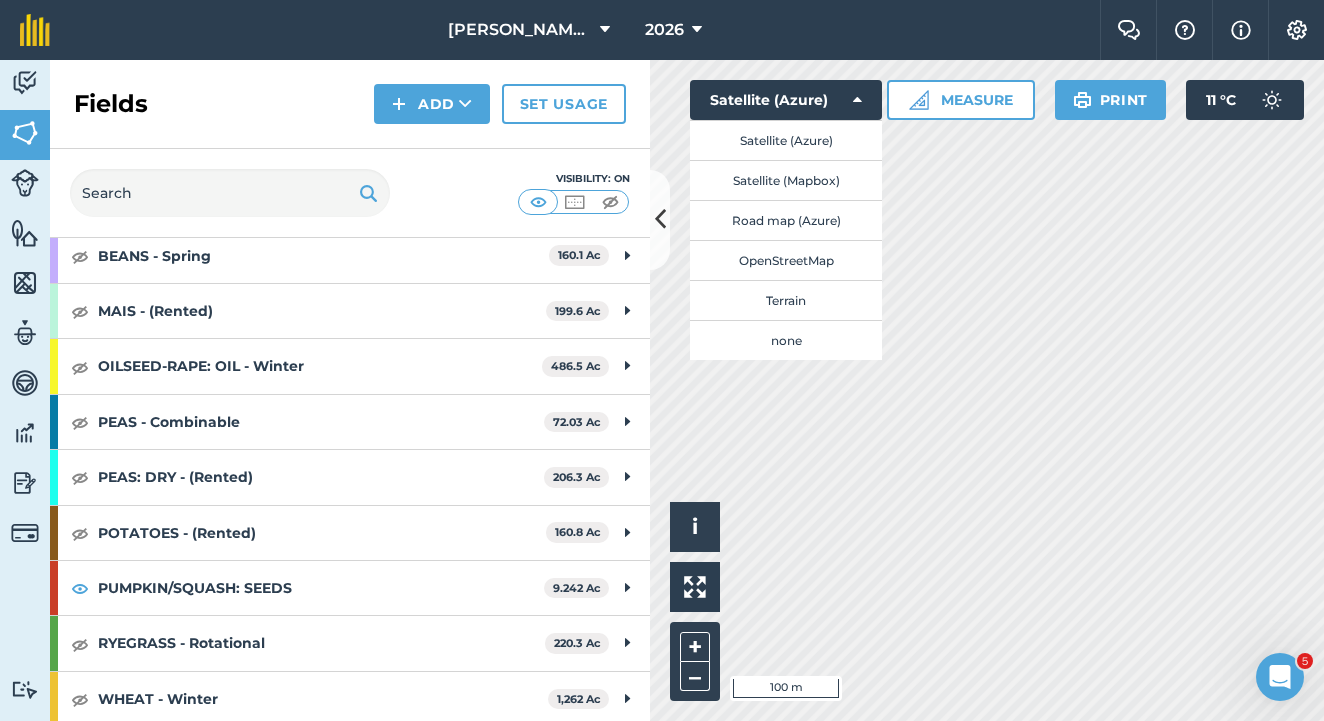click on "Satellite (Mapbox)" at bounding box center [786, 180] 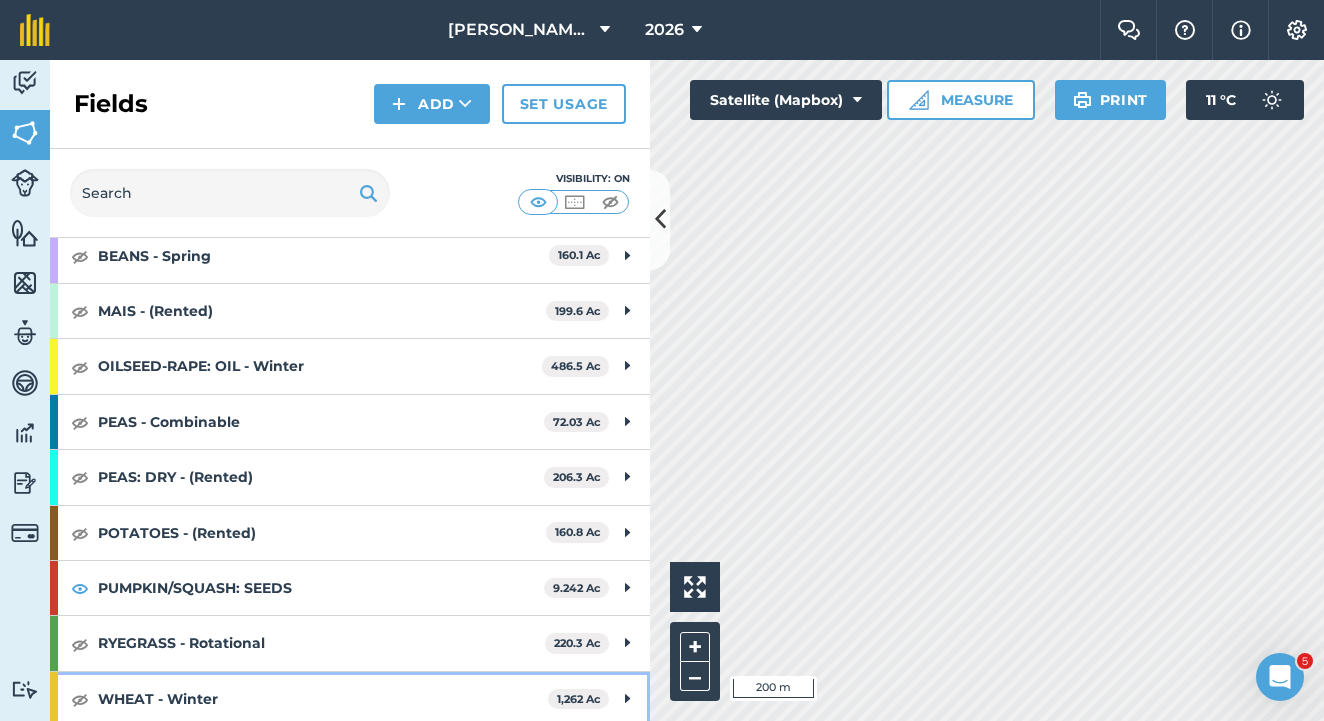 click at bounding box center [80, 699] 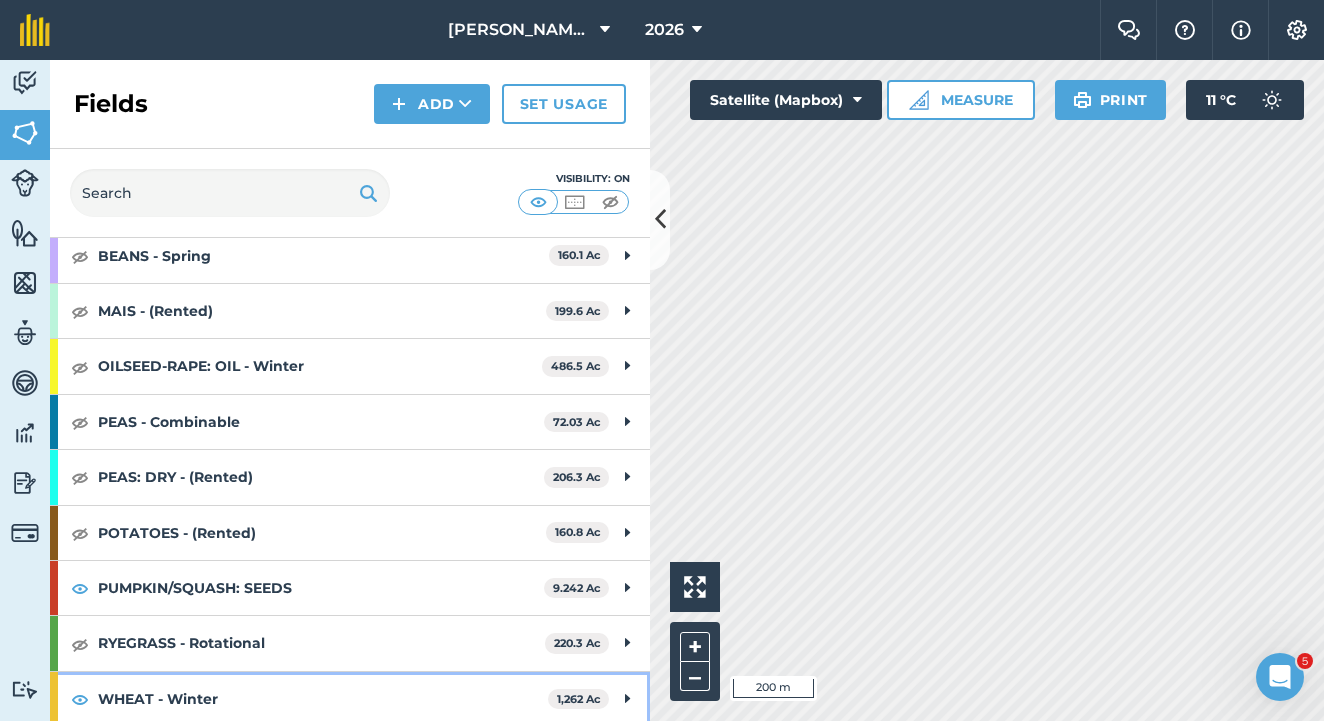 click at bounding box center (80, 699) 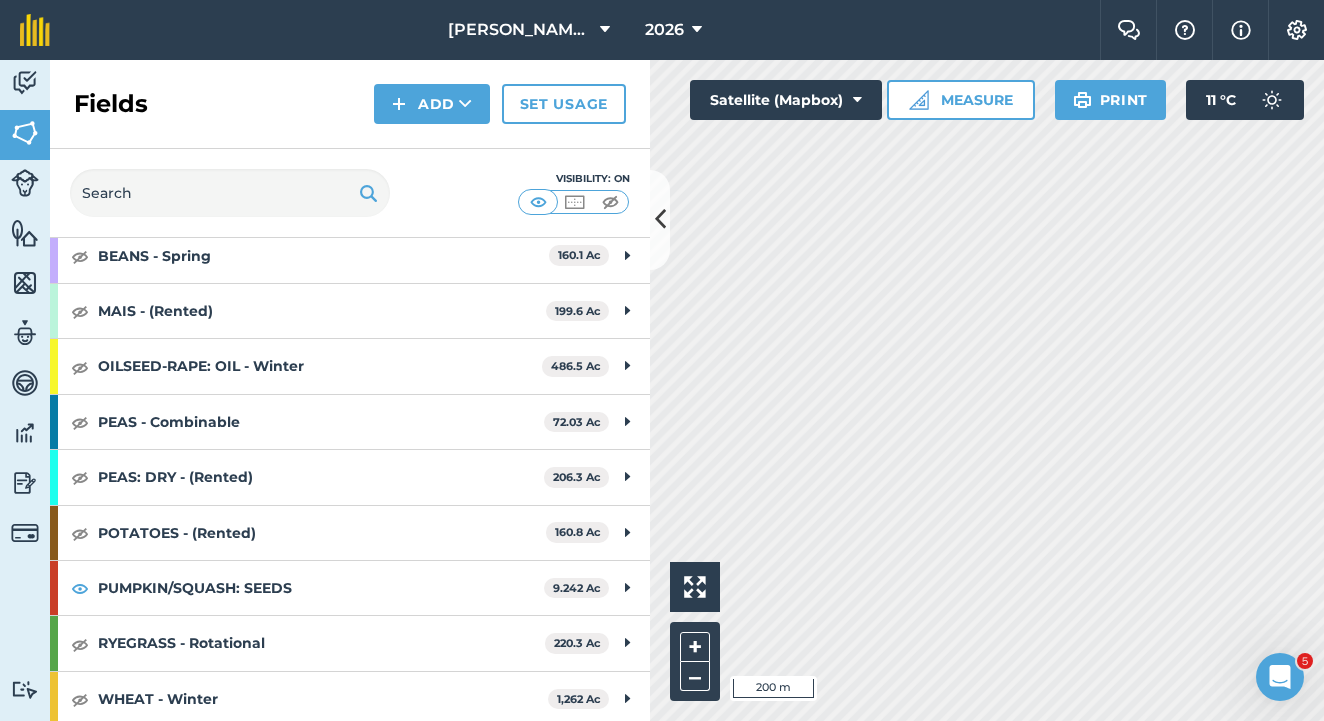 click on "Activity Fields Livestock Features Maps Team Vehicles Data Reporting Billing Tutorials Tutorials Fields   Add   Set usage Visibility: On Total area :  3,086   Ac Edit fields By usages, Filters (1) No usage set 135.4   Ac [GEOGRAPHIC_DATA] 3.755   Ac Duck Pond Grazing 33.94   Ac Front Of House  7.462   Ac [GEOGRAPHIC_DATA] 31.04   Ac Opposite Farm 7.714   Ac Permanent Cutting Grasses Gas Well  51.48   Ac BARLEY - Winter  173.5   Ac Cholmley 10.46   Ac Elm Home 43.98   [GEOGRAPHIC_DATA] 11.55   [GEOGRAPHIC_DATA] 15.9   [PERSON_NAME] House Left 26.83   [PERSON_NAME][GEOGRAPHIC_DATA] Ln 30.08   [PERSON_NAME] House Right 34.7   Ac BEANS - Spring  160.1   Ac Behind [PERSON_NAME]'s 21.87   Ac Great Syke 21.42   Ac Great Syke Drain 11.5   Ac [PERSON_NAME] 5 [GEOGRAPHIC_DATA][PERSON_NAME][PERSON_NAME][PERSON_NAME][PERSON_NAME]  12.52   Ac MAIS - (Rented) 199.6   Ac Costa 135.2   Ac Costa Farm 40.48   Ac Middle House  23.89   Ac OILSEED-RAPE: OIL - Winter 486.5   Ac Church Corner  16.14   Ac [GEOGRAPHIC_DATA] [GEOGRAPHIC_DATA][PERSON_NAME]" at bounding box center (662, 390) 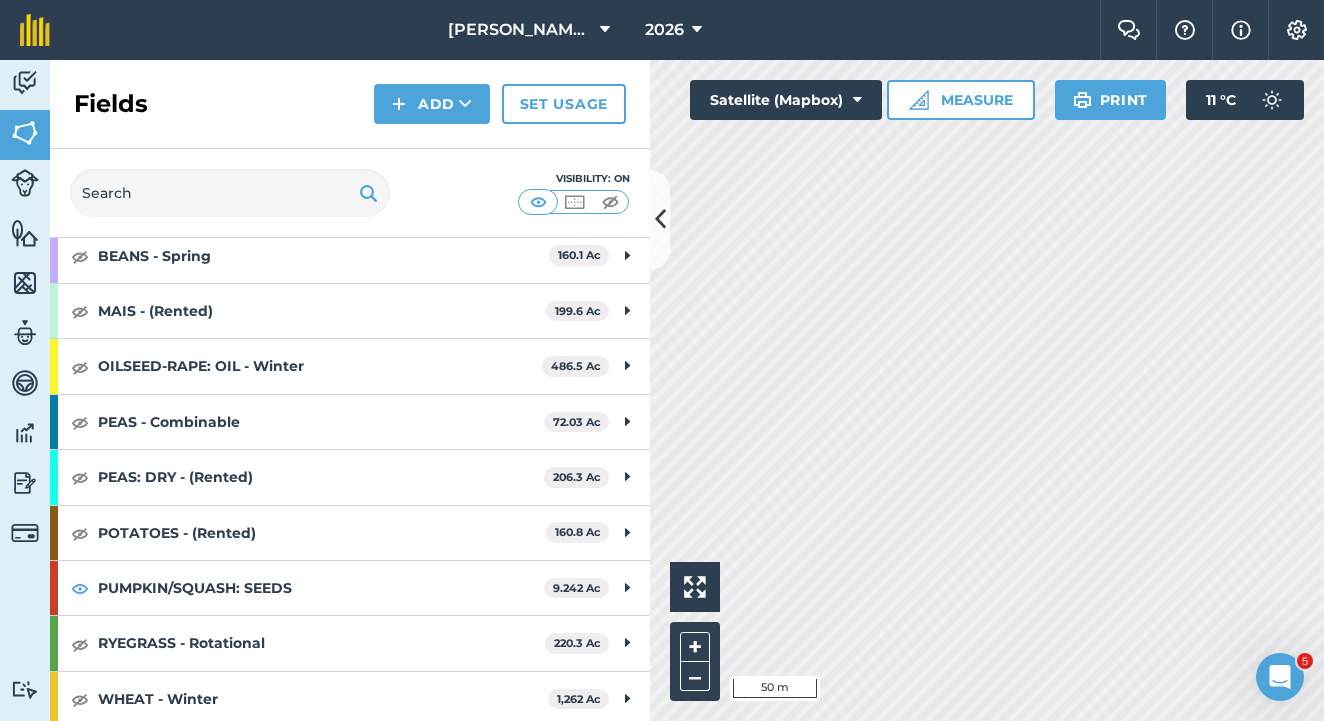 click on "Satellite (Mapbox)" at bounding box center (786, 100) 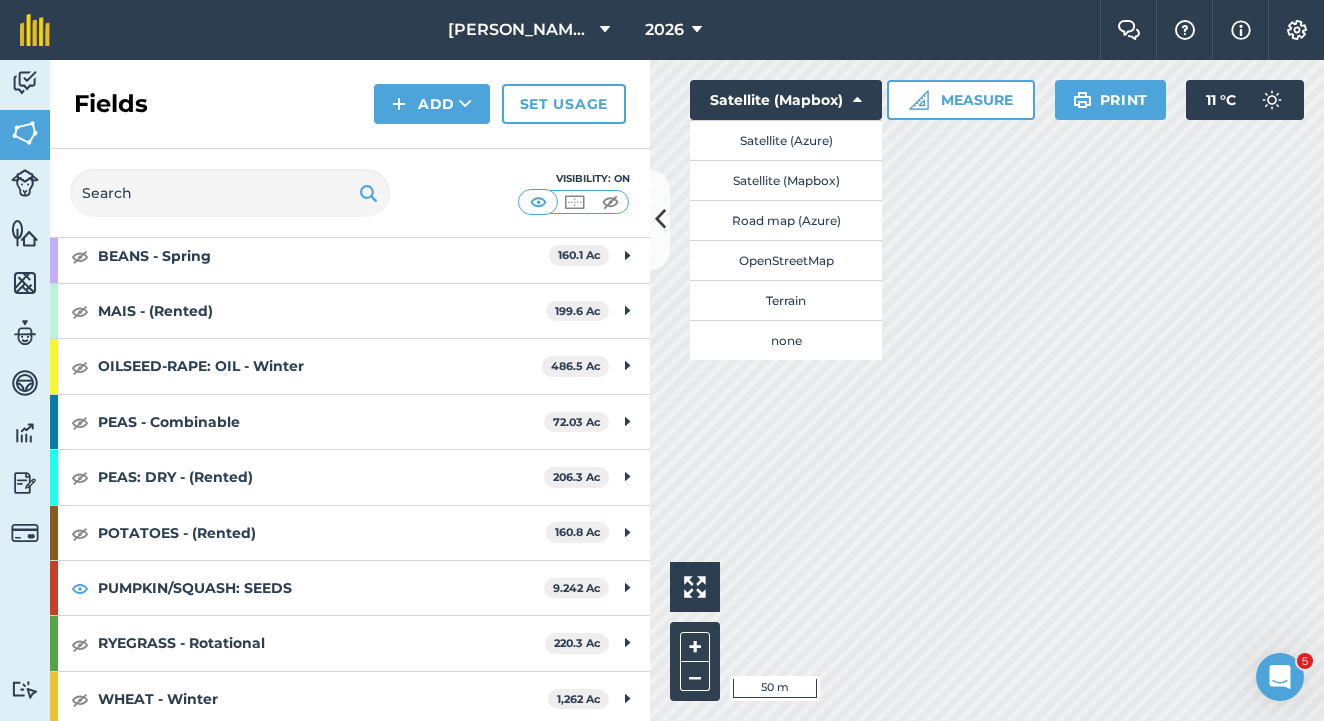 click on "Satellite (Azure)" at bounding box center [786, 140] 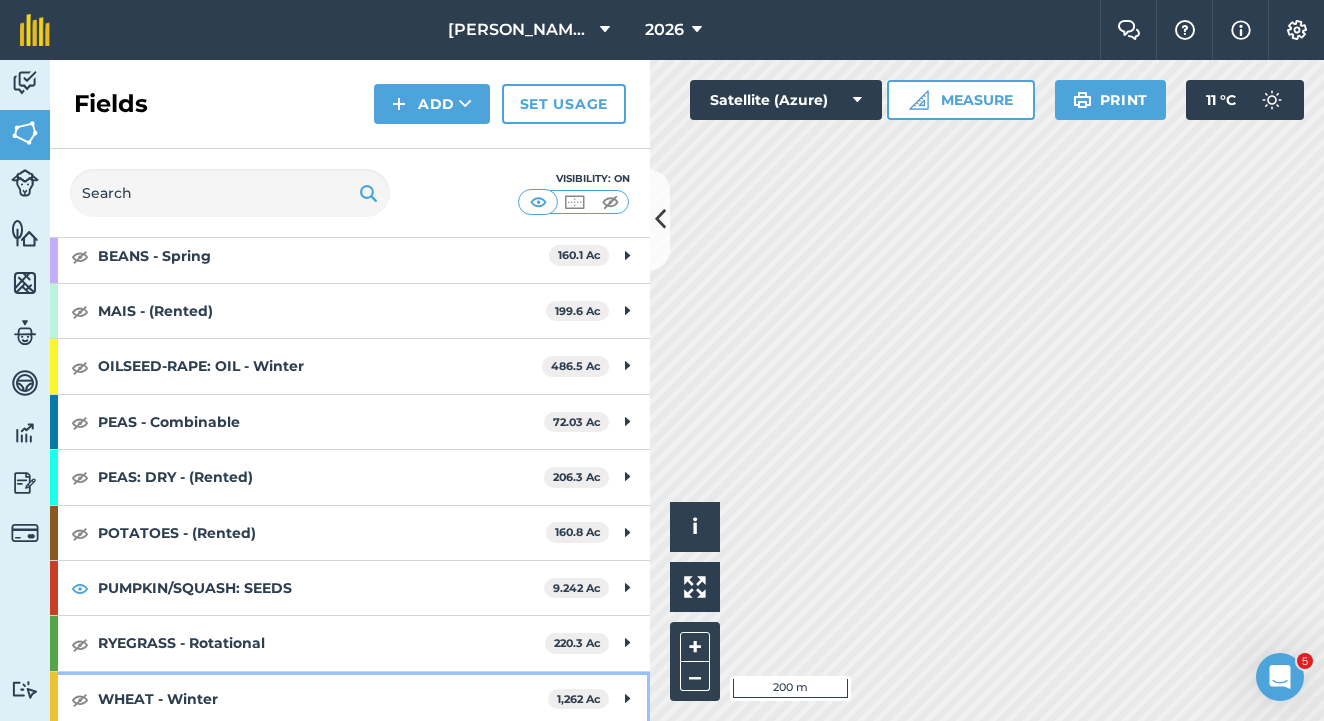 click at bounding box center (80, 699) 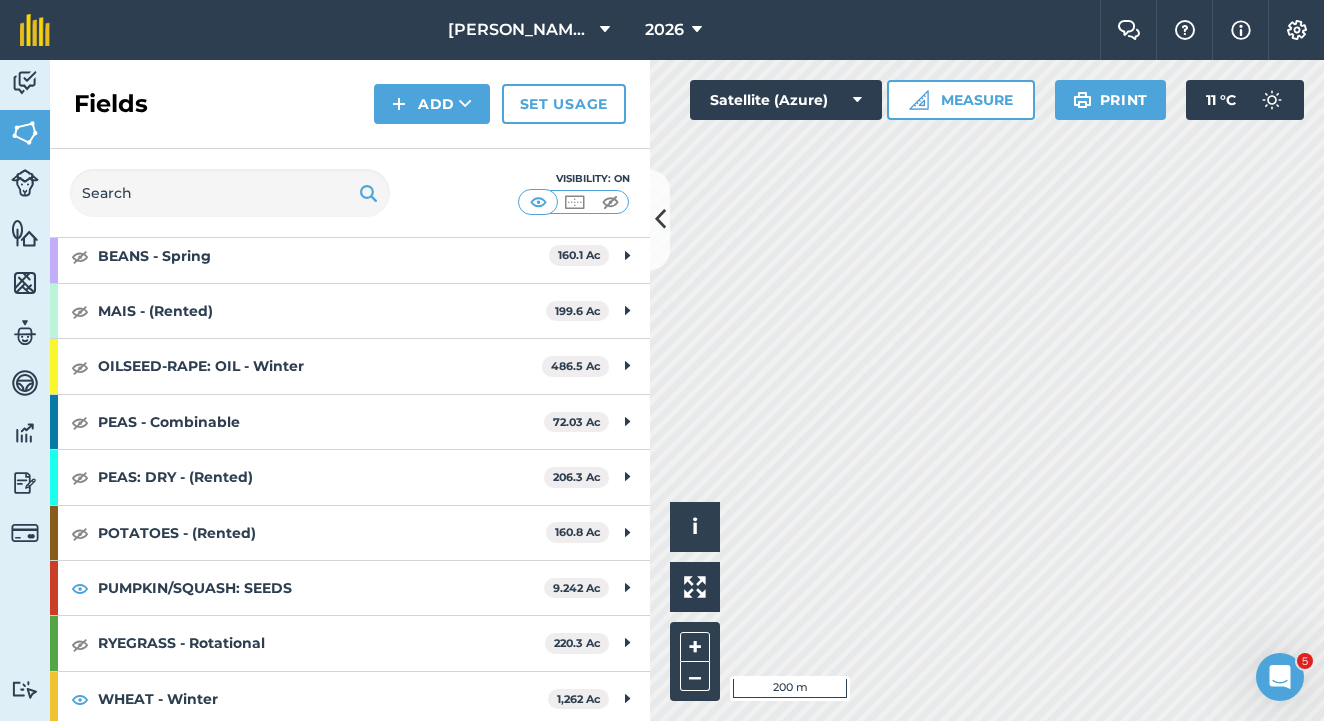 scroll, scrollTop: 0, scrollLeft: 0, axis: both 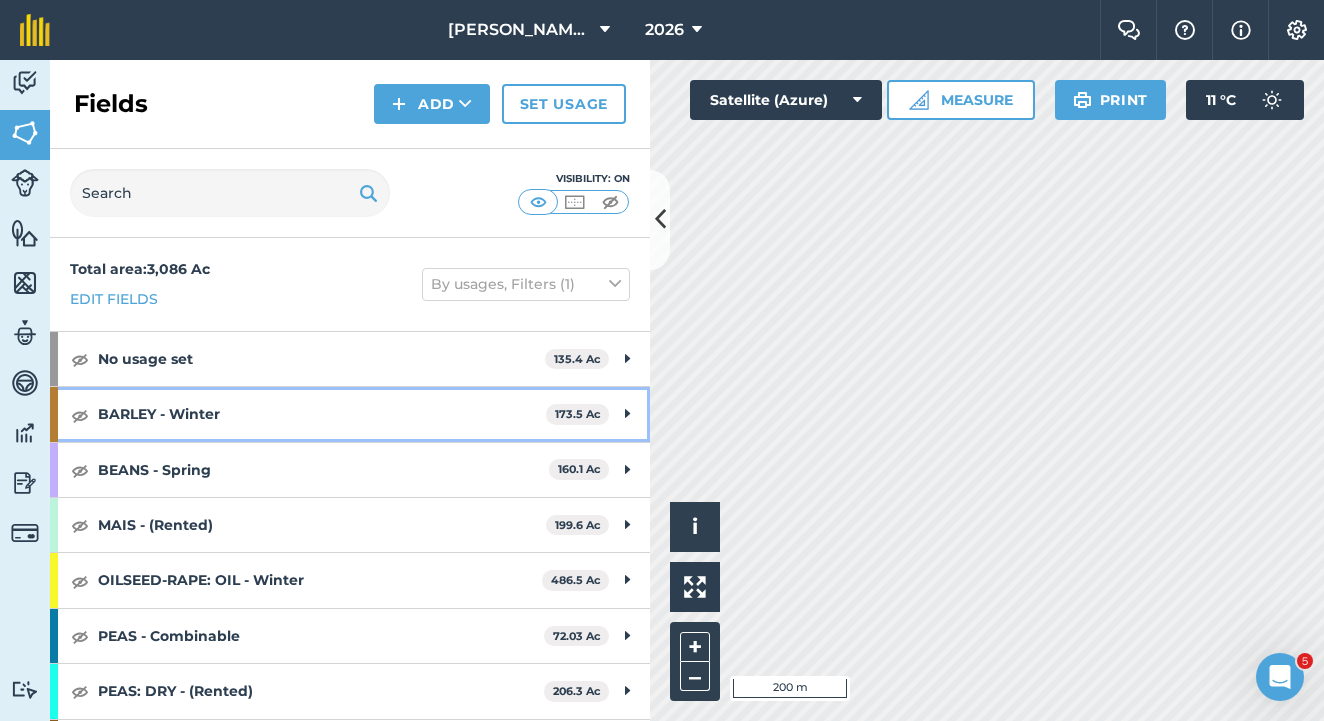 click at bounding box center [80, 415] 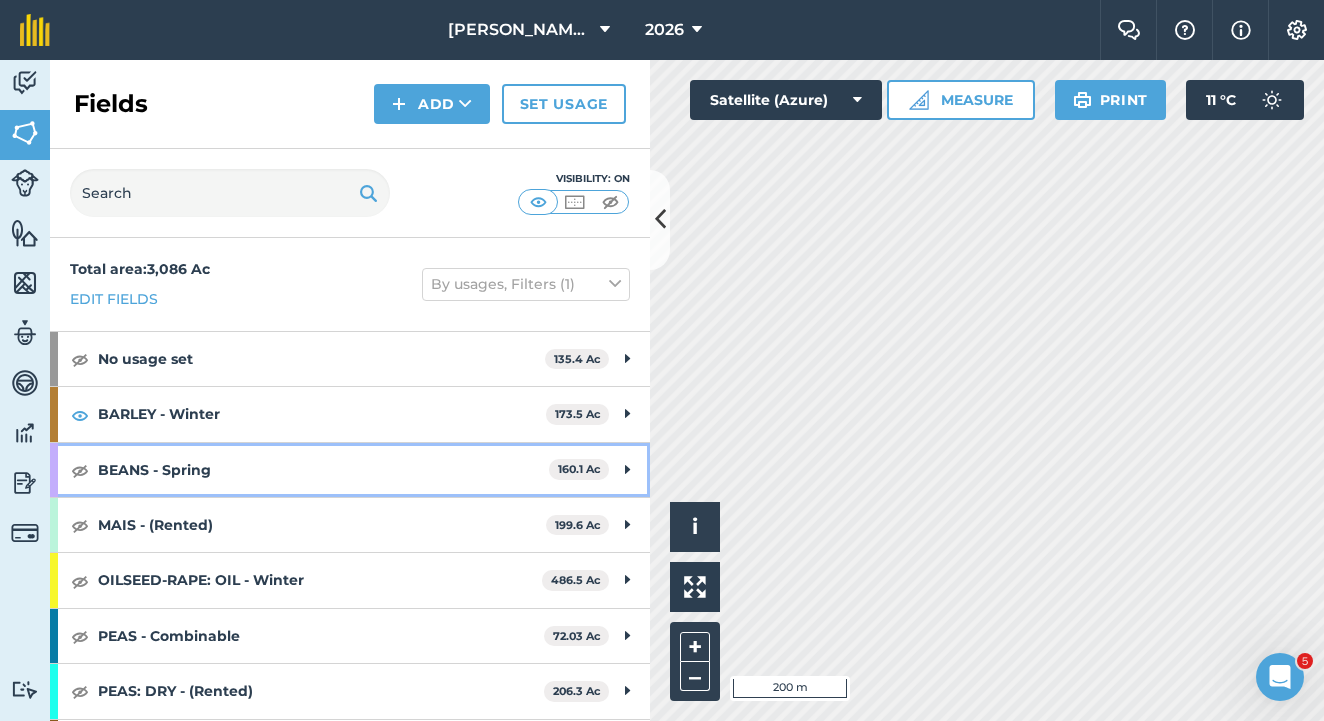 click at bounding box center [80, 470] 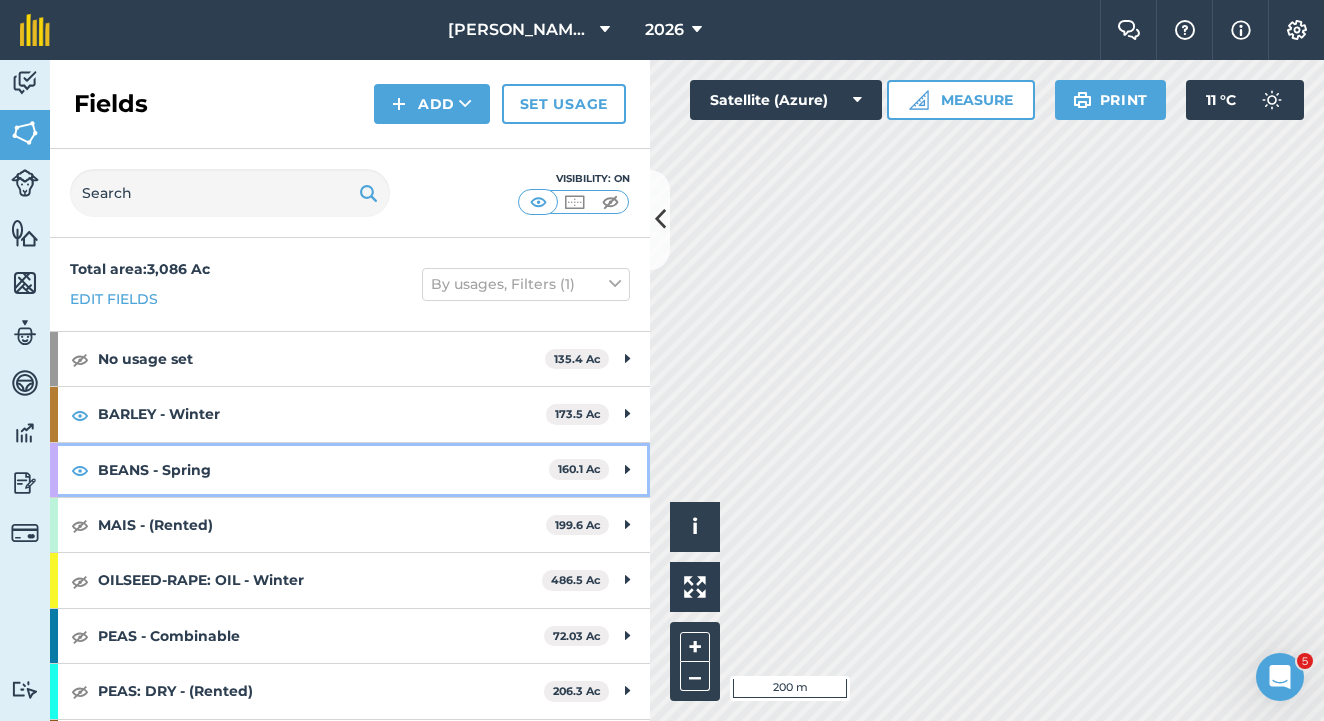 click at bounding box center [80, 470] 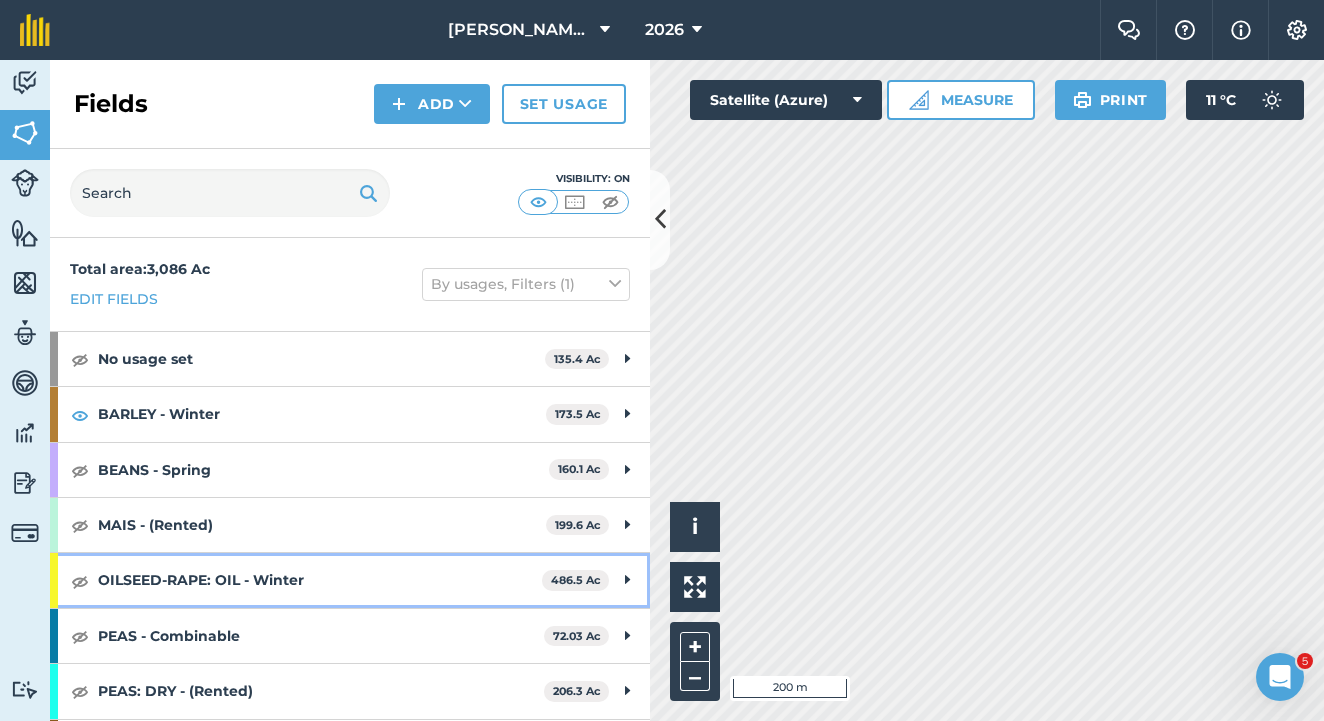 click at bounding box center [80, 581] 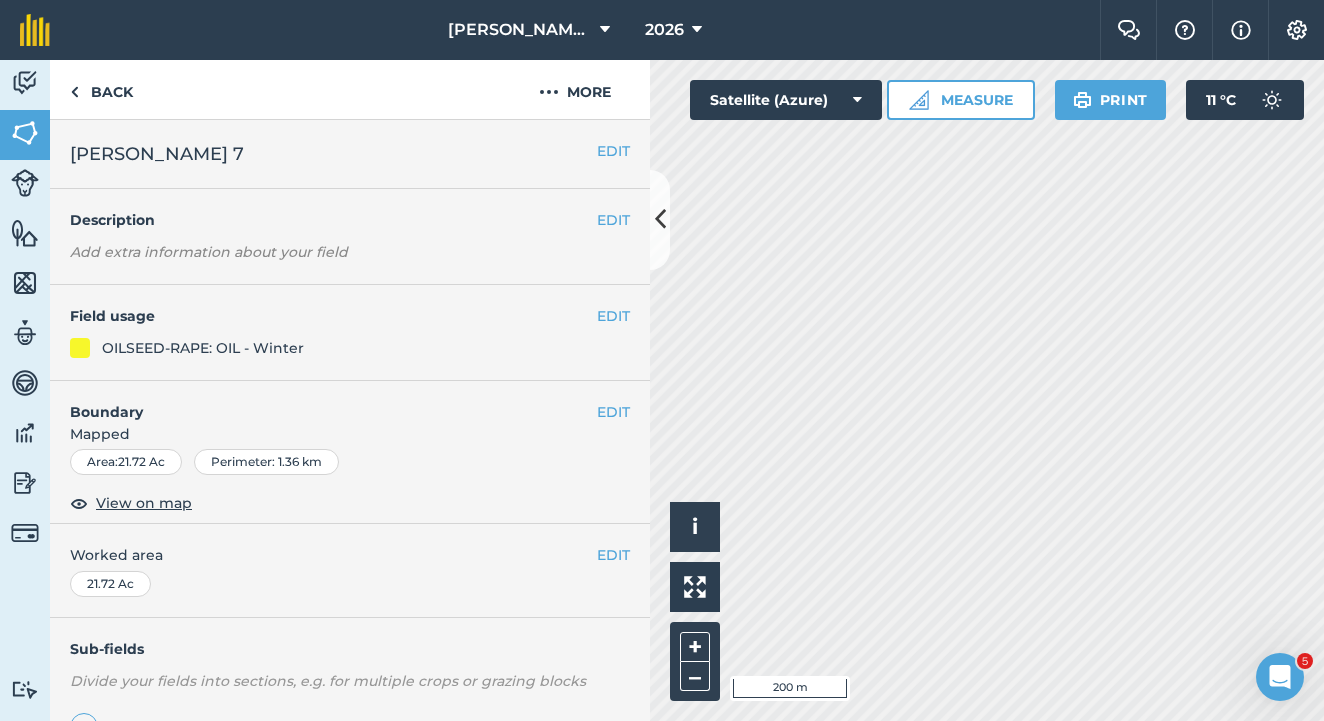 click on "EDIT" at bounding box center (613, 316) 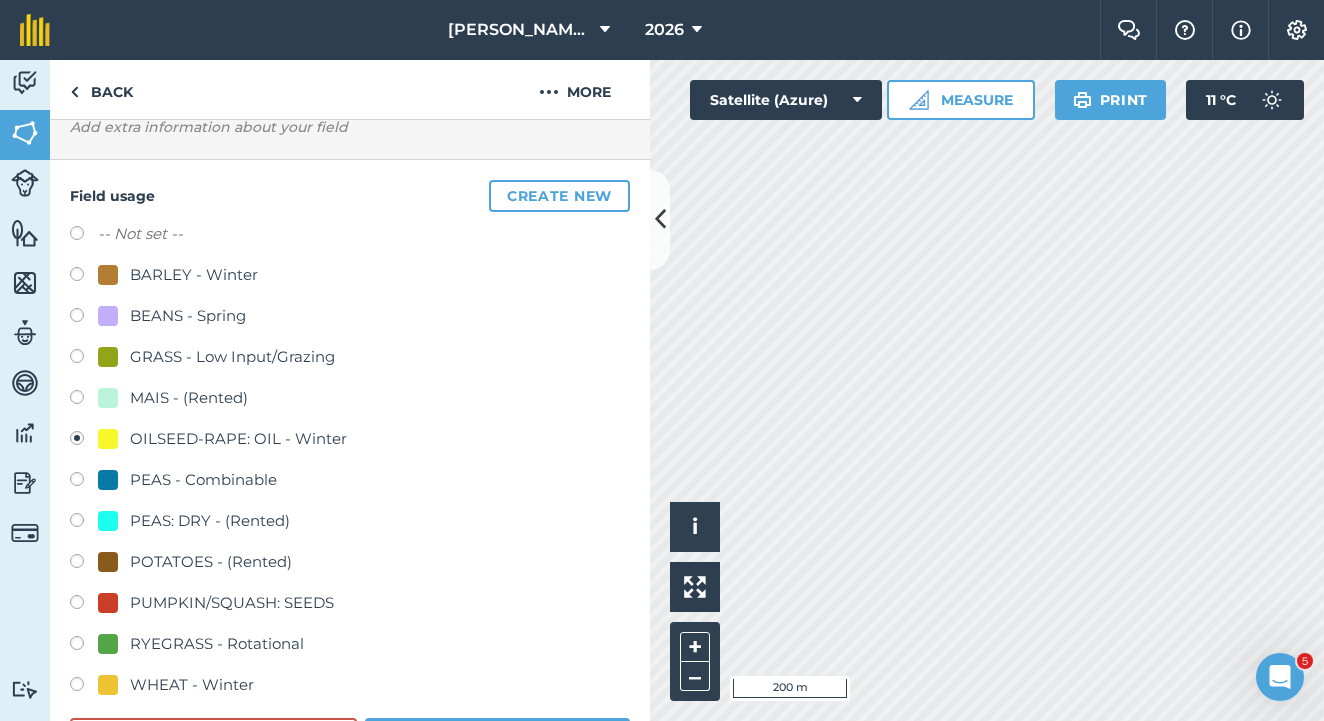 scroll, scrollTop: 136, scrollLeft: 0, axis: vertical 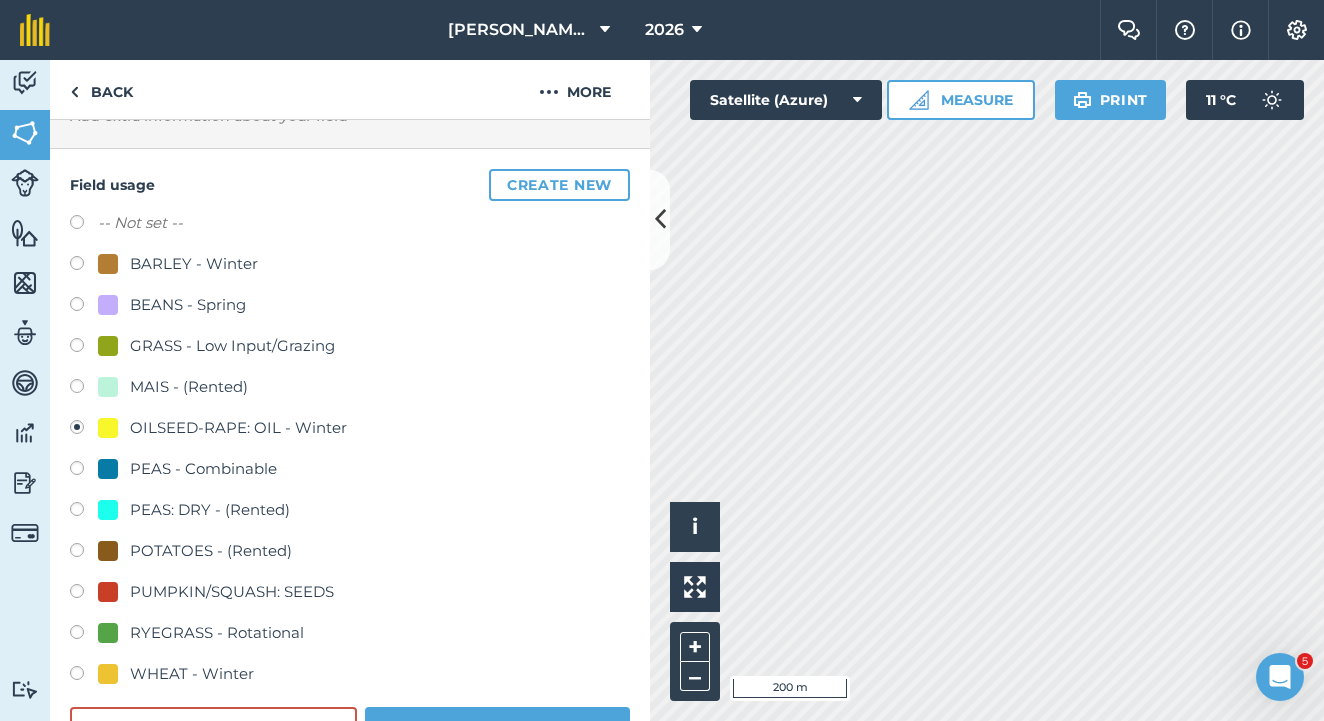 click at bounding box center (84, 676) 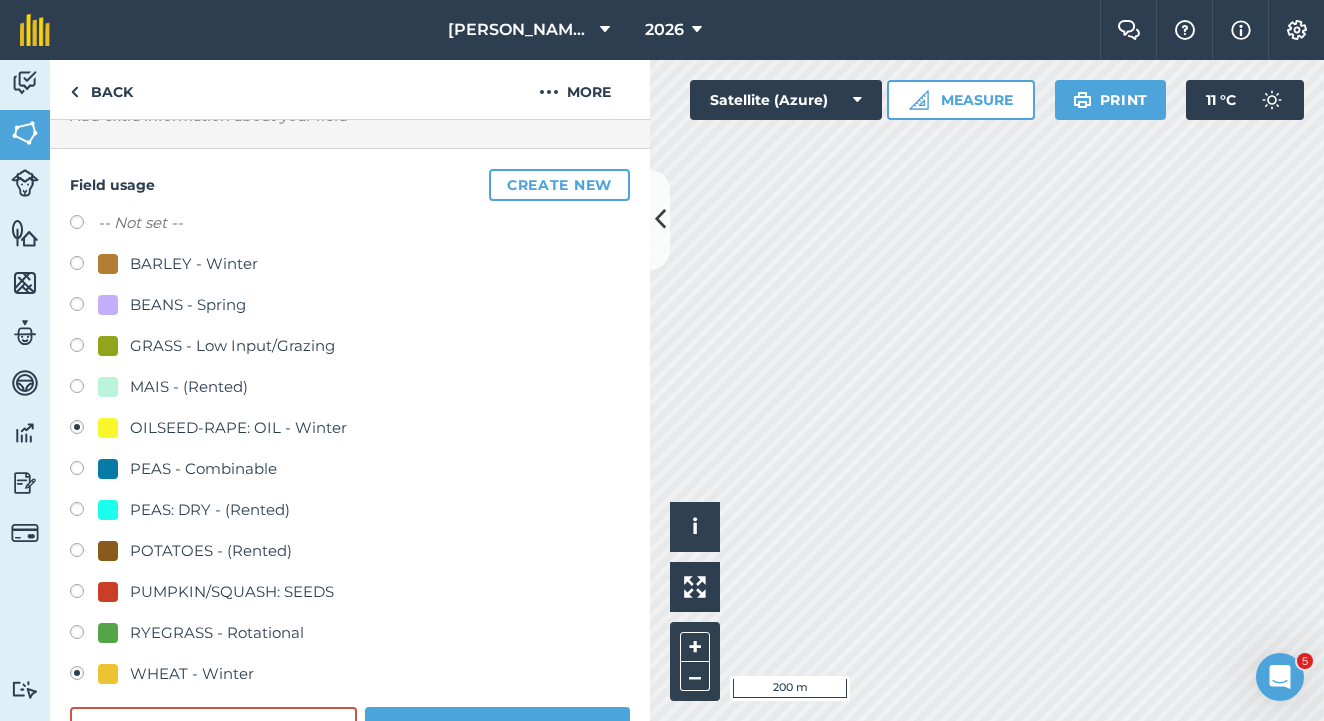 radio on "true" 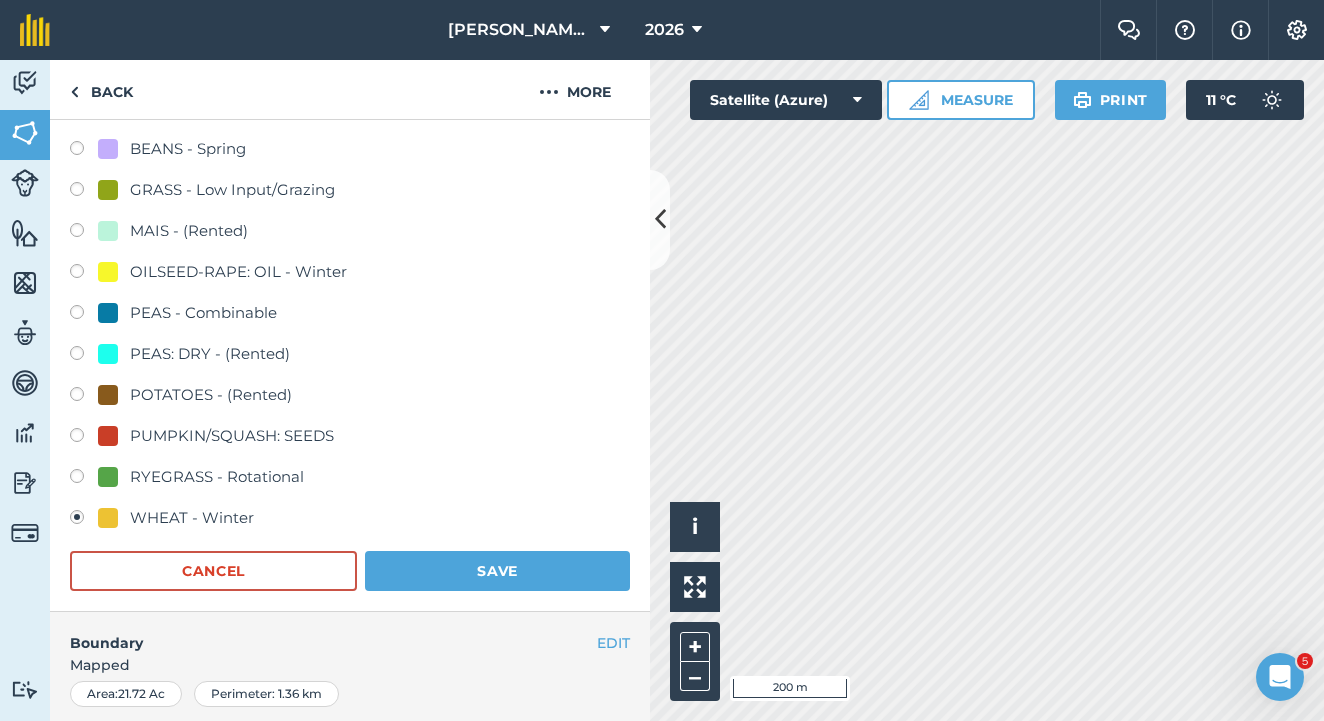 click on "Save" at bounding box center [497, 571] 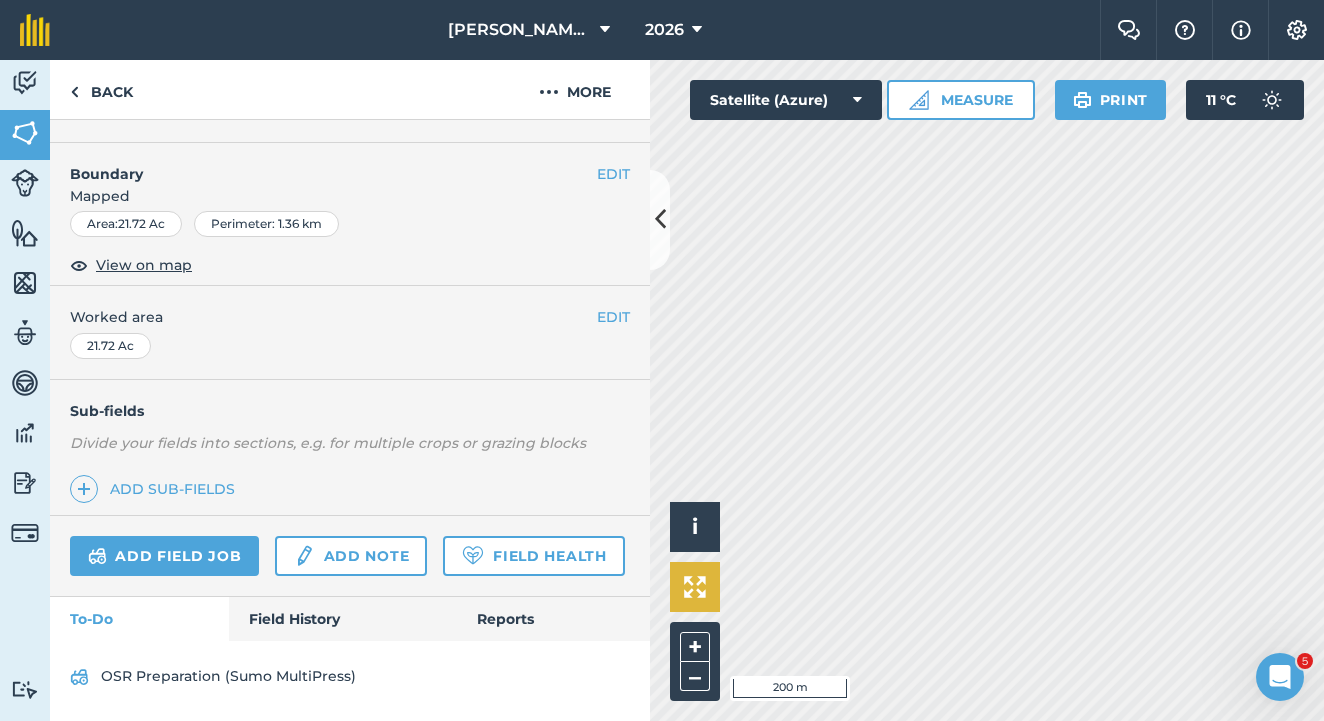scroll, scrollTop: 290, scrollLeft: 0, axis: vertical 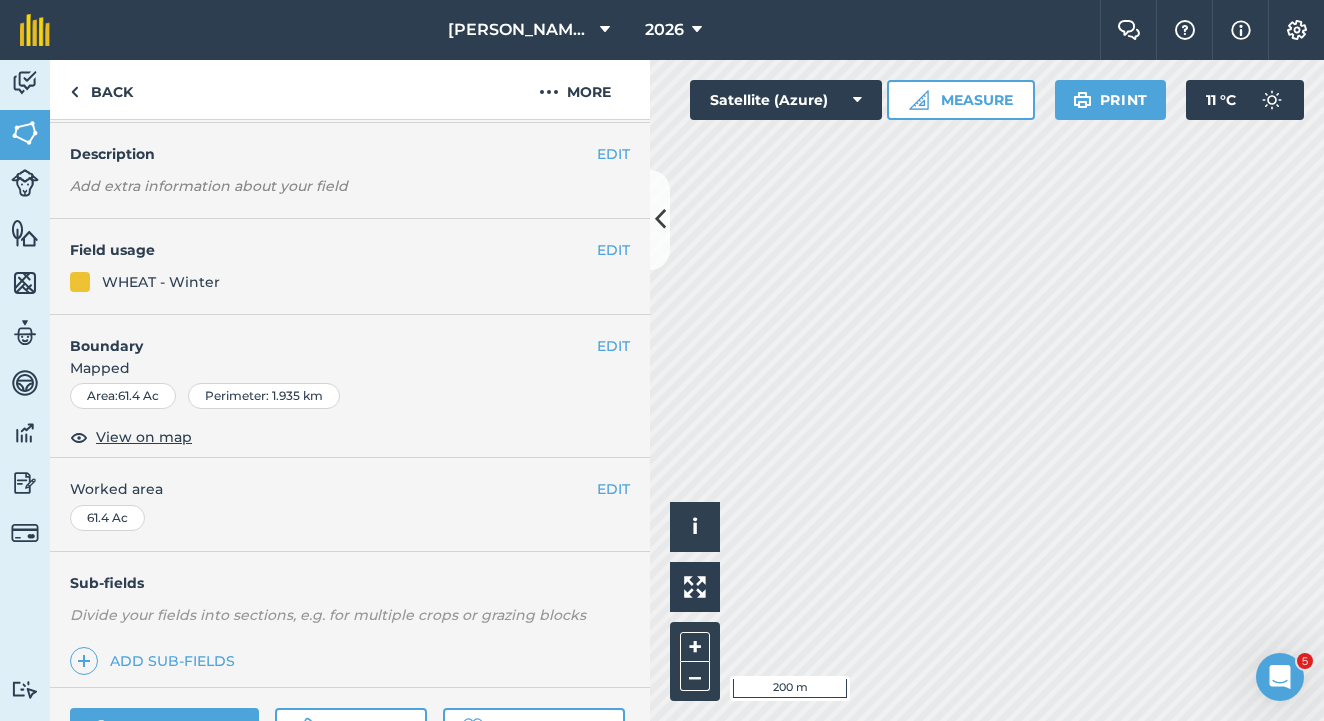 click on "[PERSON_NAME] Farm Partnership  2026 Farm Chat Help Info Settings Map printing is not available on our free plan Please upgrade to our Essentials, Plus or Pro plan to access this feature. Activity Fields Livestock Features Maps Team Vehicles Data Reporting Billing Tutorials Tutorials   Back   More EDIT No Leaf Plantation EDIT Description Add extra information about your field EDIT Field usage WHEAT - Winter EDIT Boundary   Mapped Area :  61.4   Ac Perimeter :   1.935   km   View on map EDIT Worked area 61.4   Ac Sub-fields   Divide your fields into sections, e.g. for multiple crops or grazing blocks   Add sub-fields Add field job Add note   Field Health To-Do Field History Reports Wheat Preparation (AgriWeld MinDis) Hello i © 2025 TomTom, Microsoft 200 m + – Satellite (Azure) Measure Print 11   ° C
5" at bounding box center [662, 360] 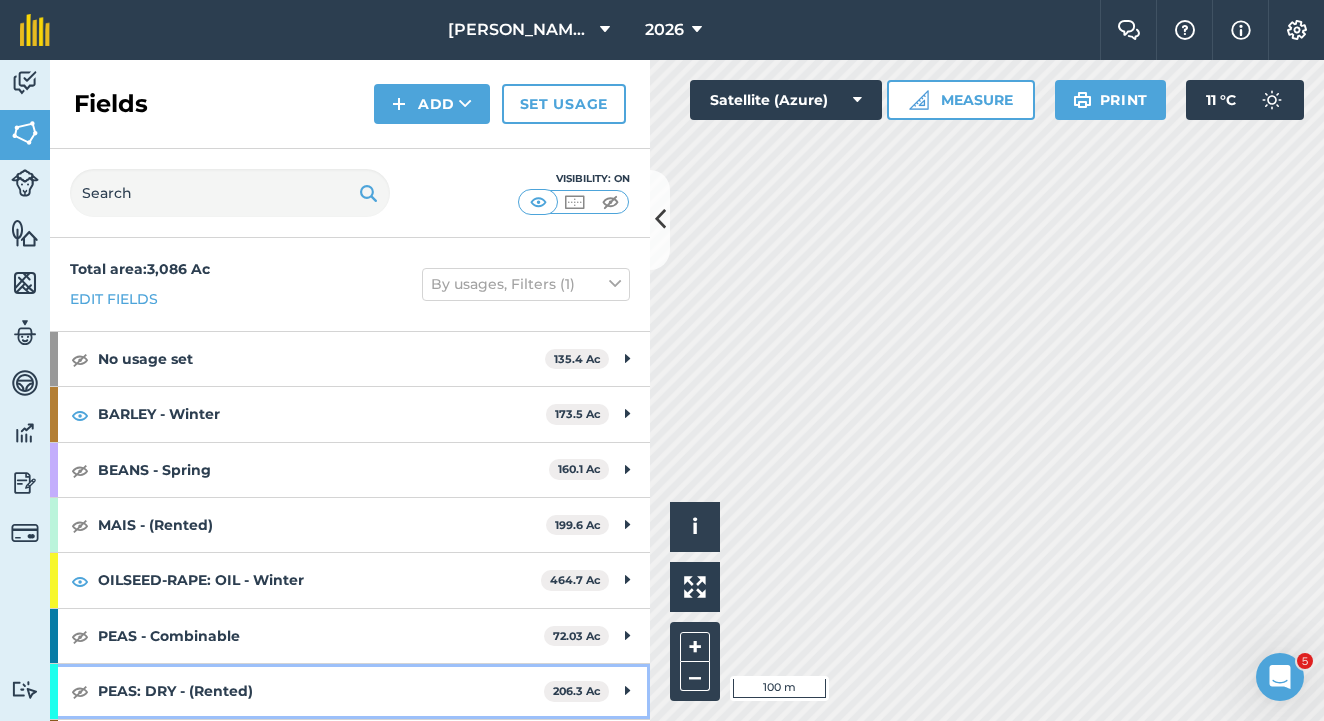 click at bounding box center (80, 691) 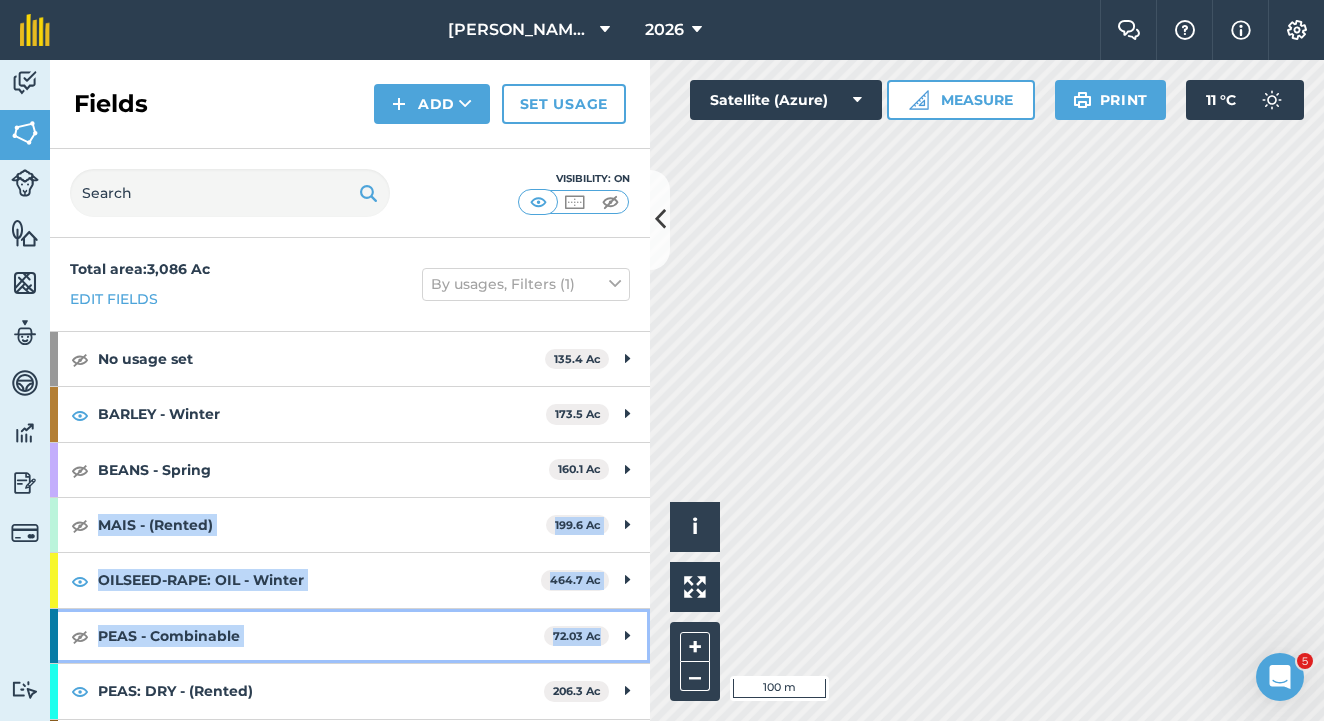 drag, startPoint x: 626, startPoint y: 629, endPoint x: 617, endPoint y: 484, distance: 145.27904 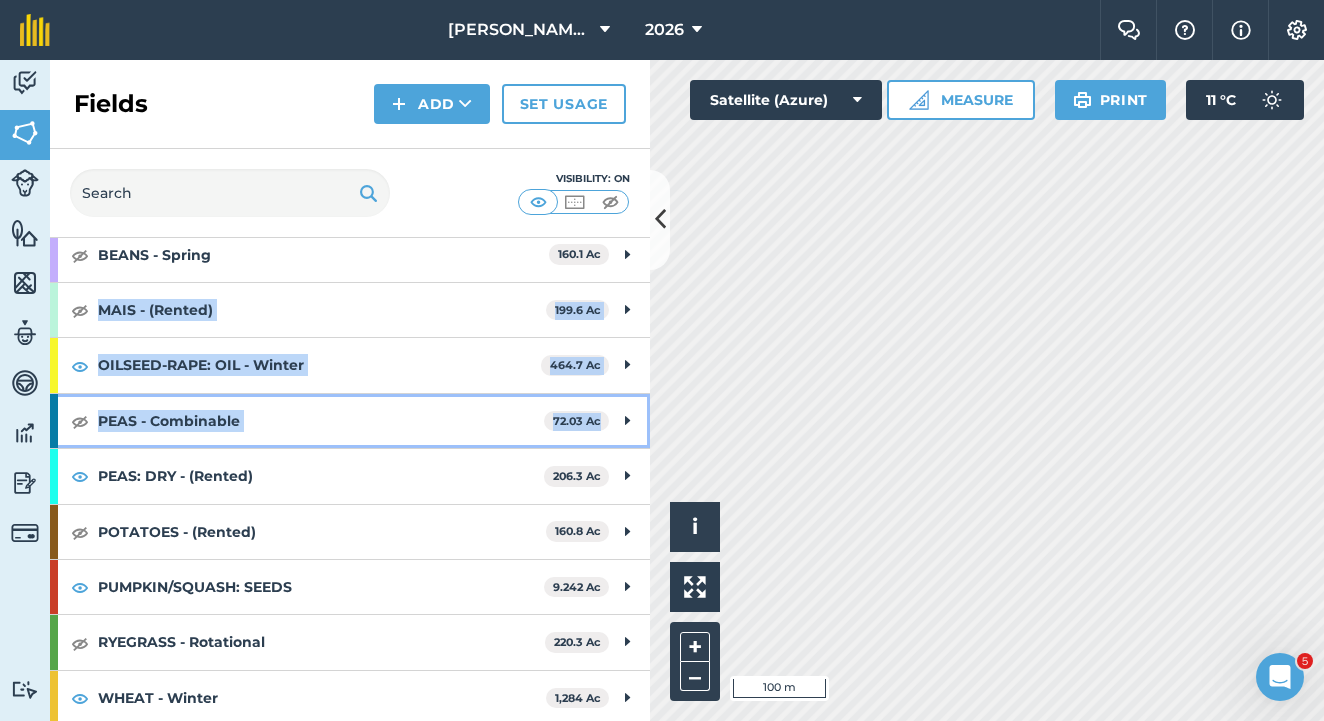 scroll, scrollTop: 214, scrollLeft: 0, axis: vertical 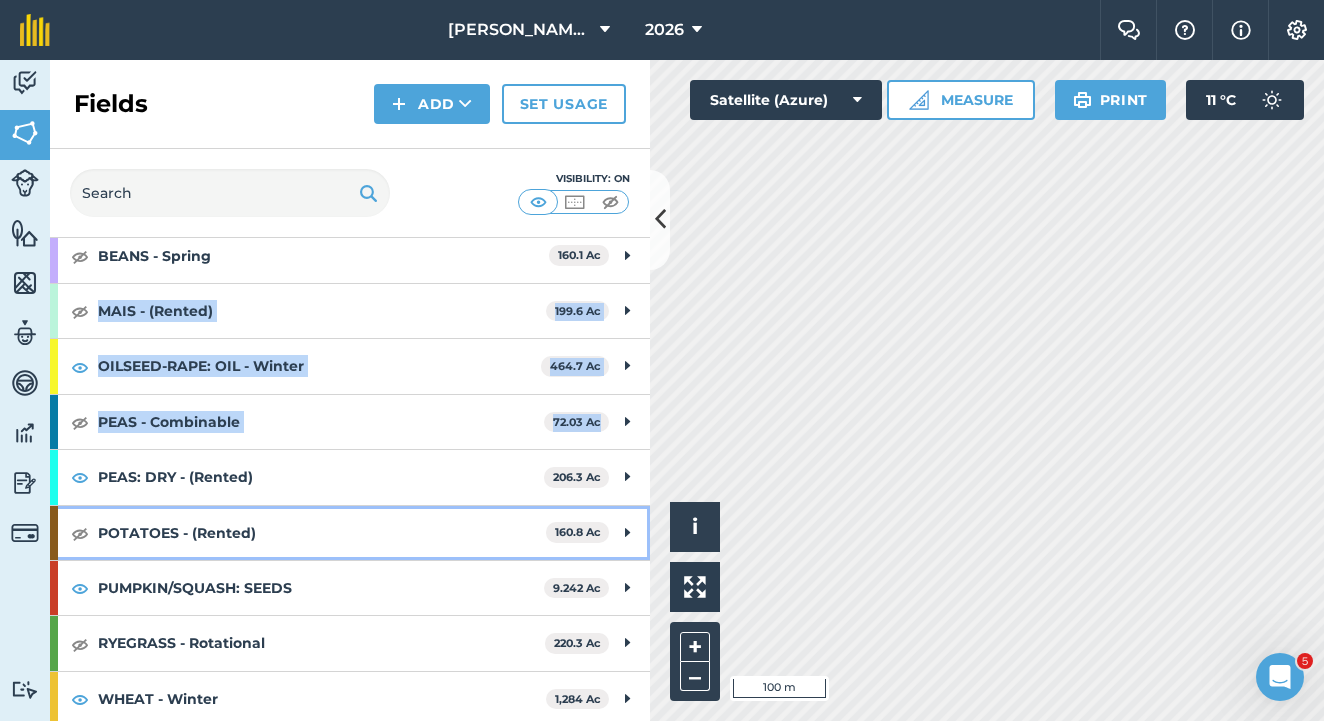 click at bounding box center [80, 533] 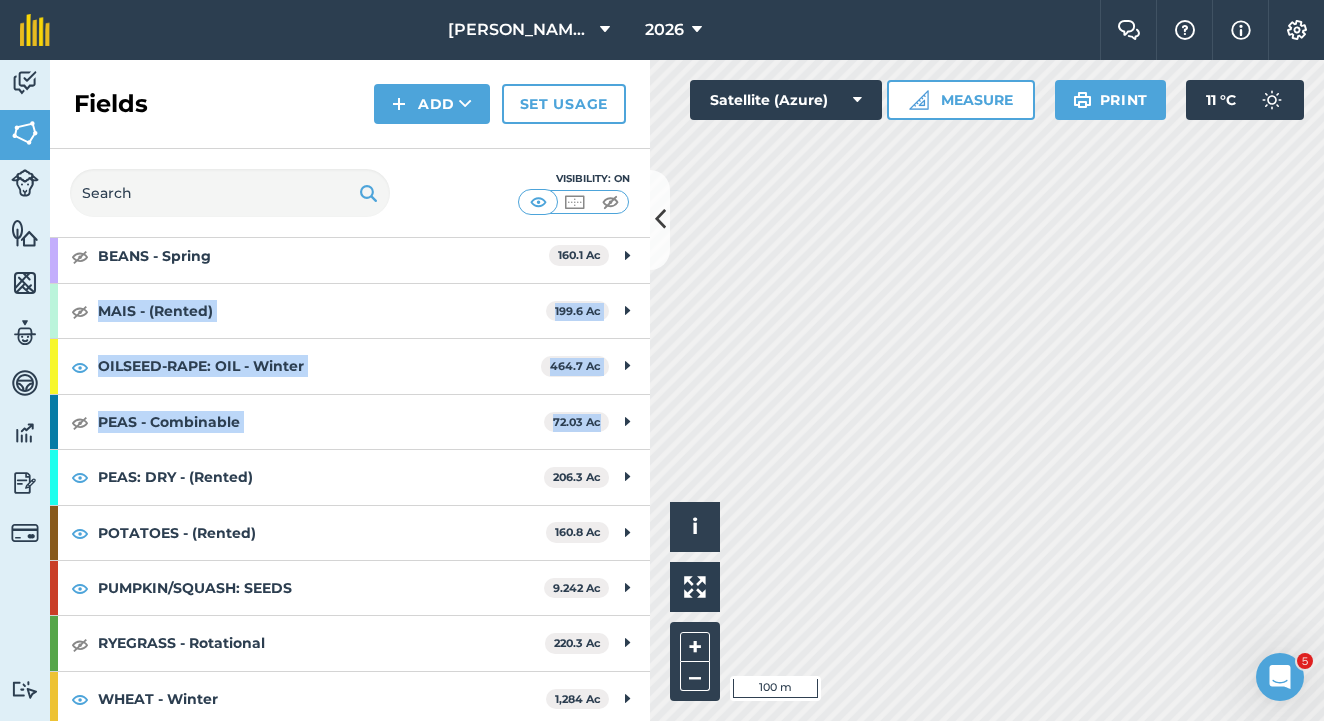 scroll, scrollTop: 151, scrollLeft: 0, axis: vertical 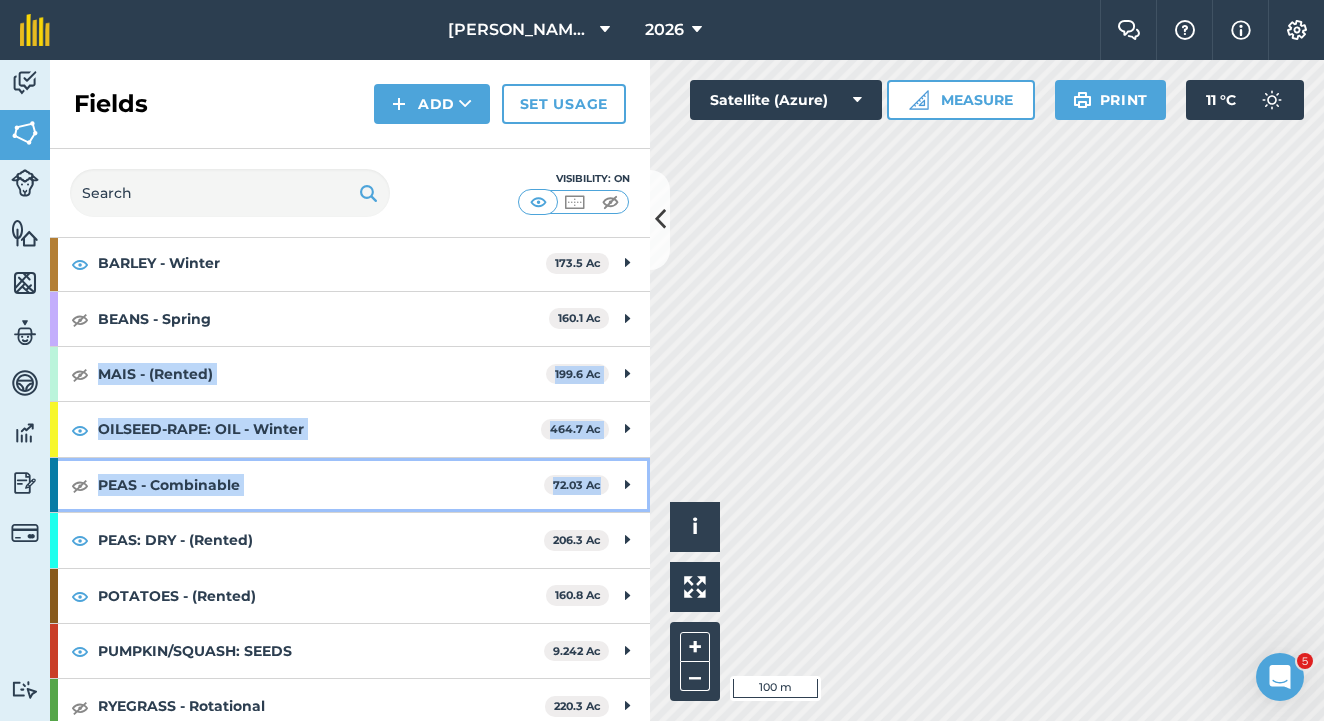 click at bounding box center (80, 485) 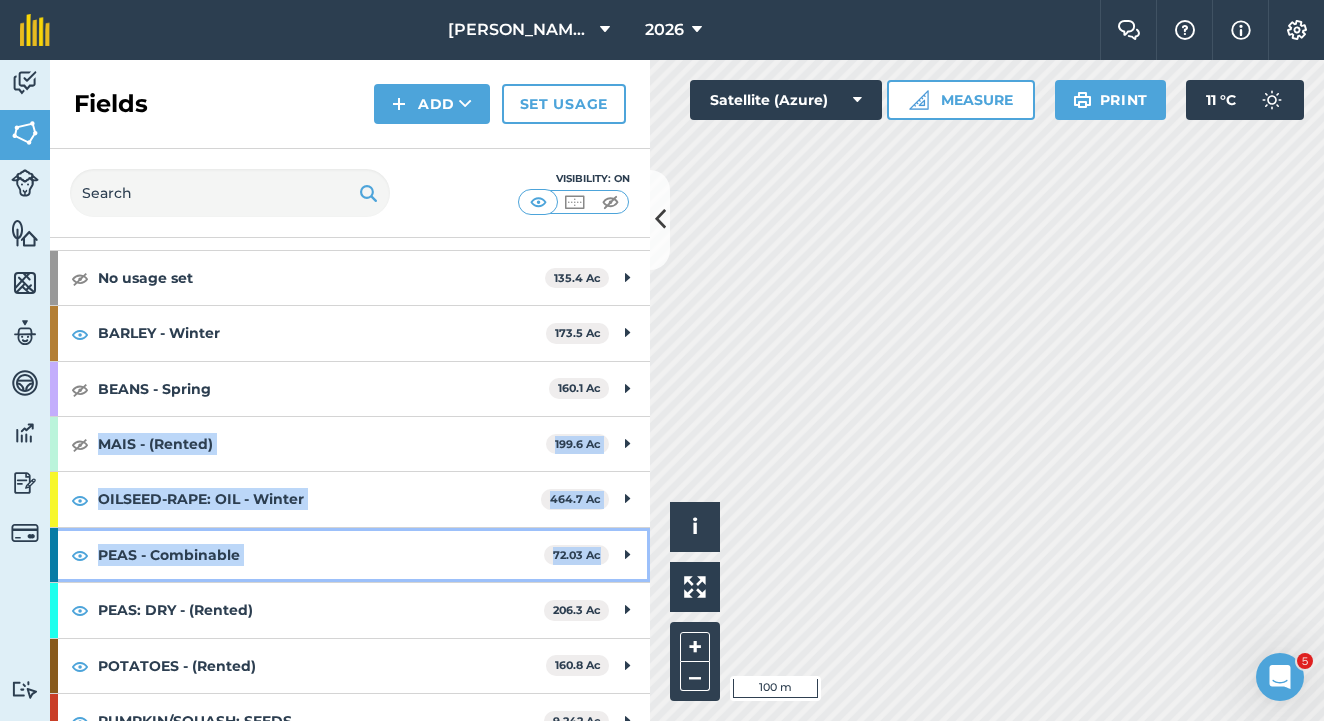scroll, scrollTop: 62, scrollLeft: 0, axis: vertical 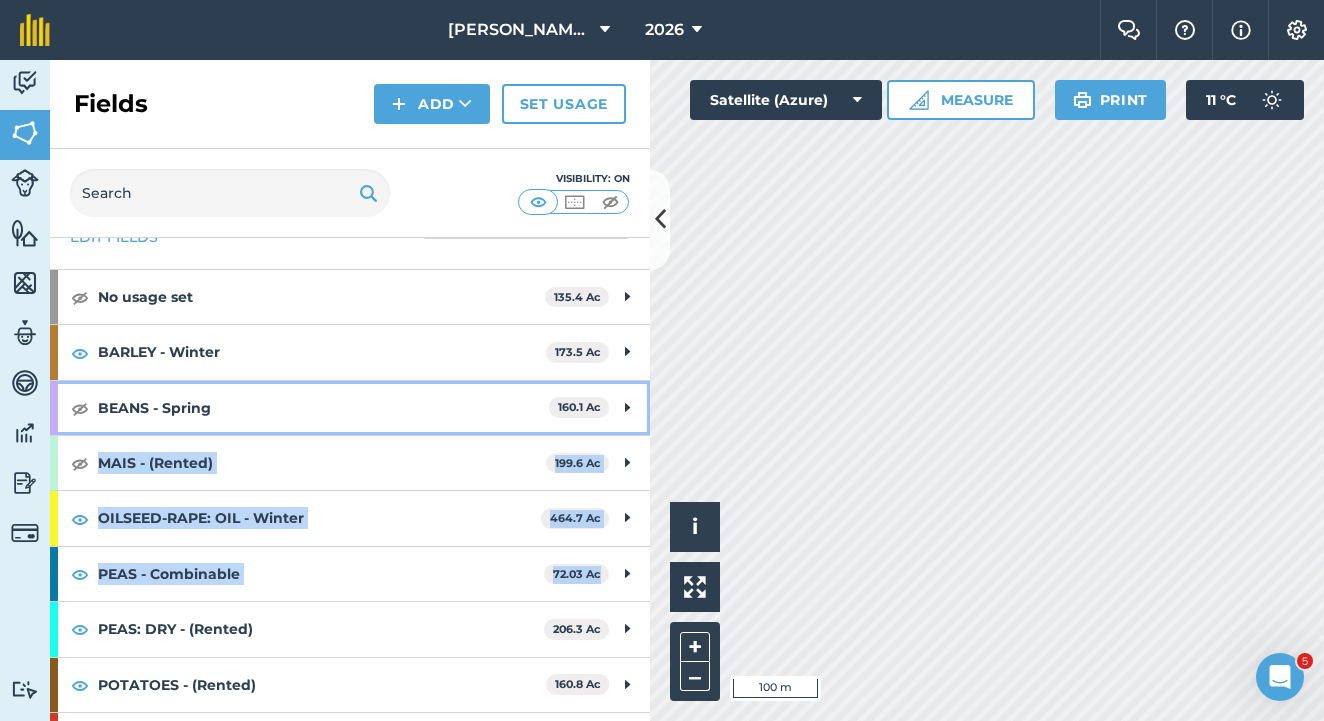 click at bounding box center [80, 408] 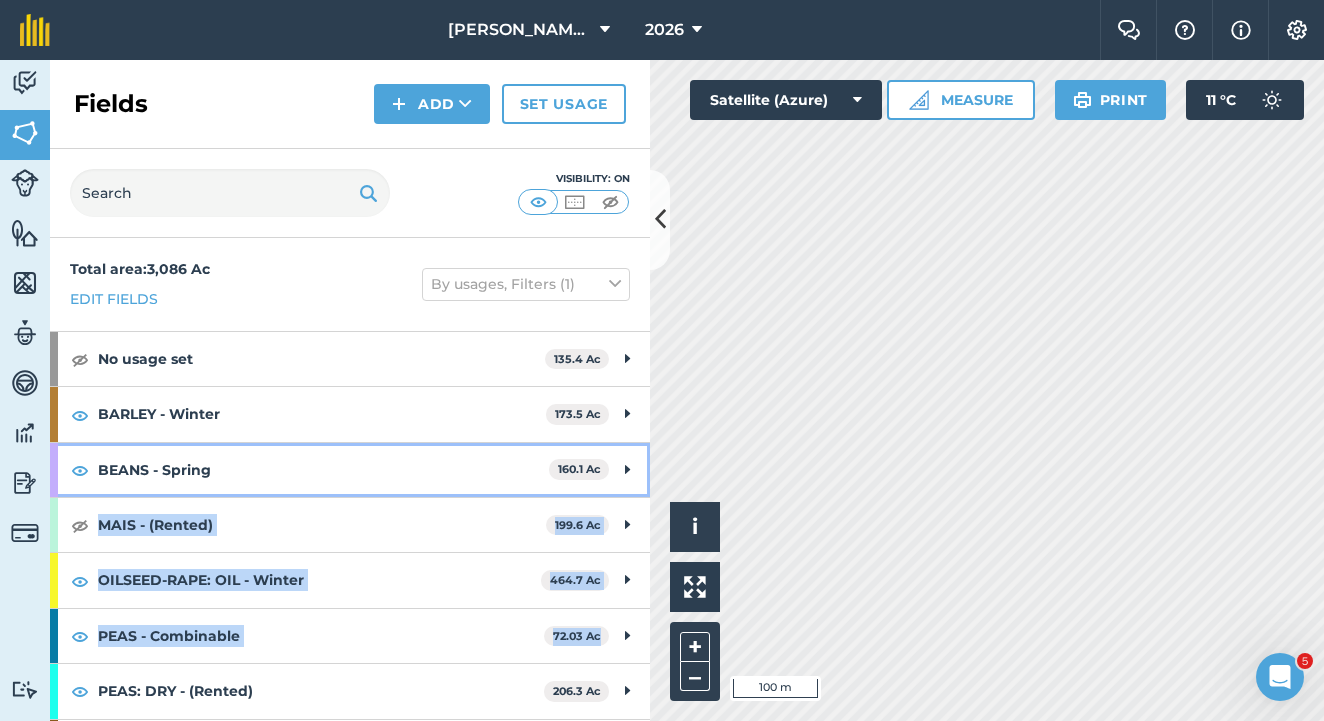 scroll, scrollTop: 26, scrollLeft: 0, axis: vertical 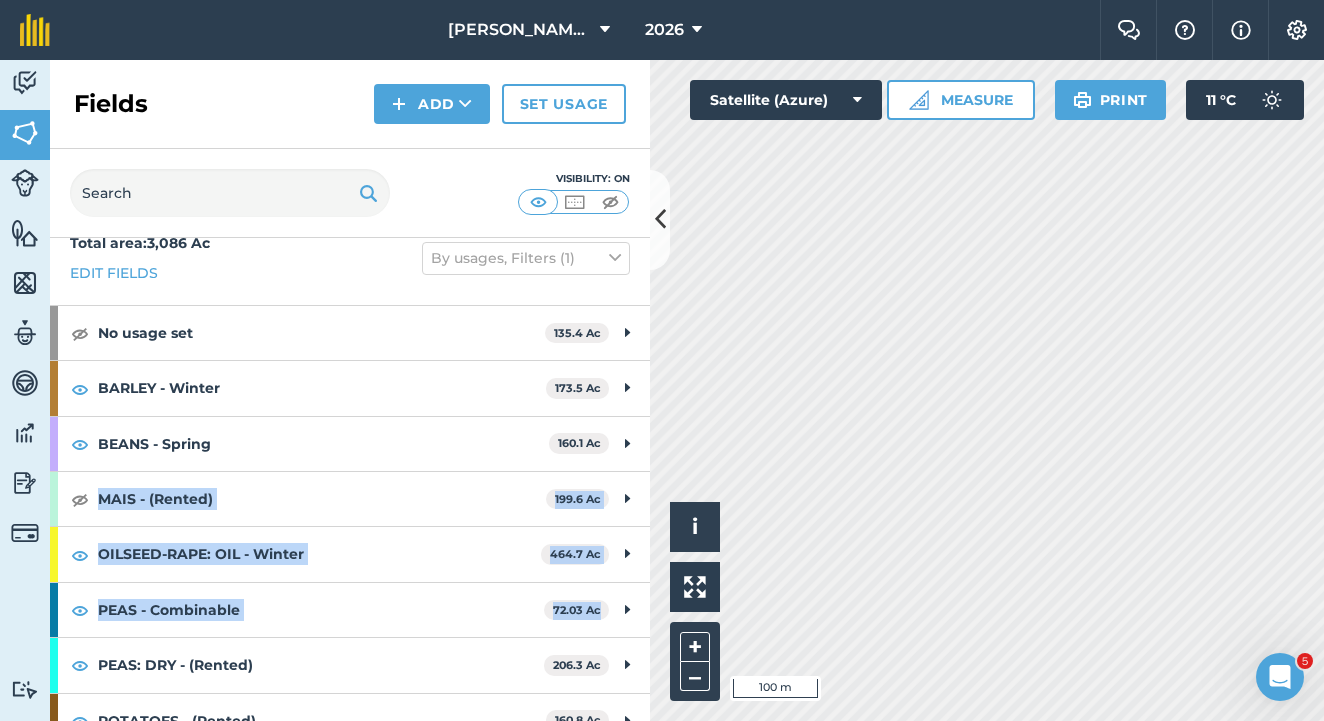 click on "Add" at bounding box center [432, 104] 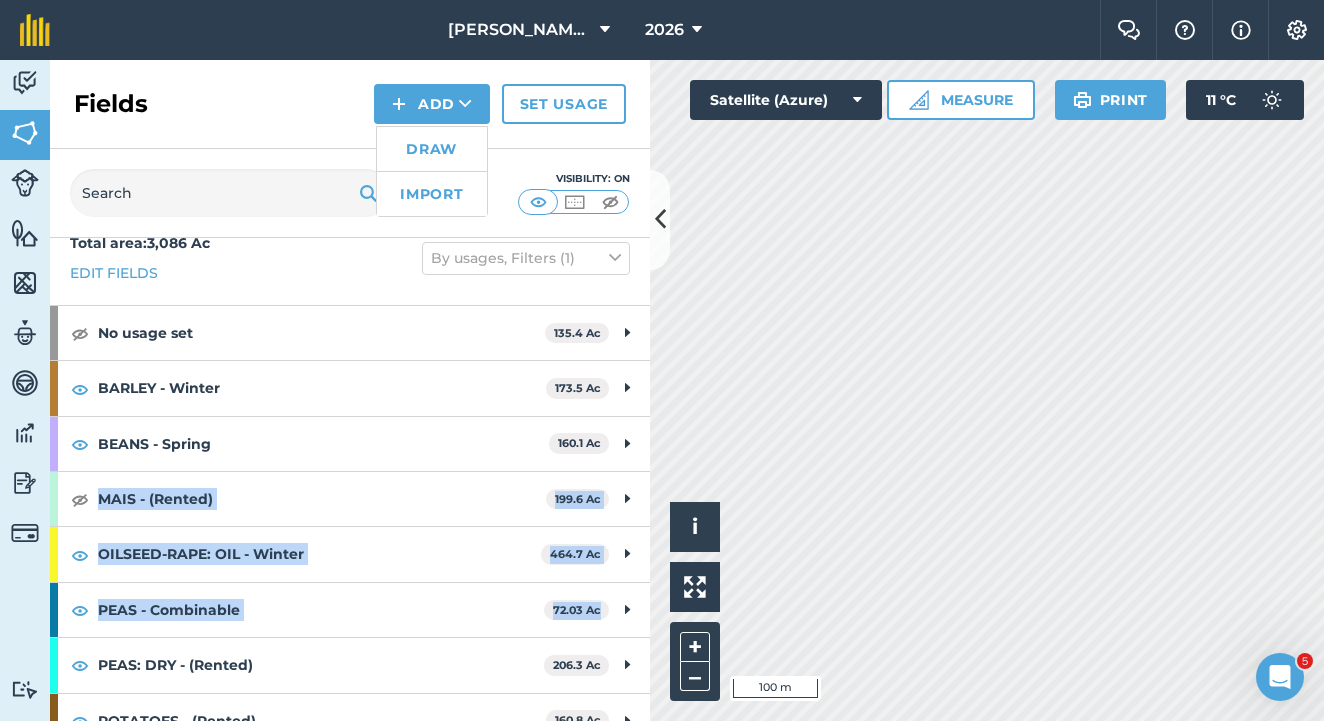 click on "Draw" at bounding box center [432, 149] 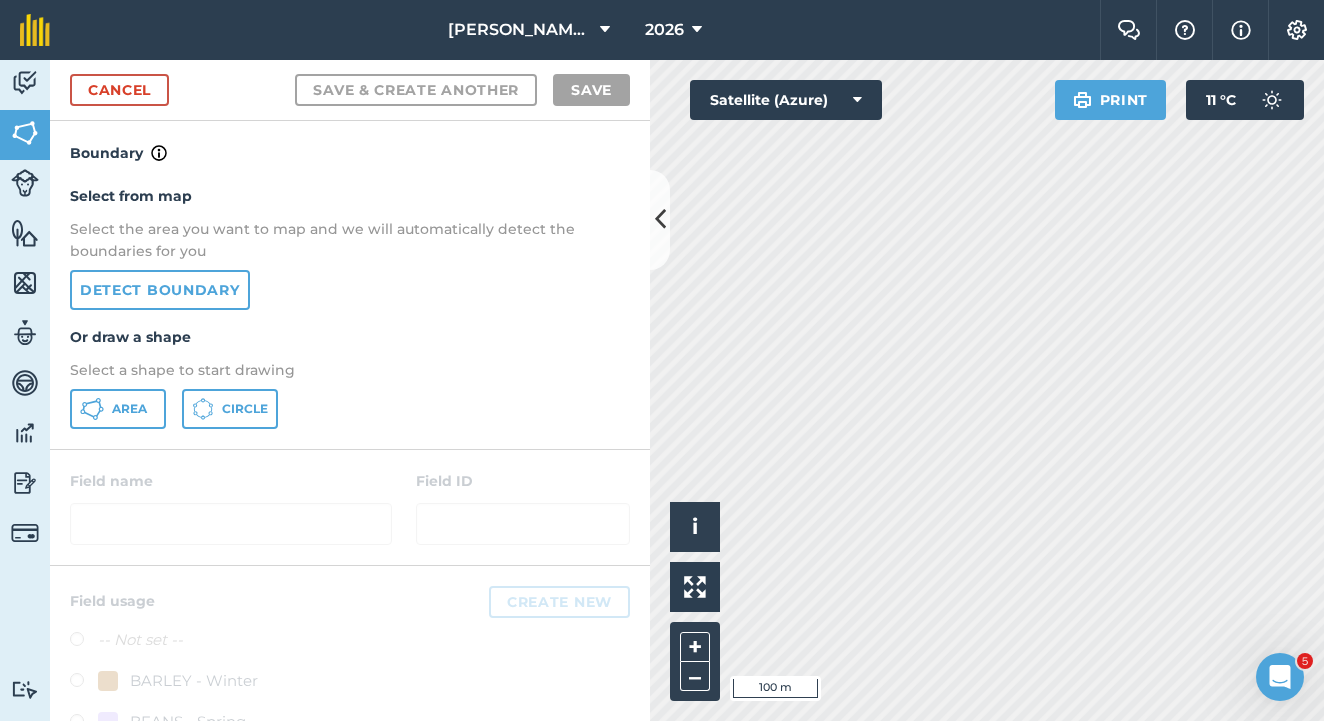 click on "Area" at bounding box center (118, 409) 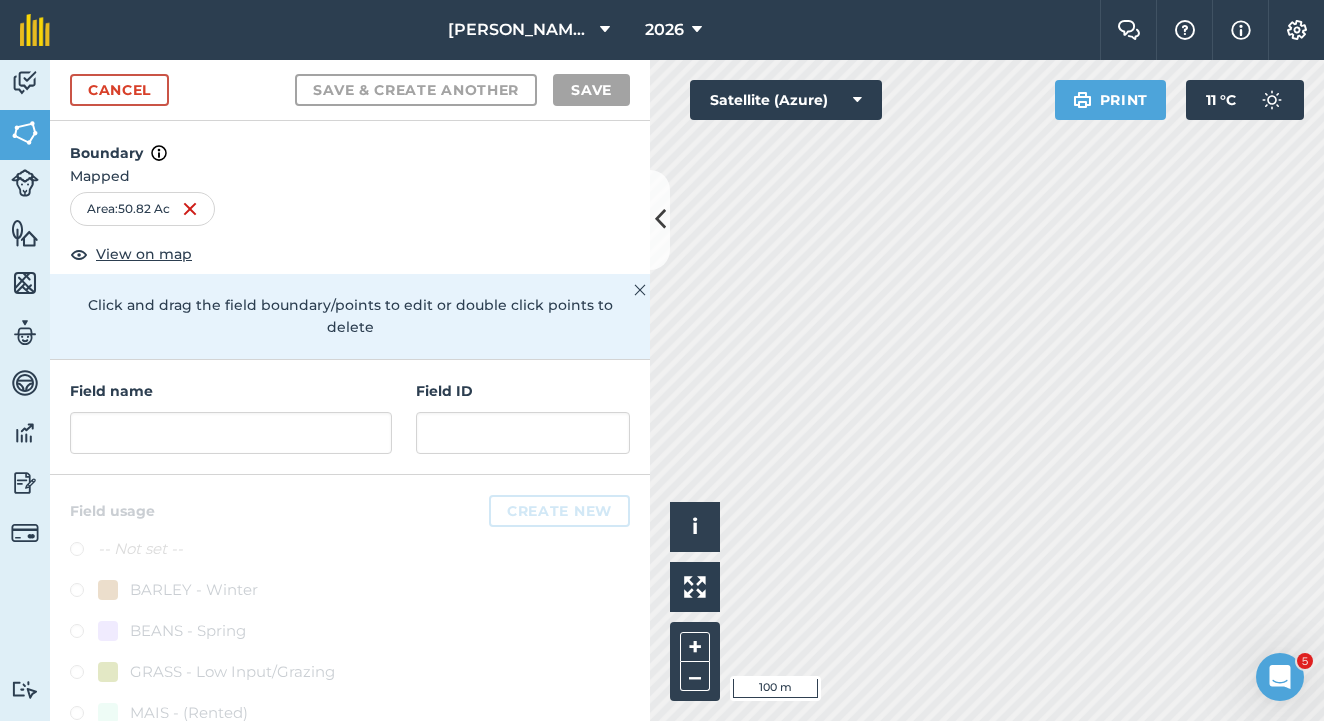 click on "Satellite (Azure)" at bounding box center [786, 100] 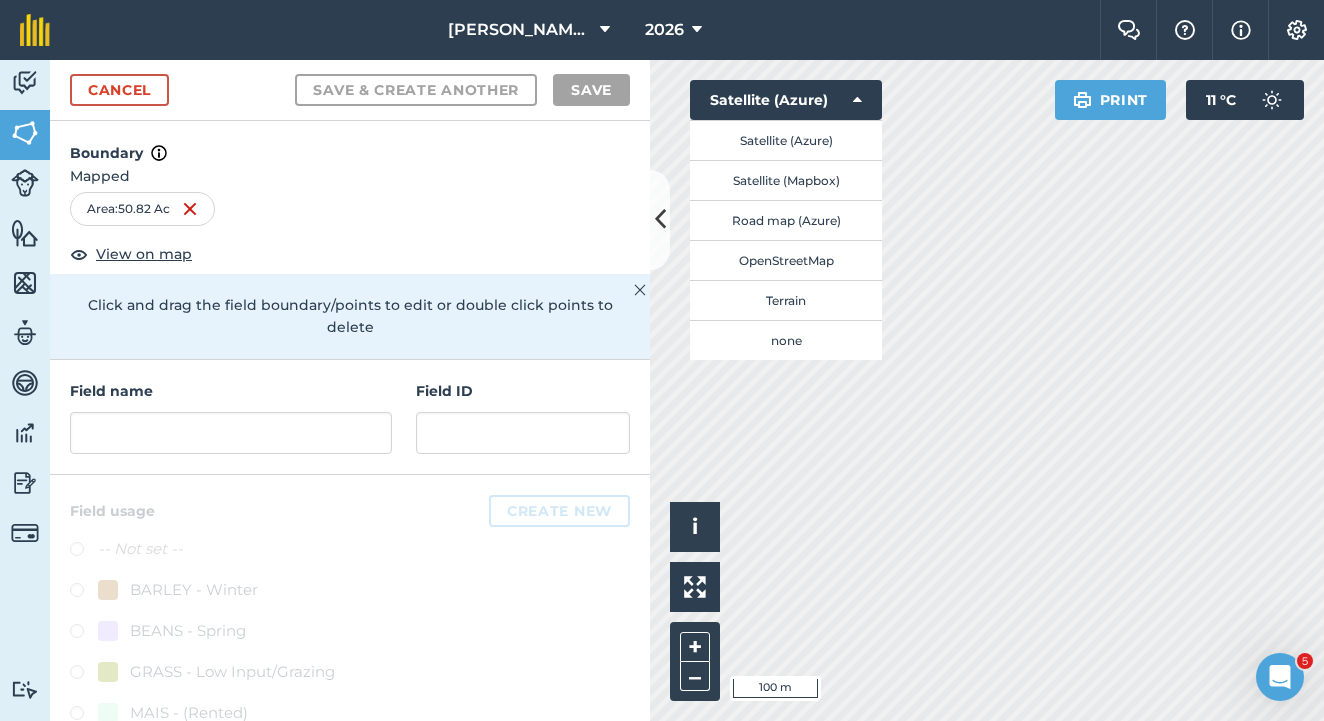 click on "Satellite (Mapbox)" at bounding box center (786, 180) 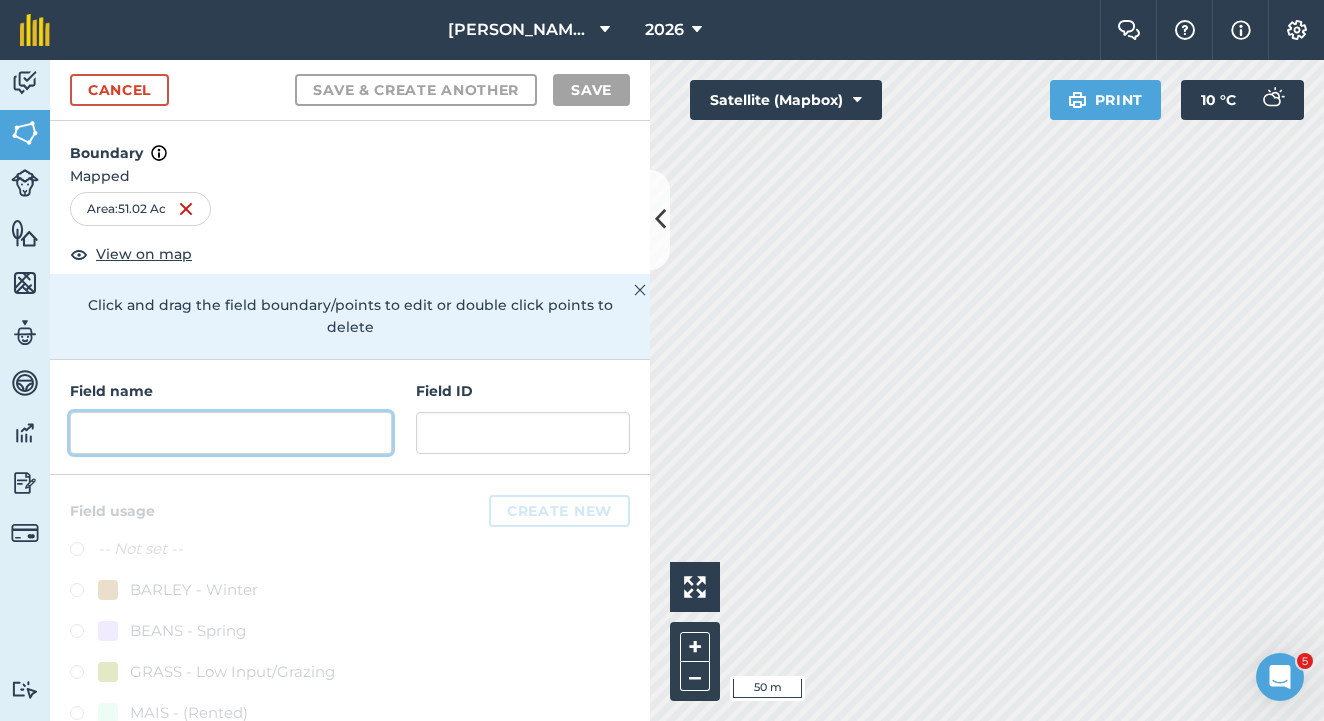 click at bounding box center [231, 433] 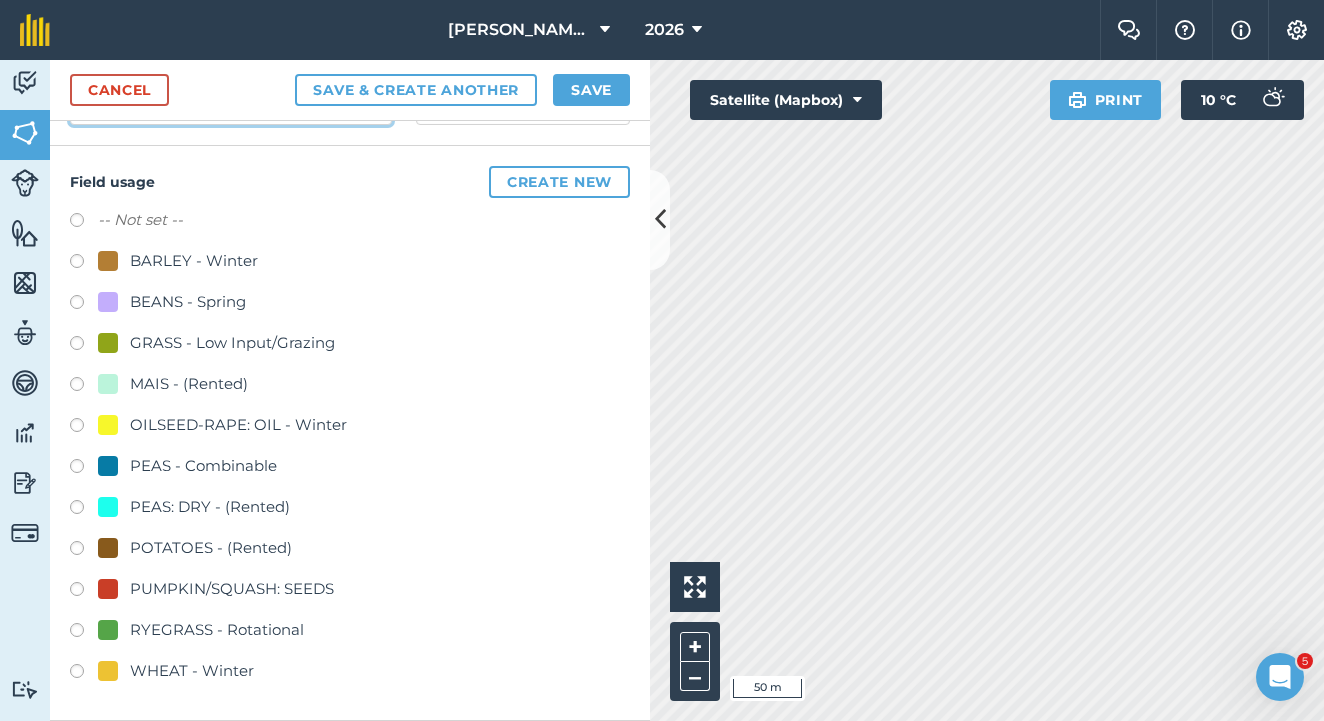 scroll, scrollTop: 328, scrollLeft: 0, axis: vertical 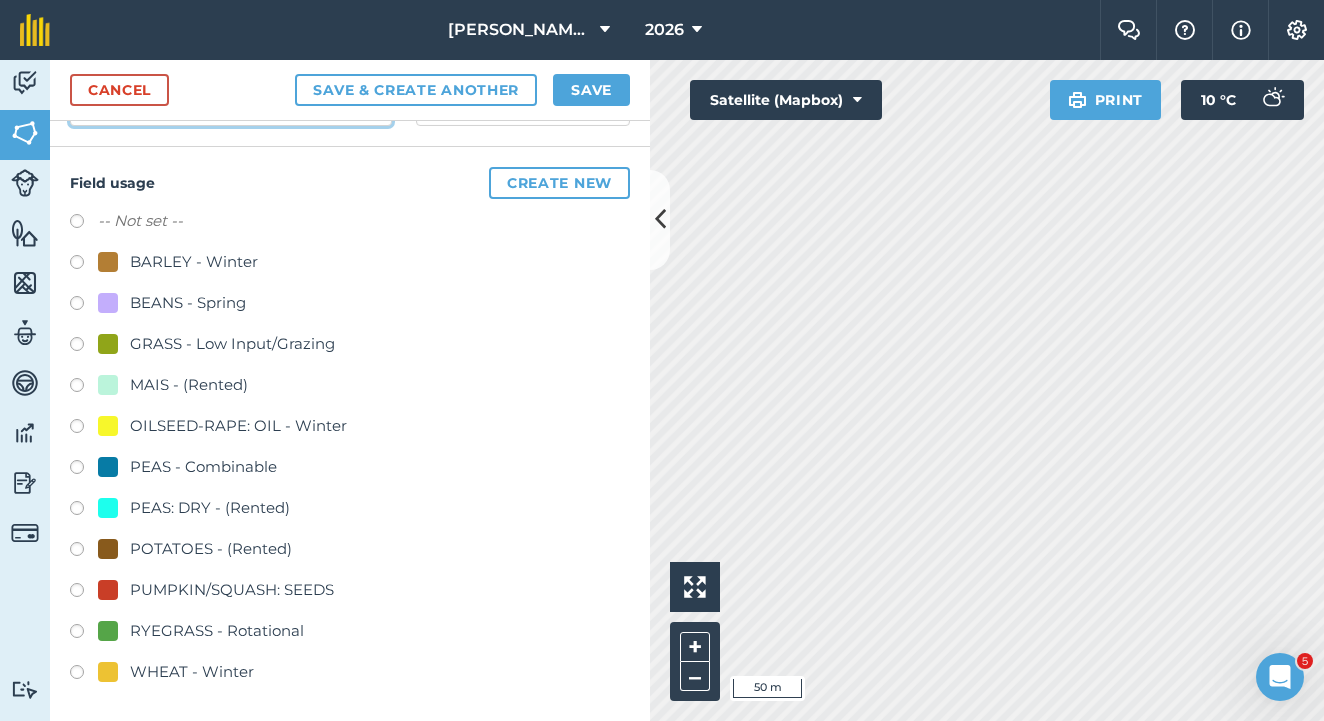 type on "Oak [PERSON_NAME]" 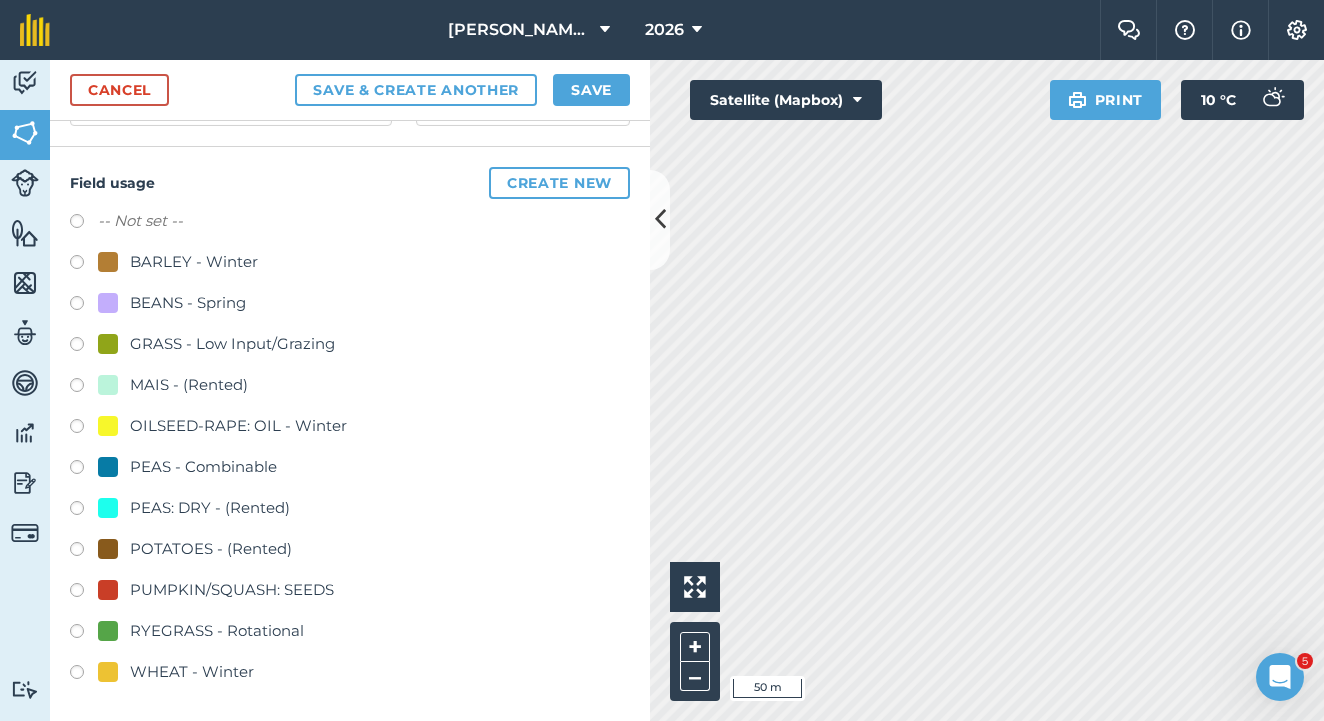 click at bounding box center [84, 675] 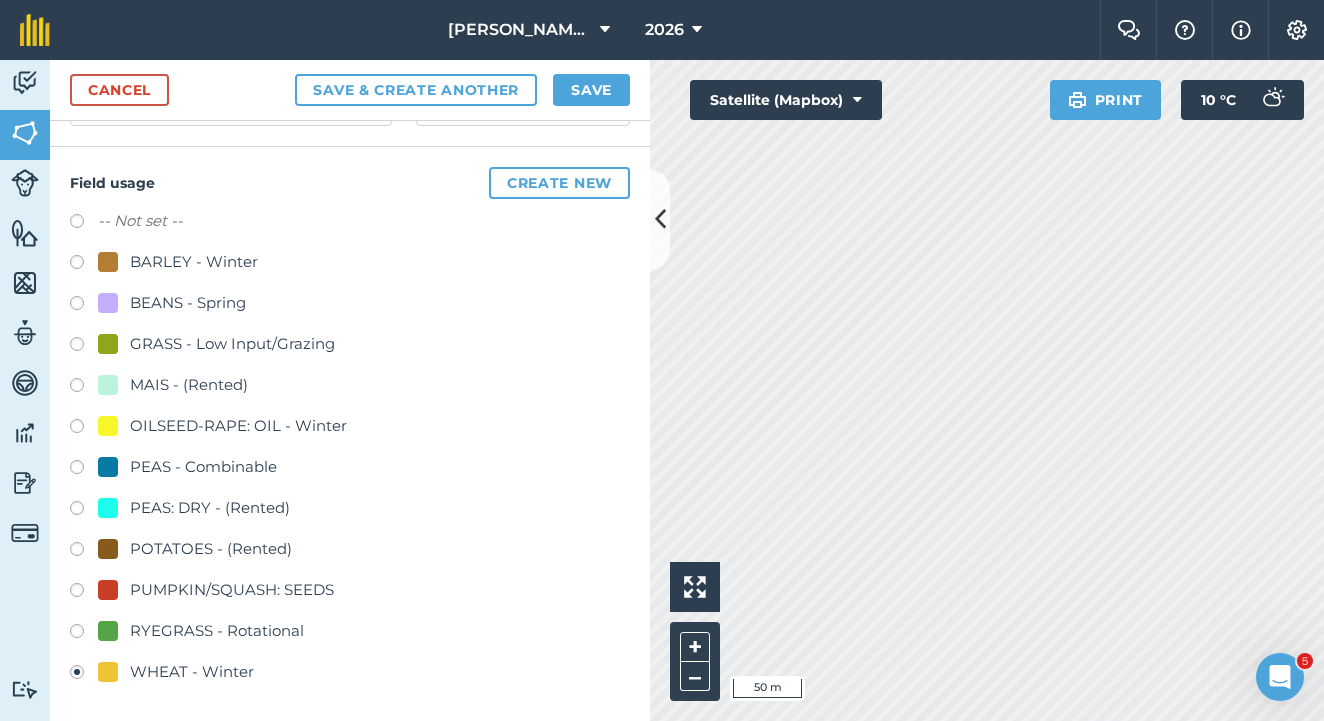 click on "Save" at bounding box center (591, 90) 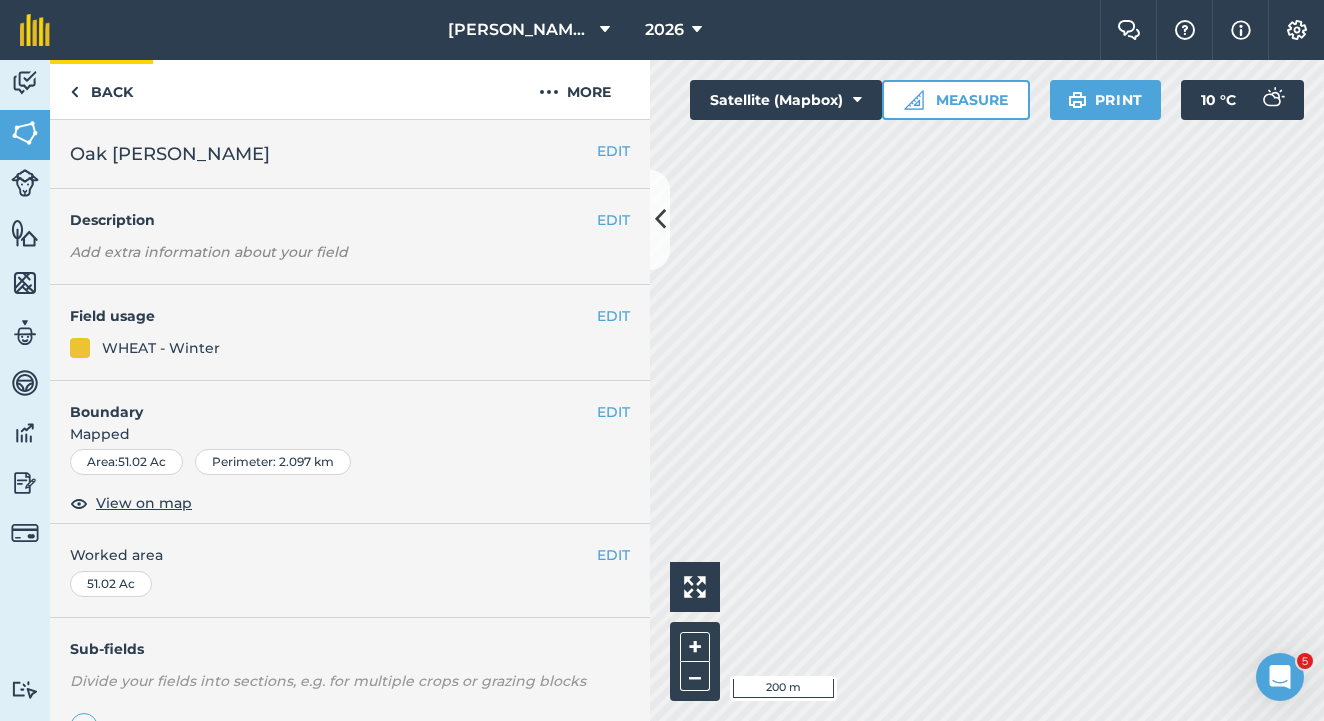 click on "Back" at bounding box center [101, 89] 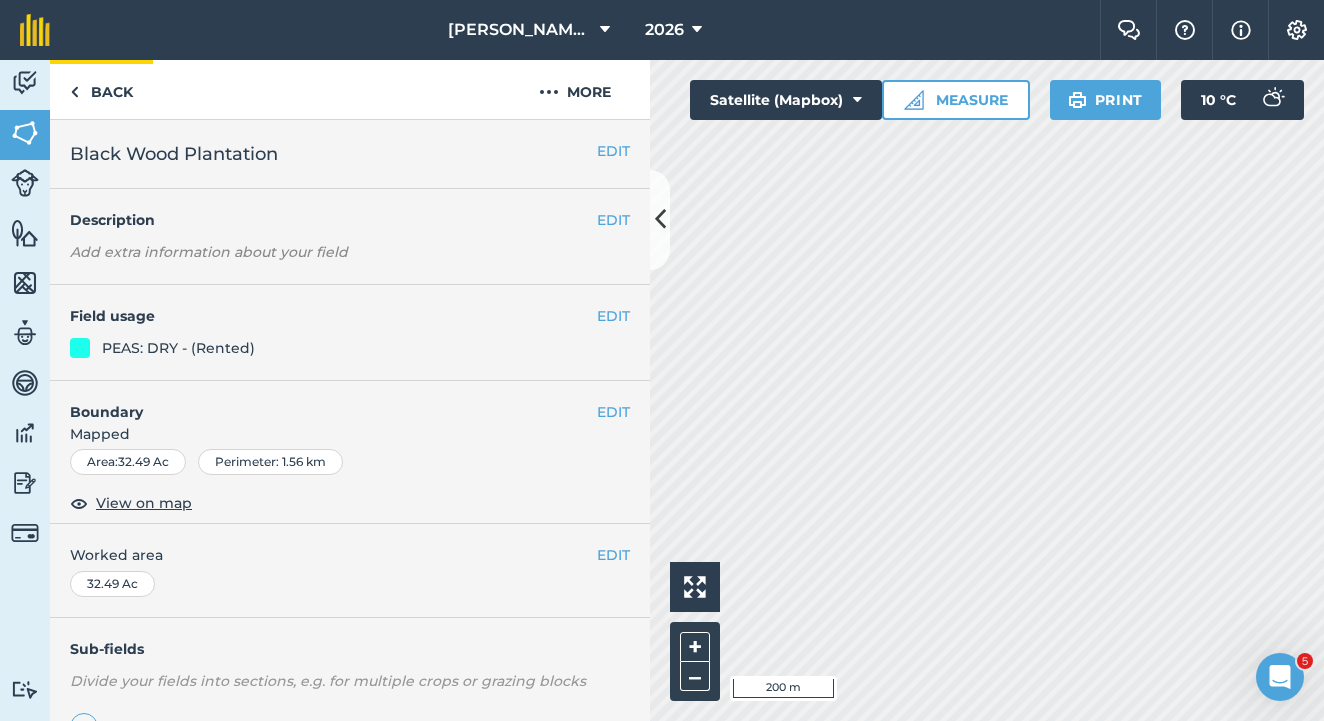 click on "Back" at bounding box center [101, 89] 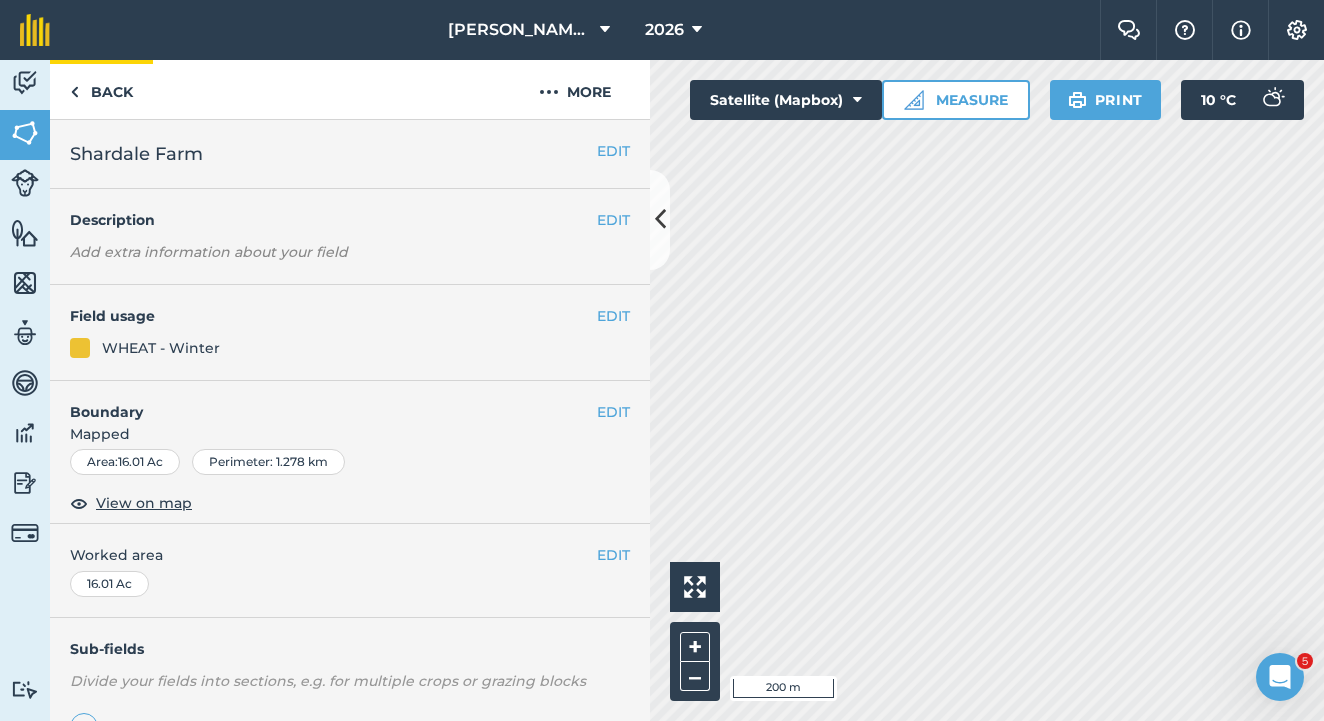 click on "Back" at bounding box center (101, 89) 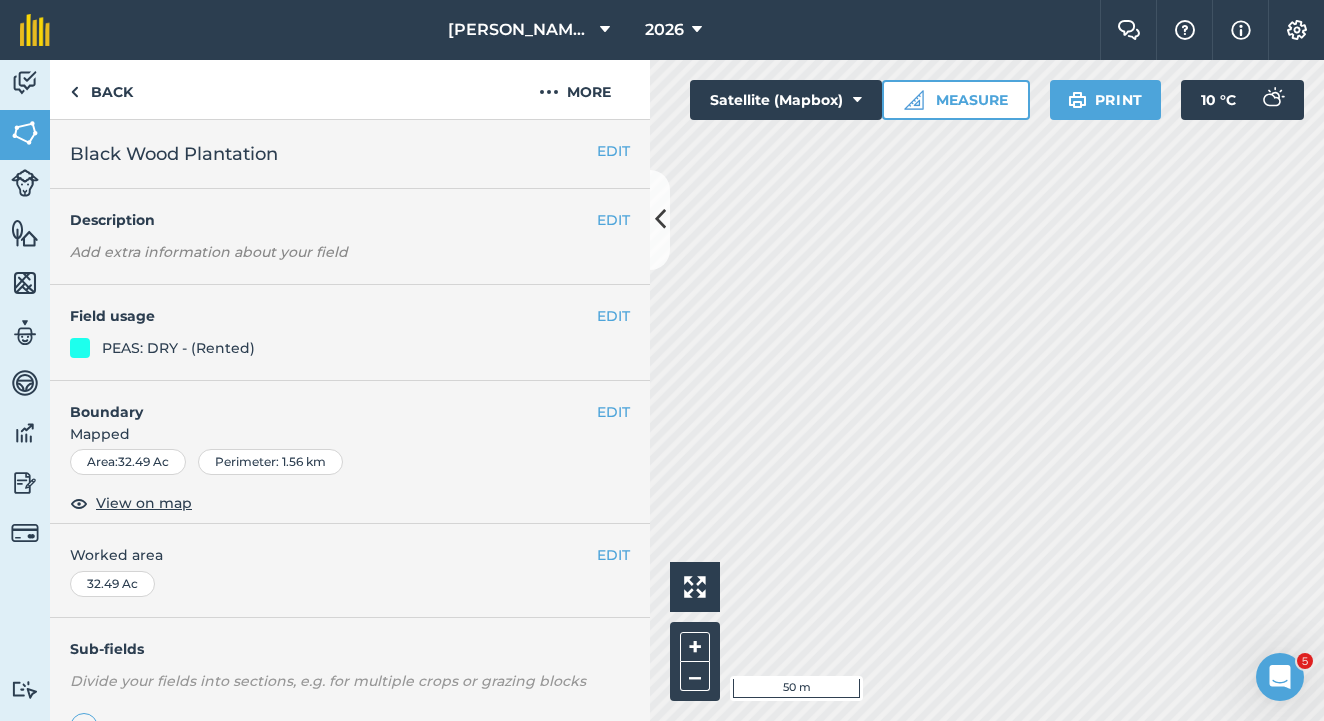 click on "EDIT" at bounding box center (613, 412) 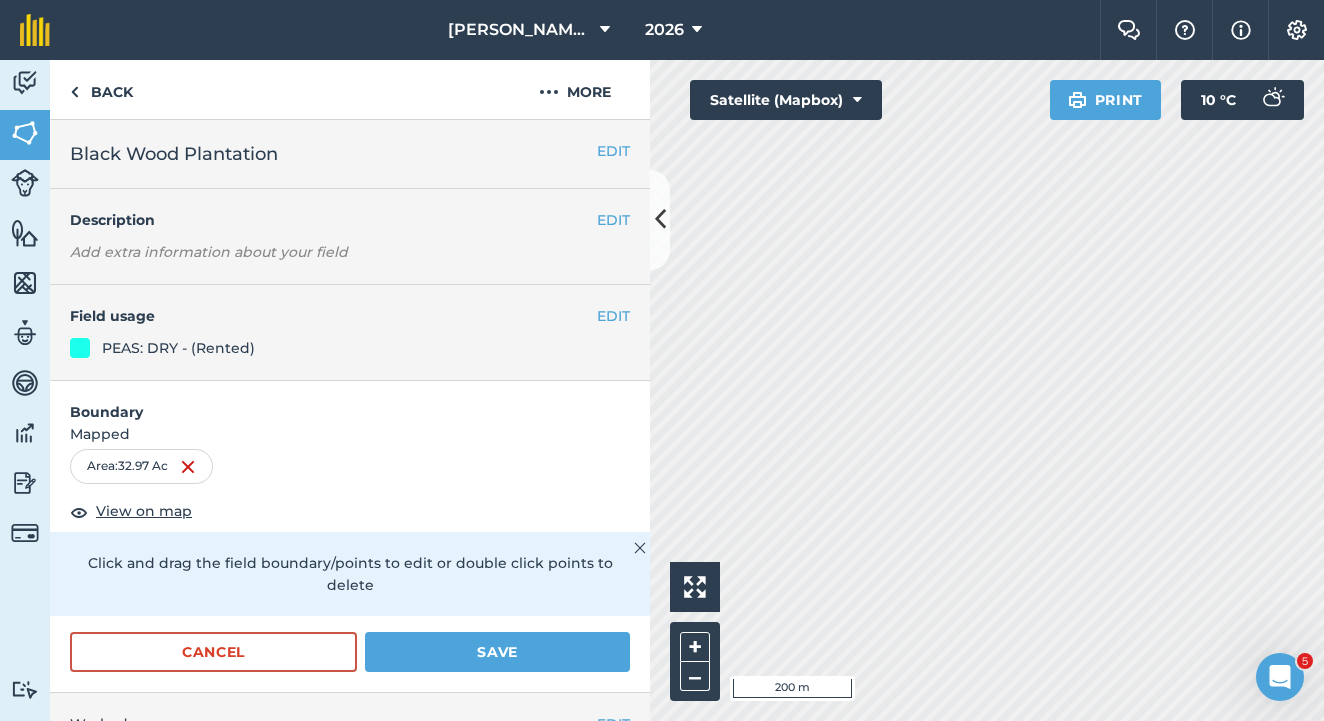 click on "Save" at bounding box center [497, 652] 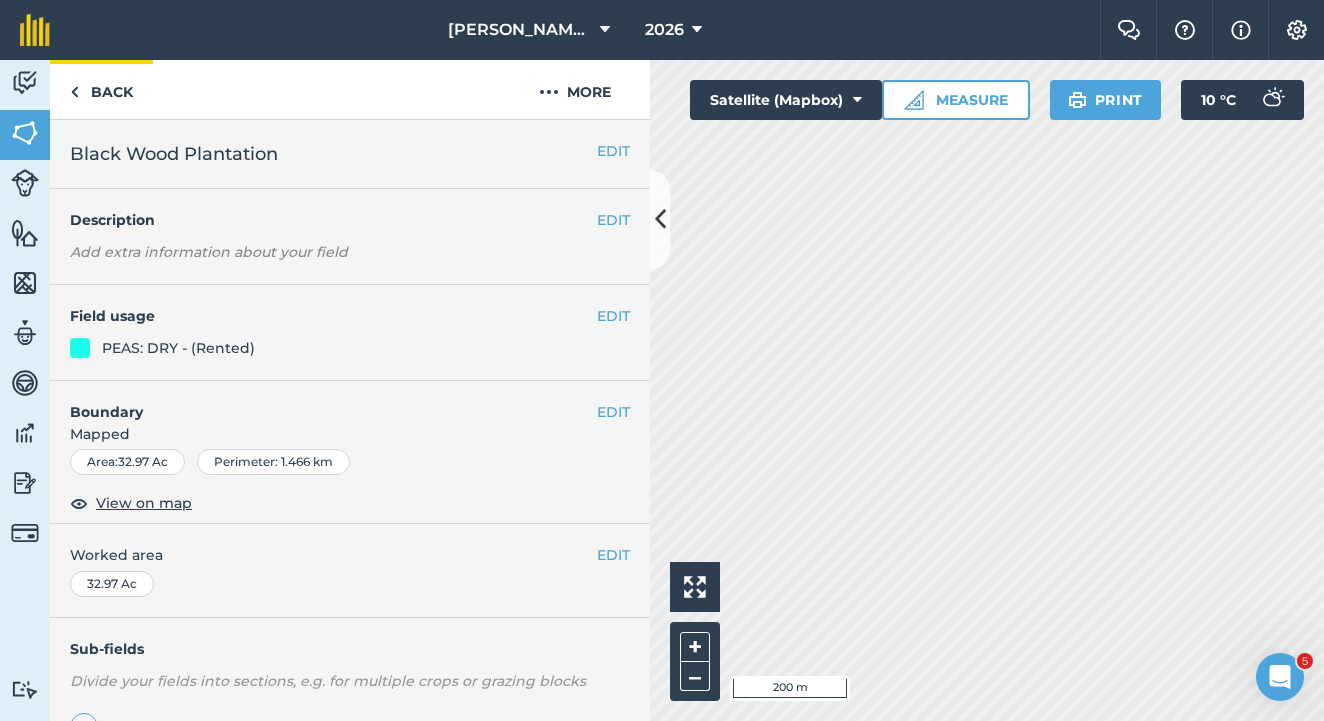 click on "Back" at bounding box center (101, 89) 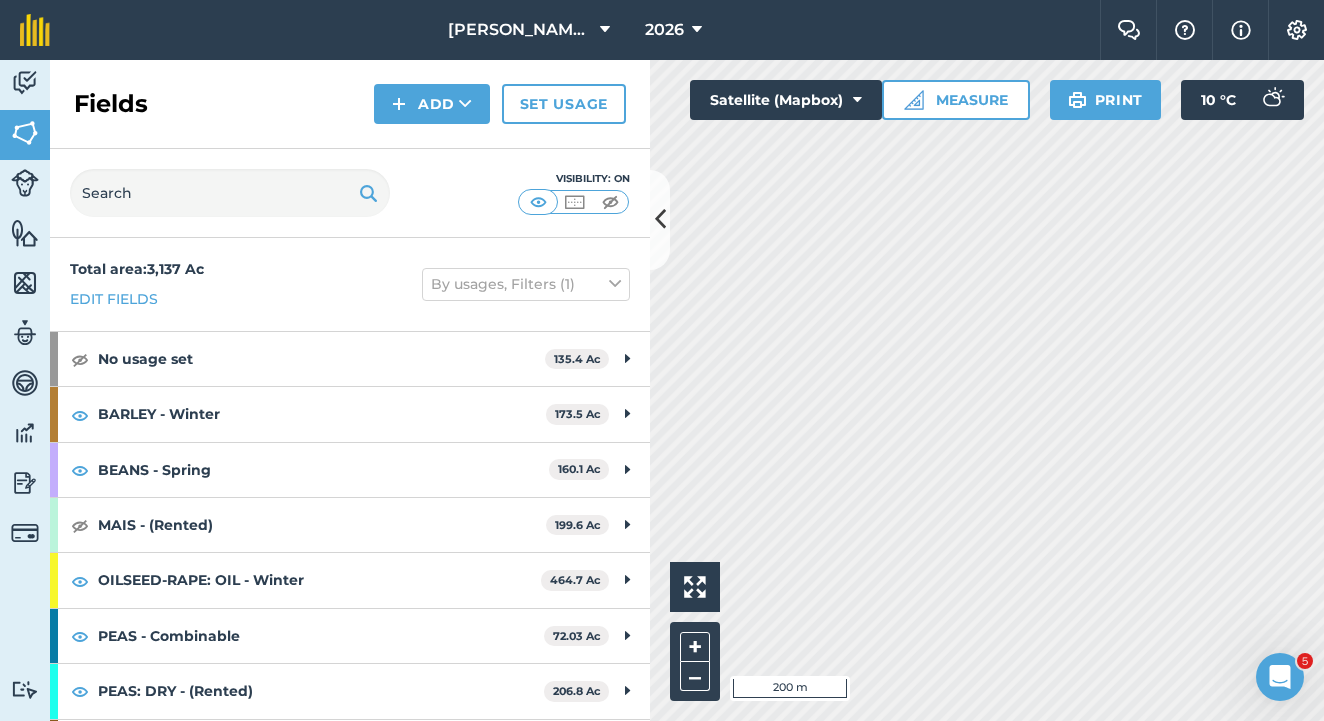 click on "Add" at bounding box center [432, 104] 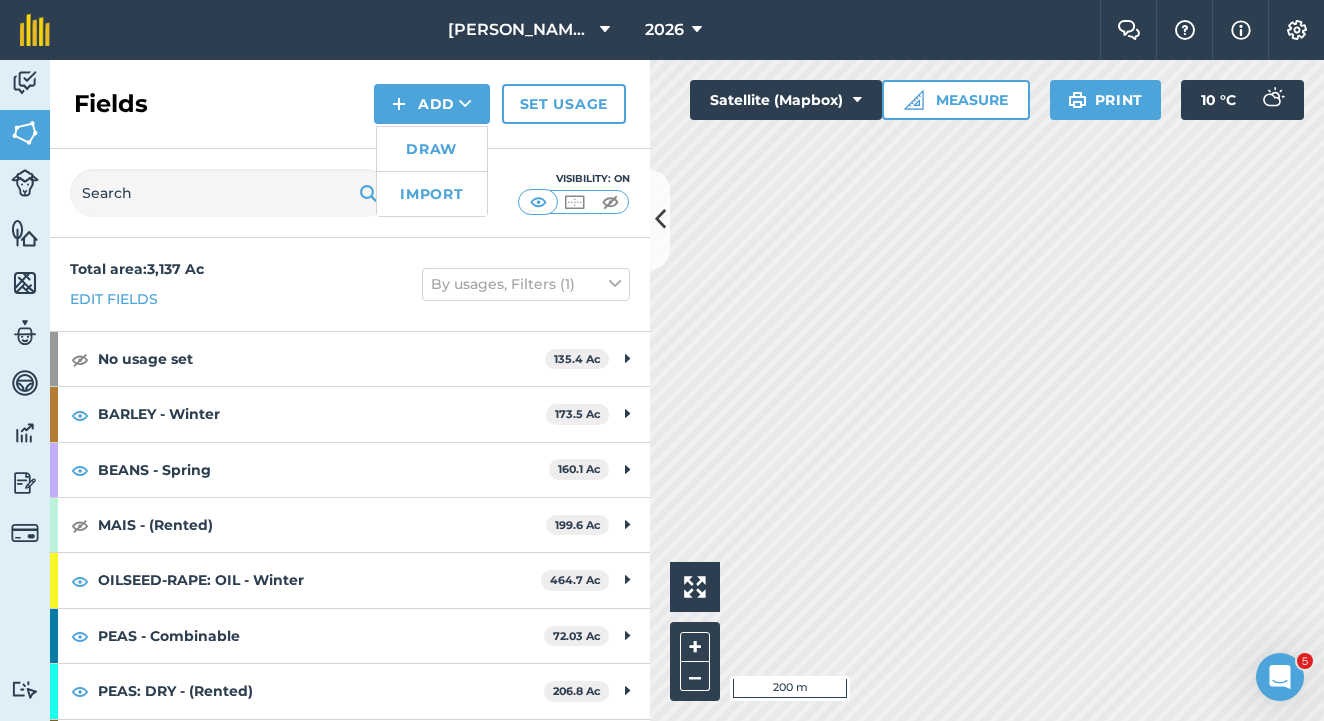 click on "Draw" at bounding box center (432, 149) 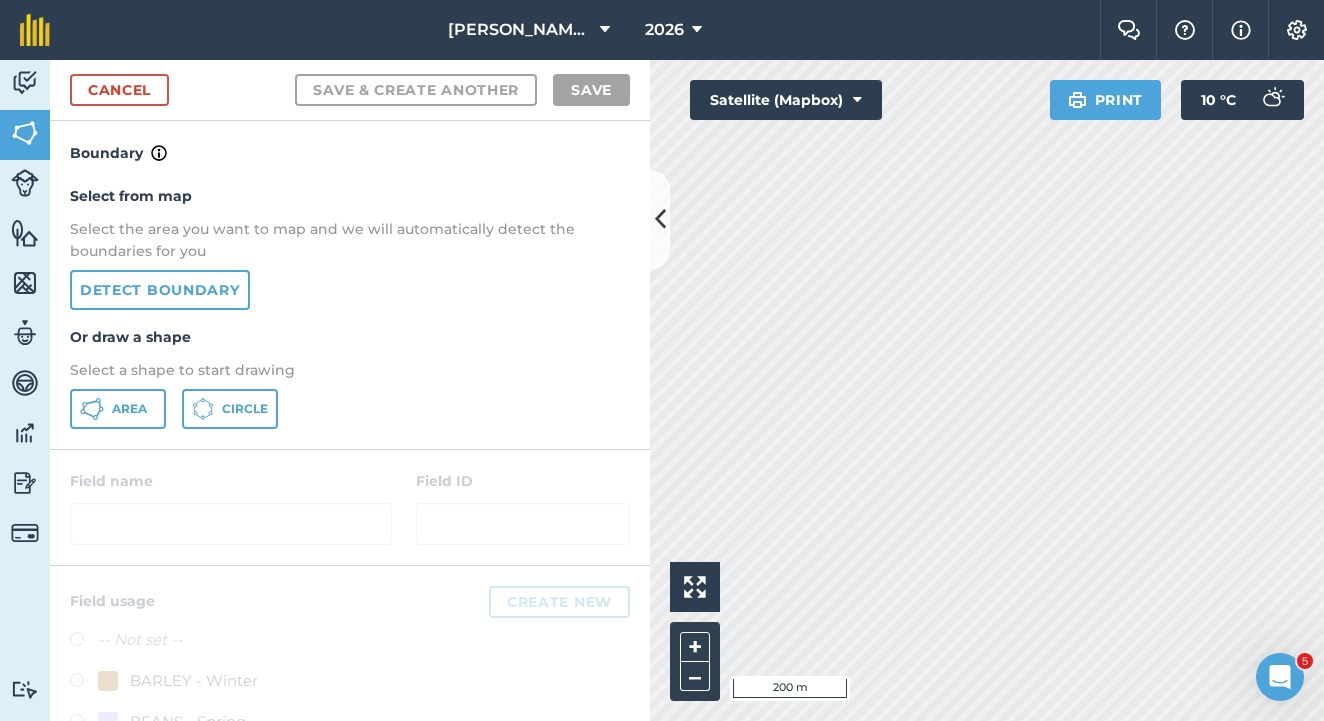 click on "Area" at bounding box center [129, 409] 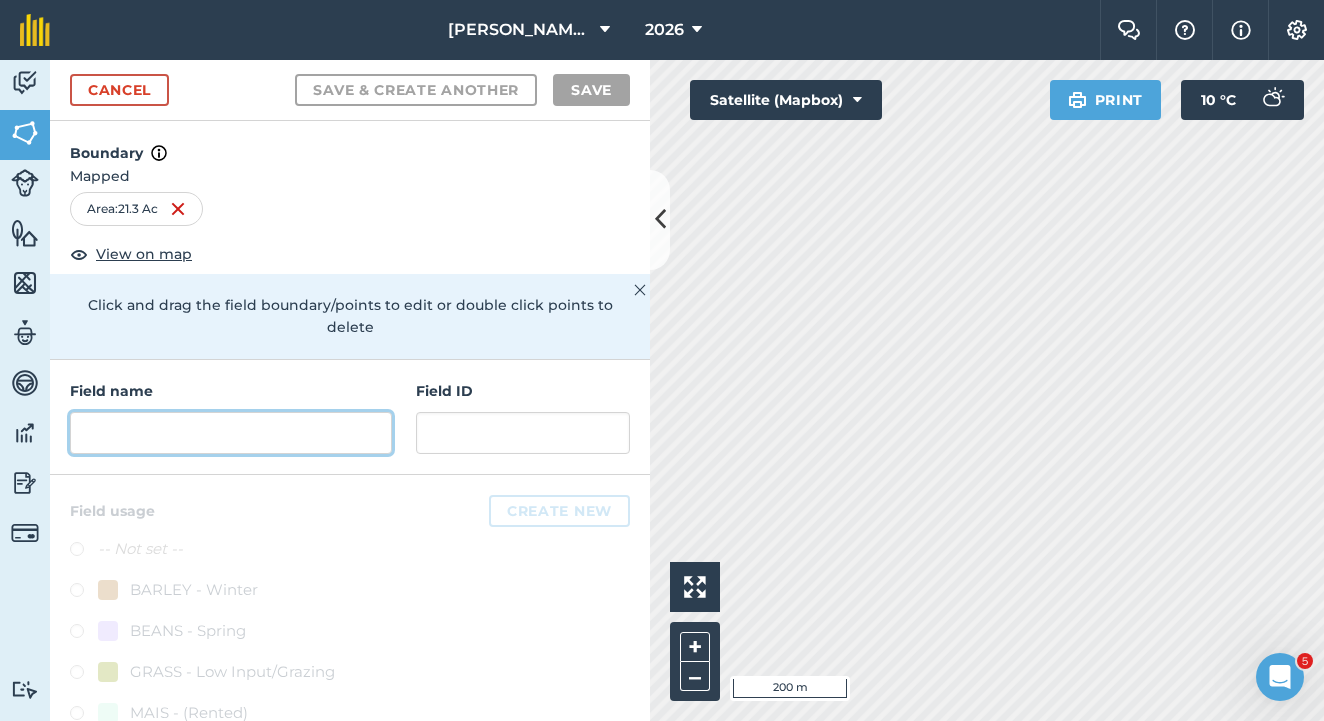 click at bounding box center [231, 433] 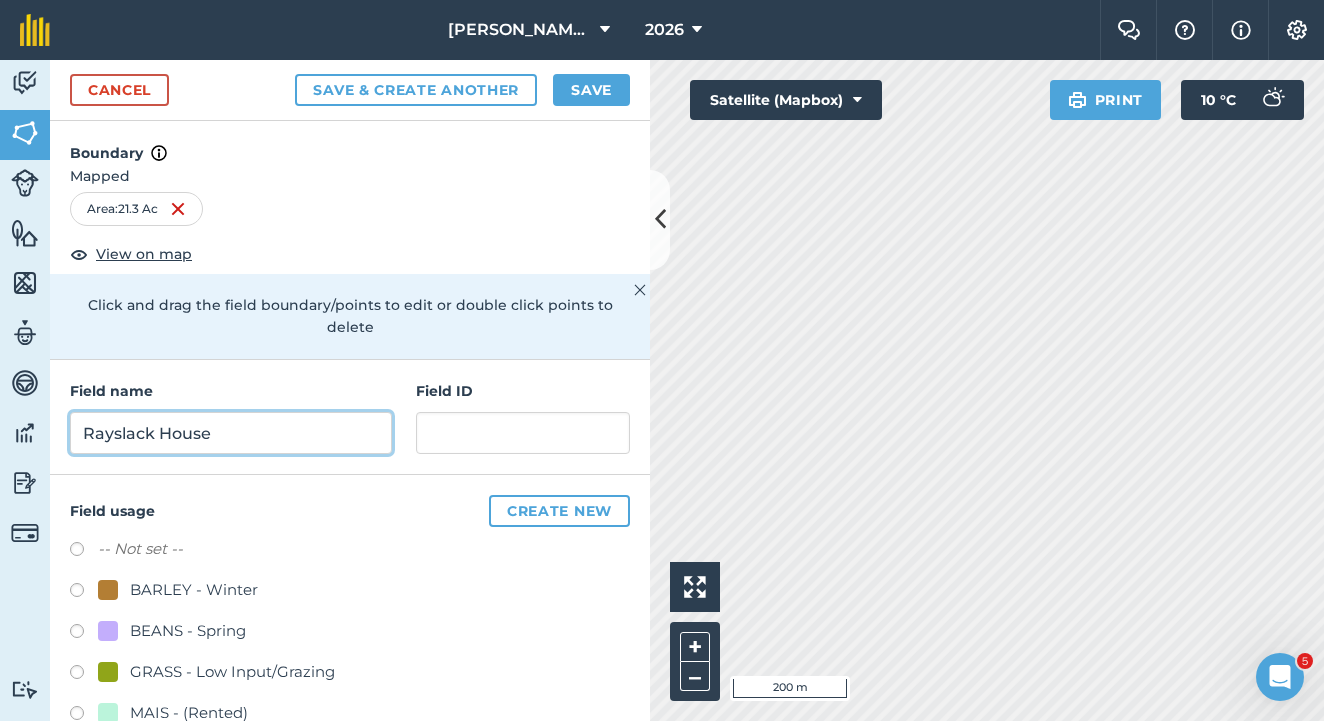 type on "Rayslack House" 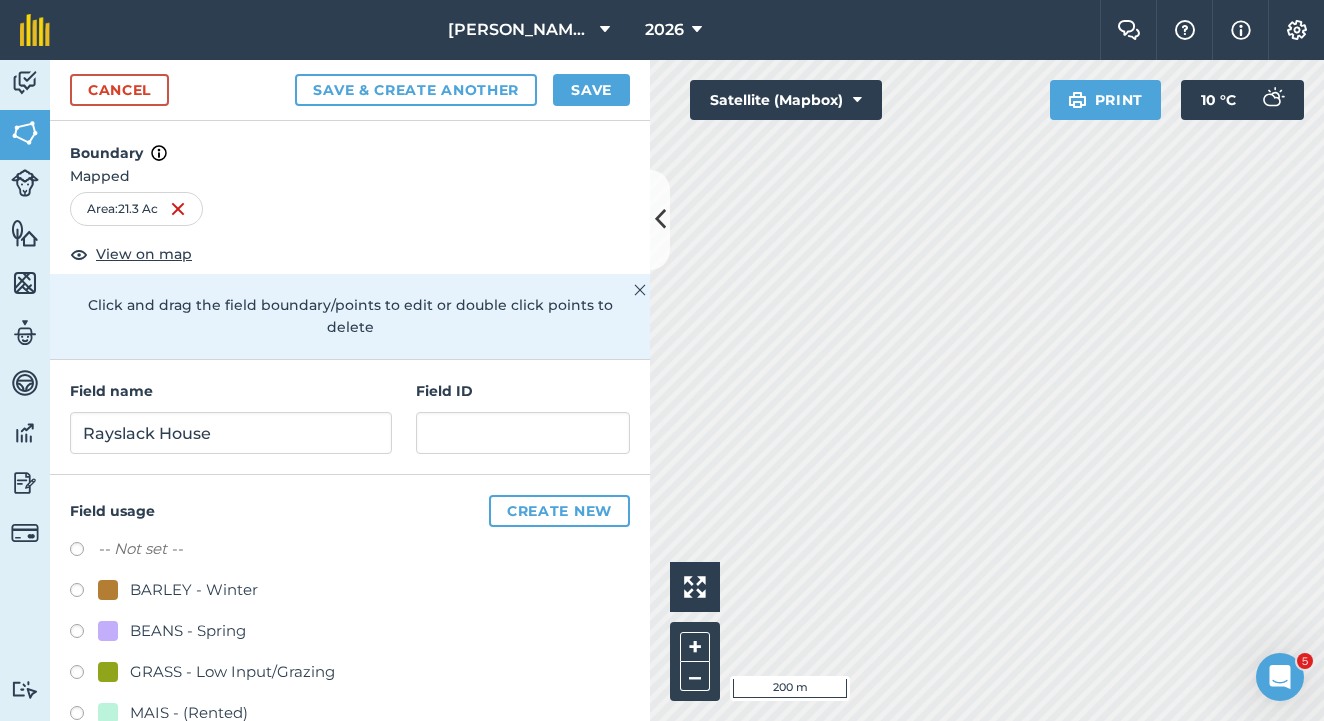 click on "Save" at bounding box center [591, 90] 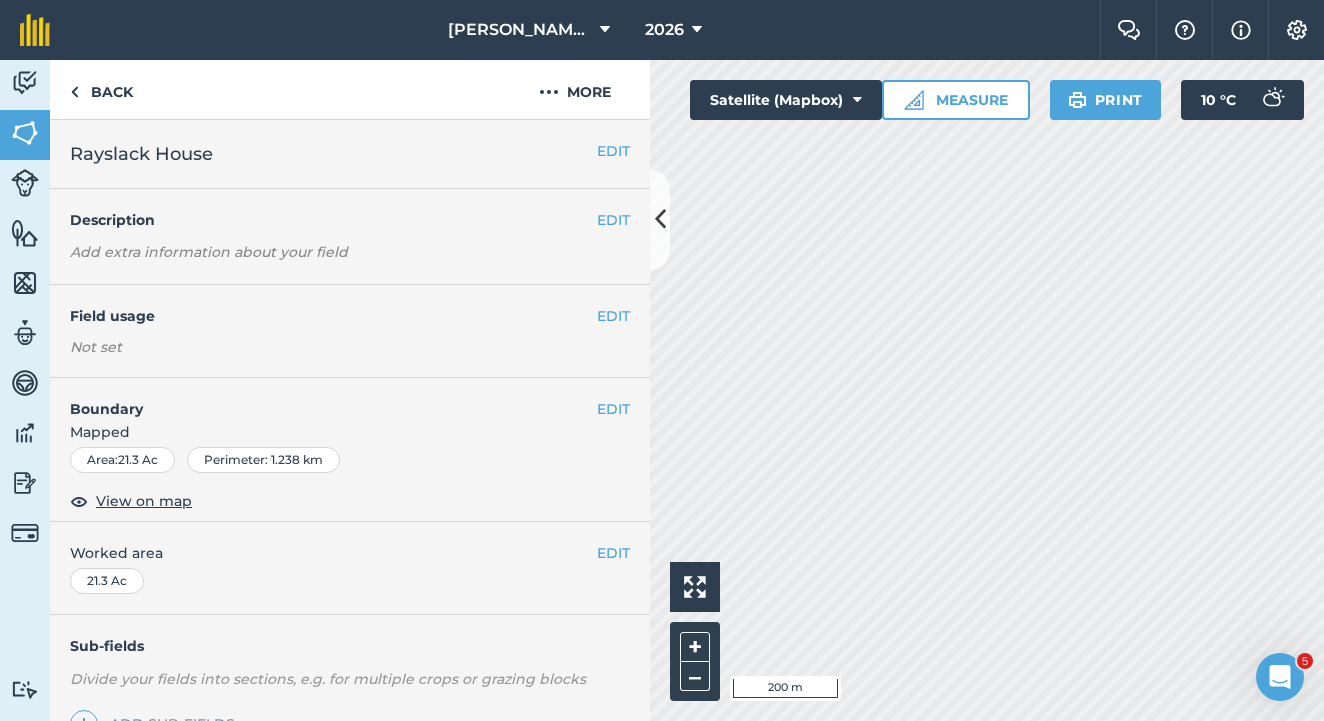 click on "EDIT" at bounding box center (613, 316) 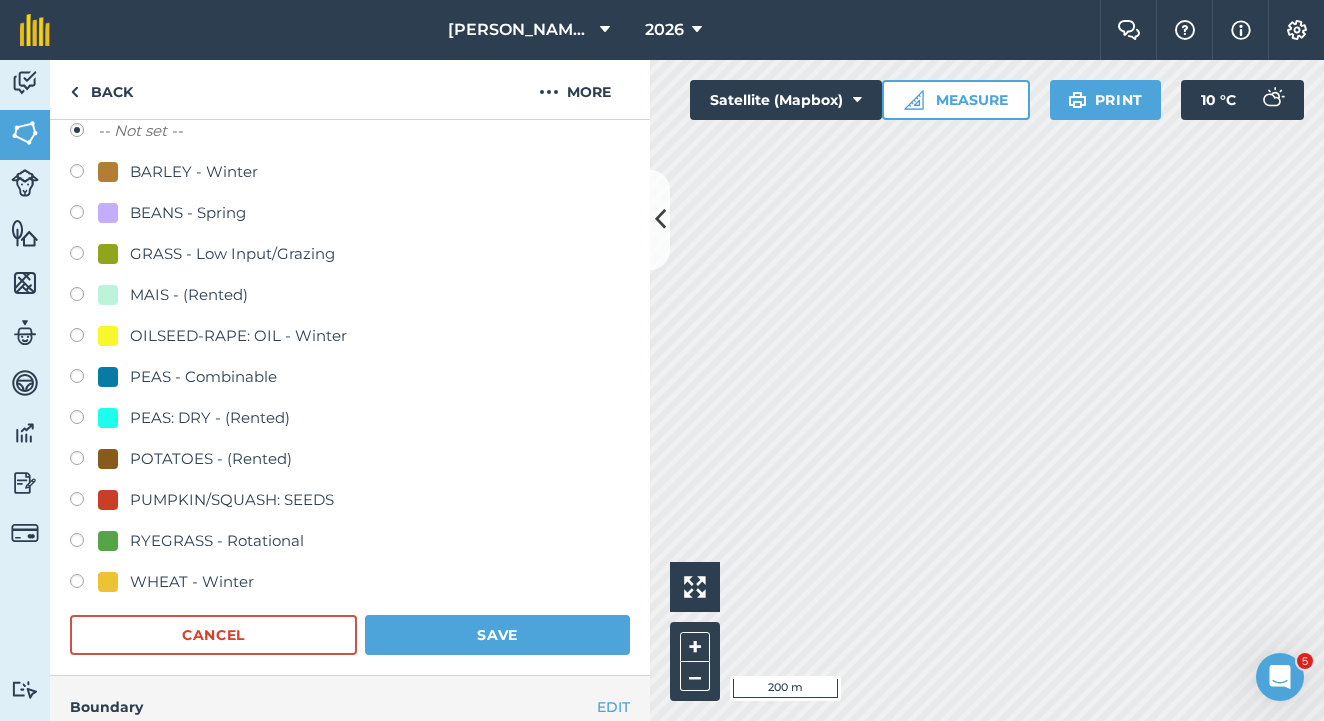 scroll, scrollTop: 230, scrollLeft: 0, axis: vertical 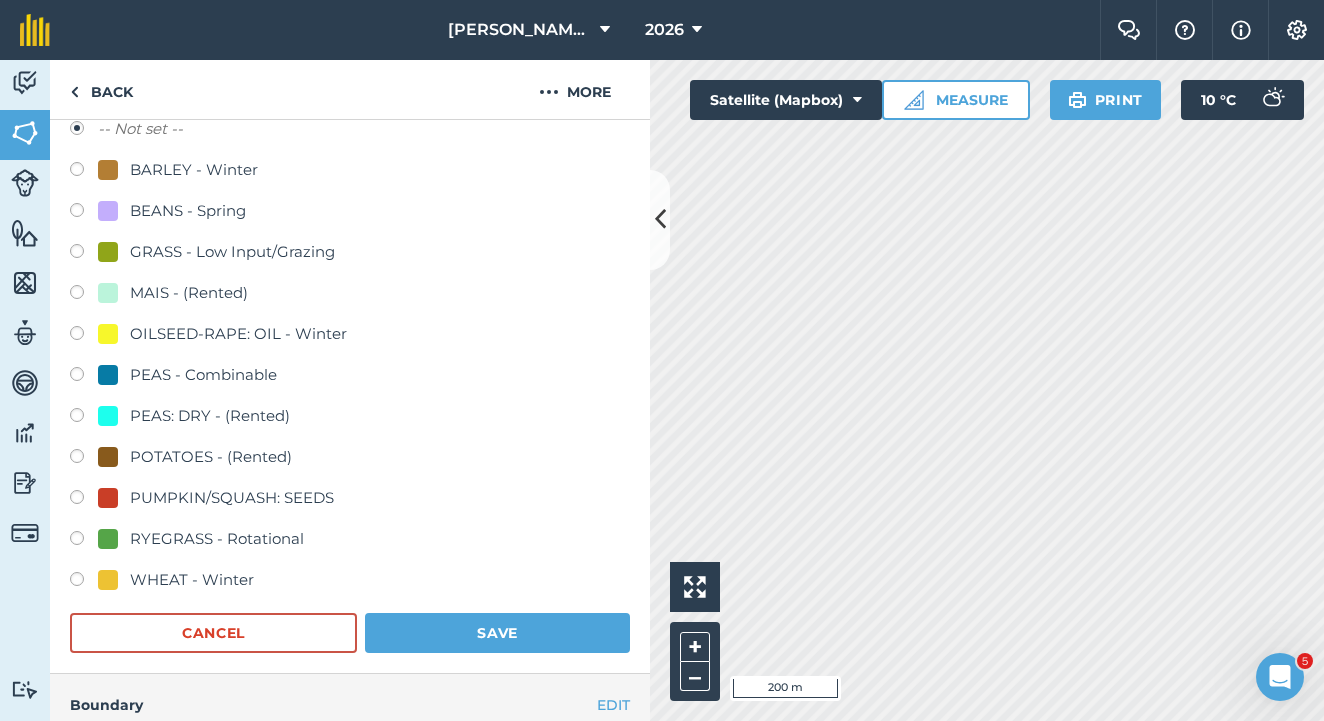 click at bounding box center (84, 418) 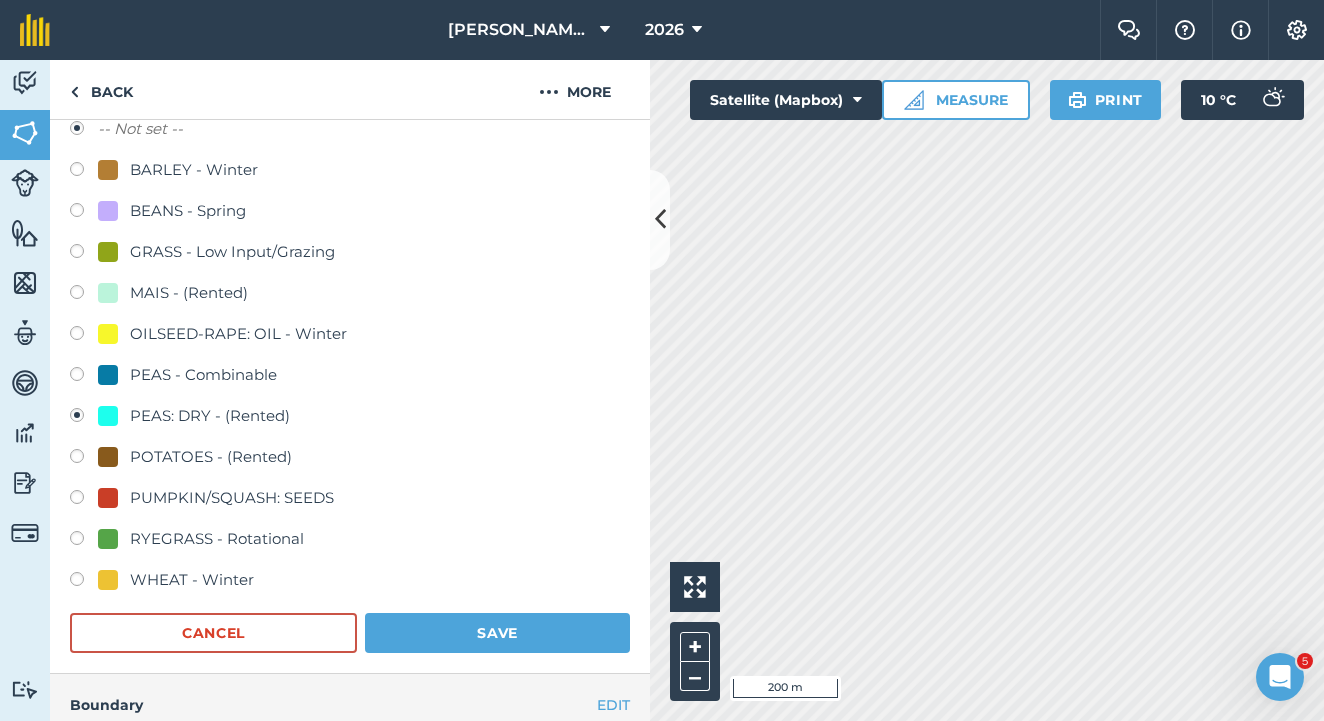 radio on "true" 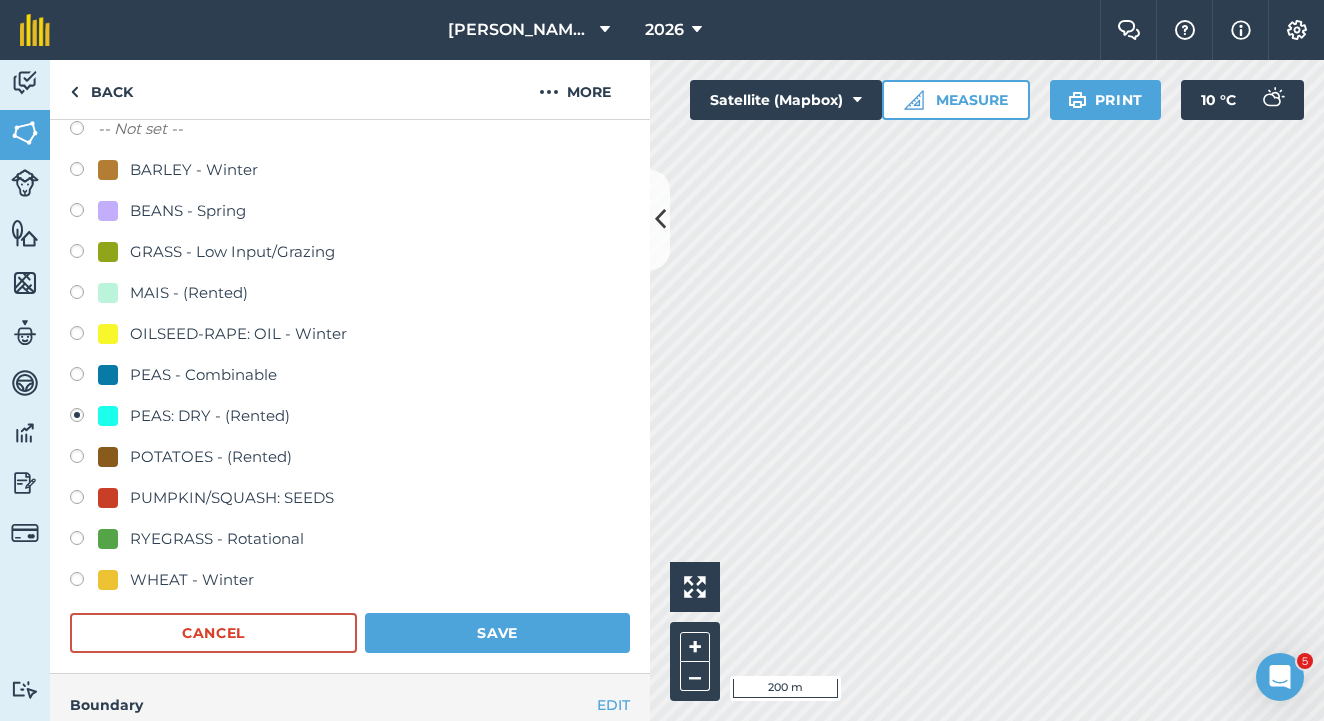 click on "Save" at bounding box center (497, 633) 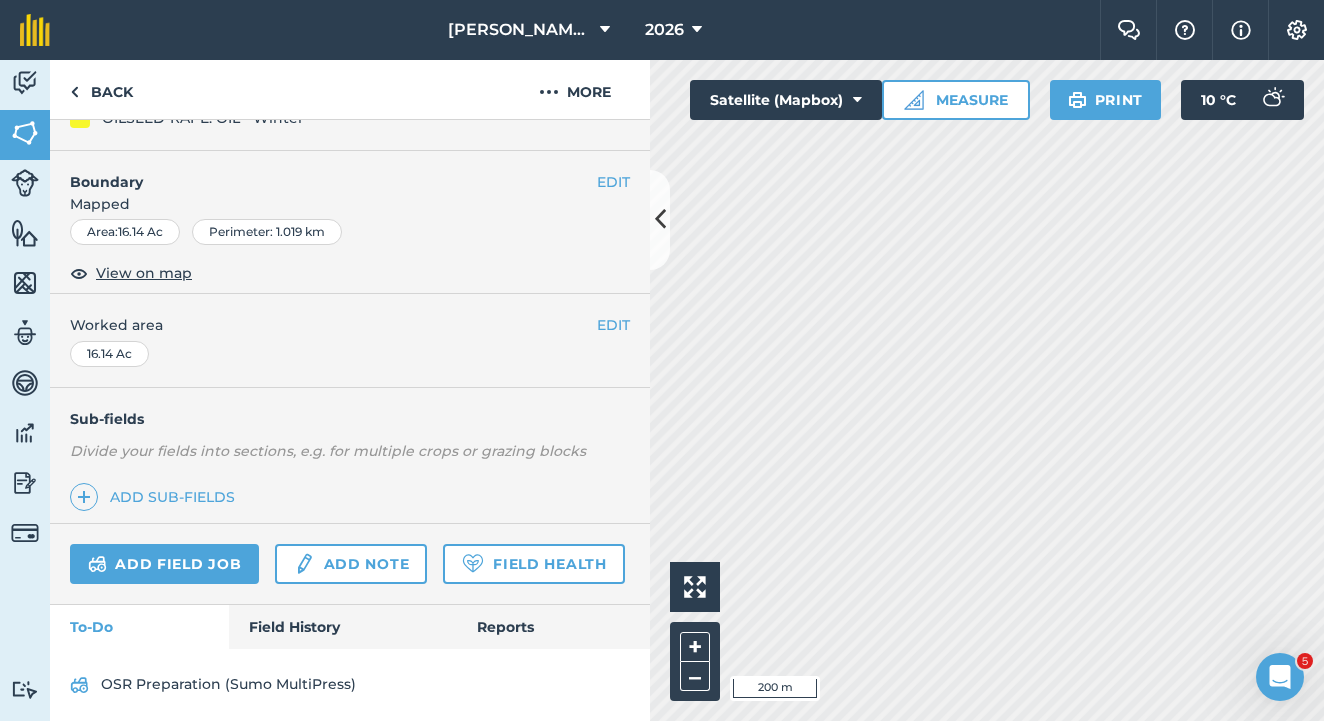 scroll, scrollTop: 85, scrollLeft: 0, axis: vertical 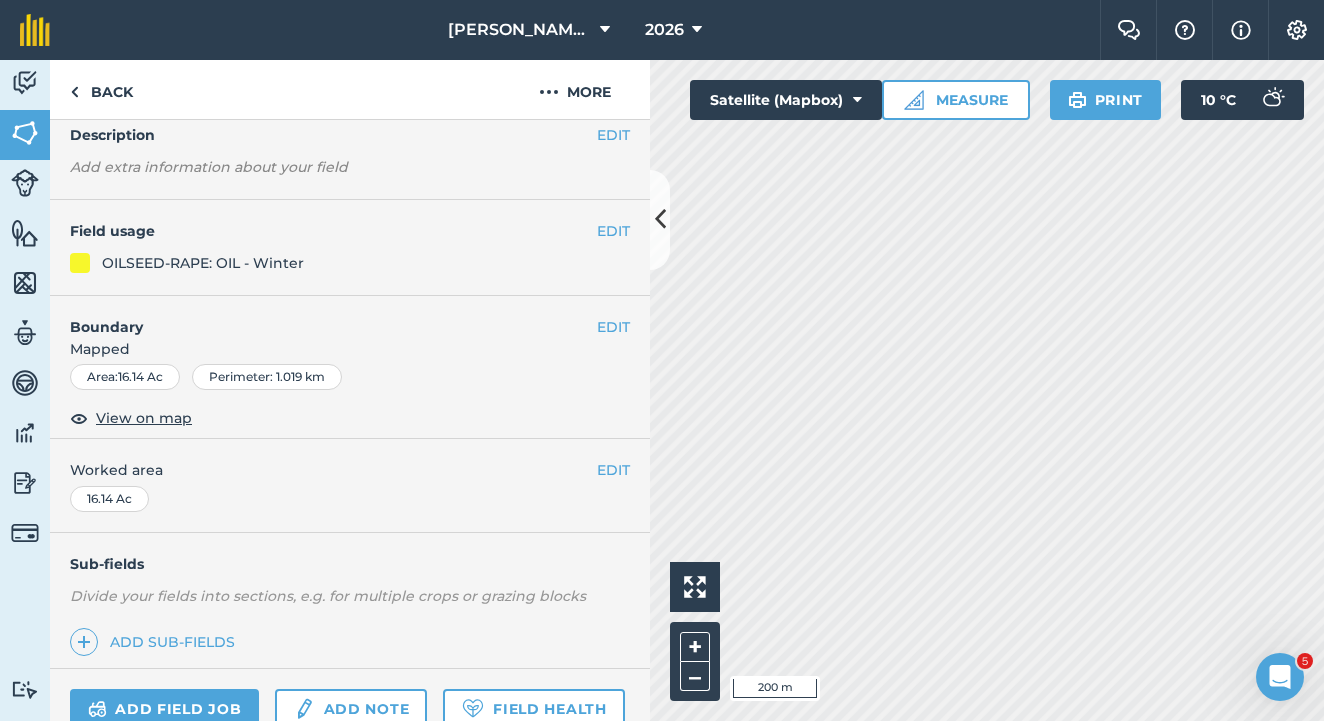 click on "EDIT" at bounding box center (613, 231) 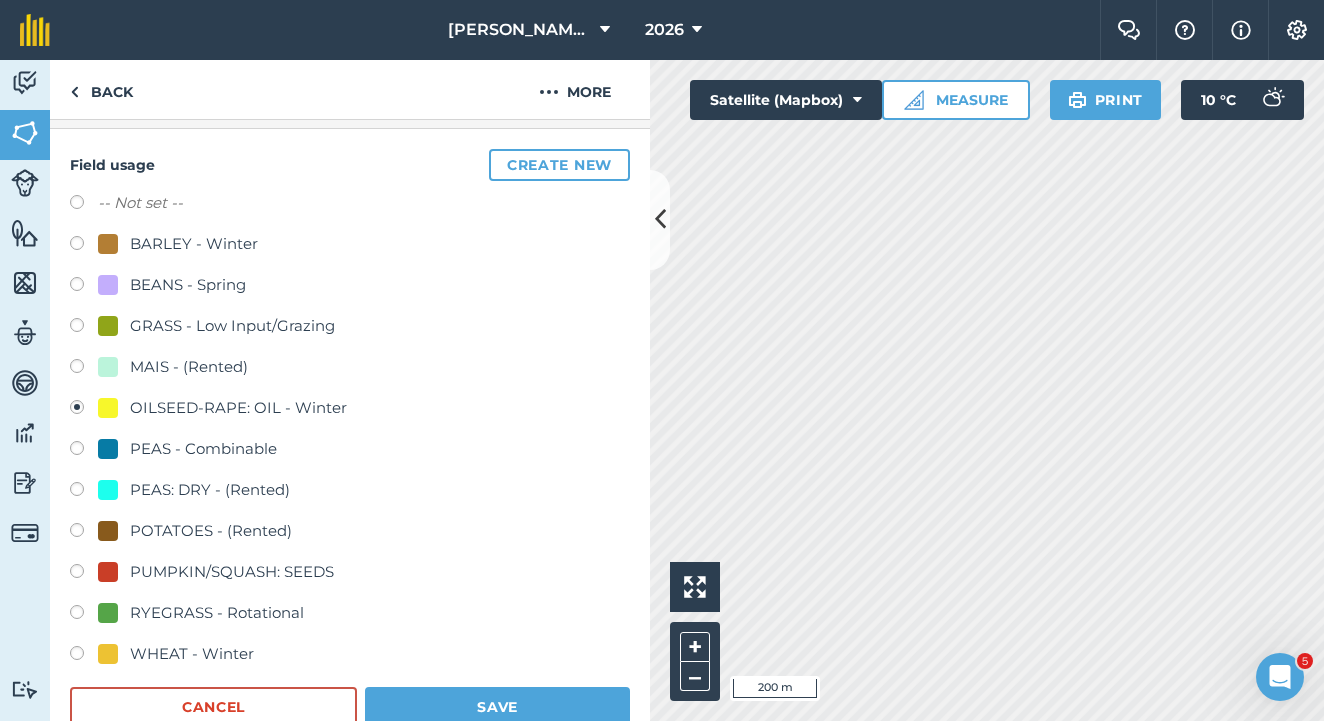 scroll, scrollTop: 158, scrollLeft: 0, axis: vertical 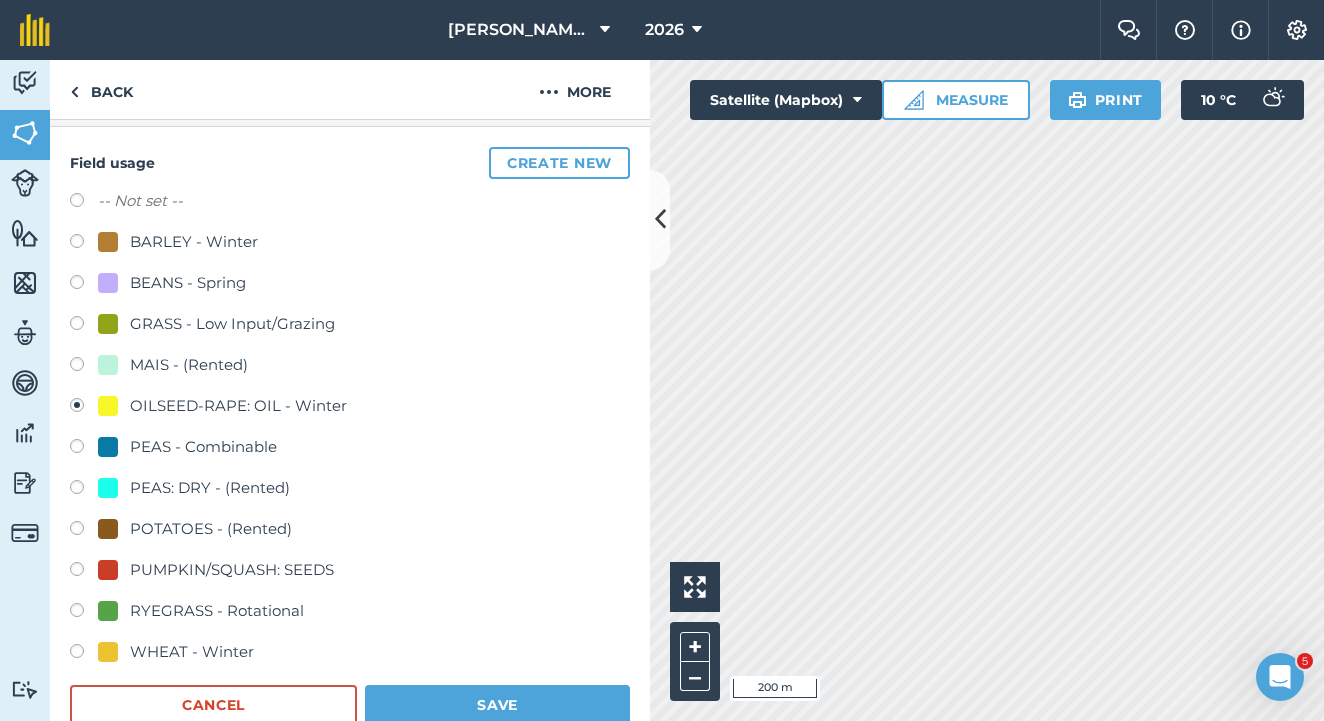 click at bounding box center (84, 654) 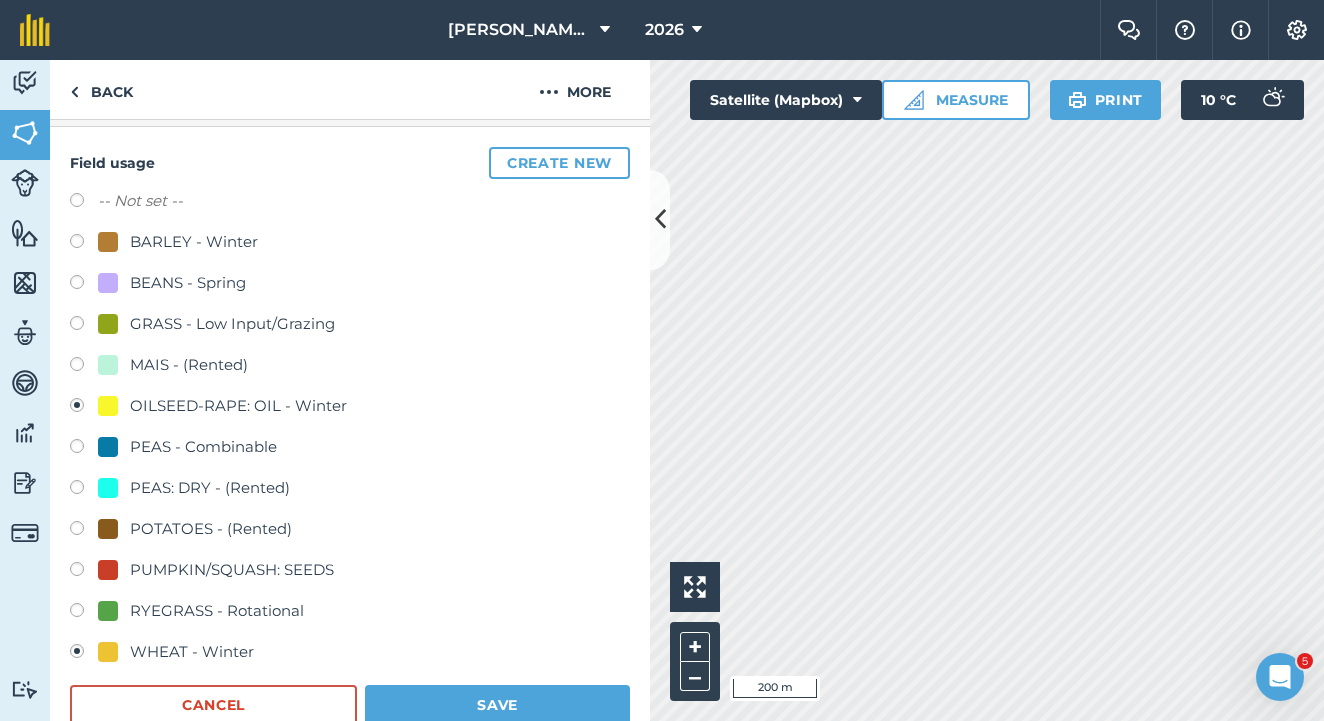 radio on "true" 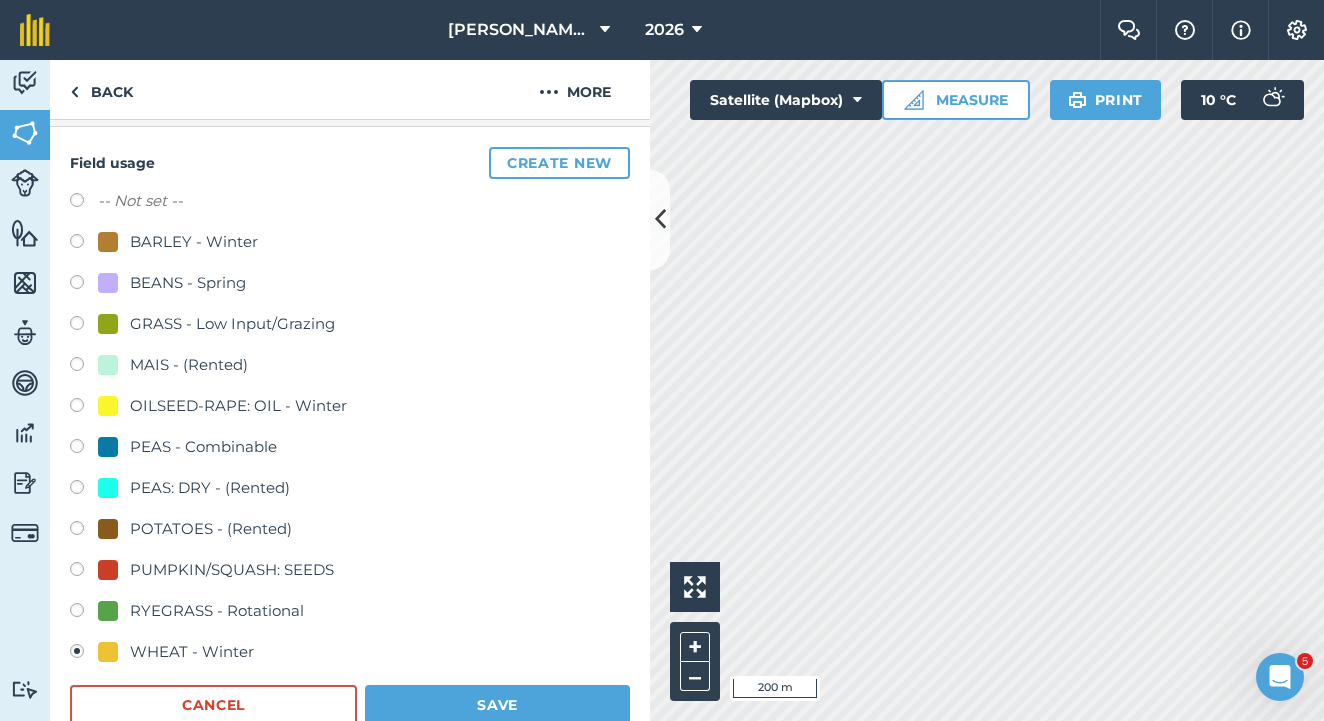 click on "Save" at bounding box center [497, 705] 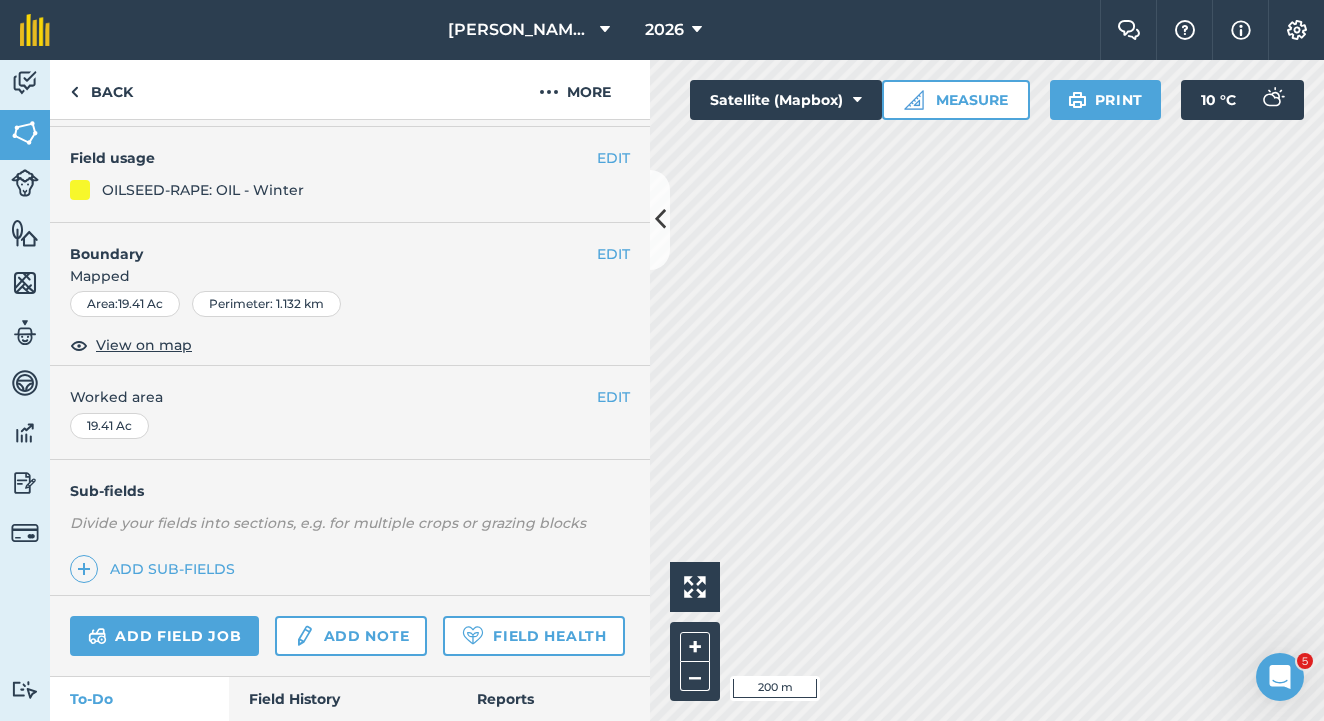 click on "EDIT" at bounding box center (613, 158) 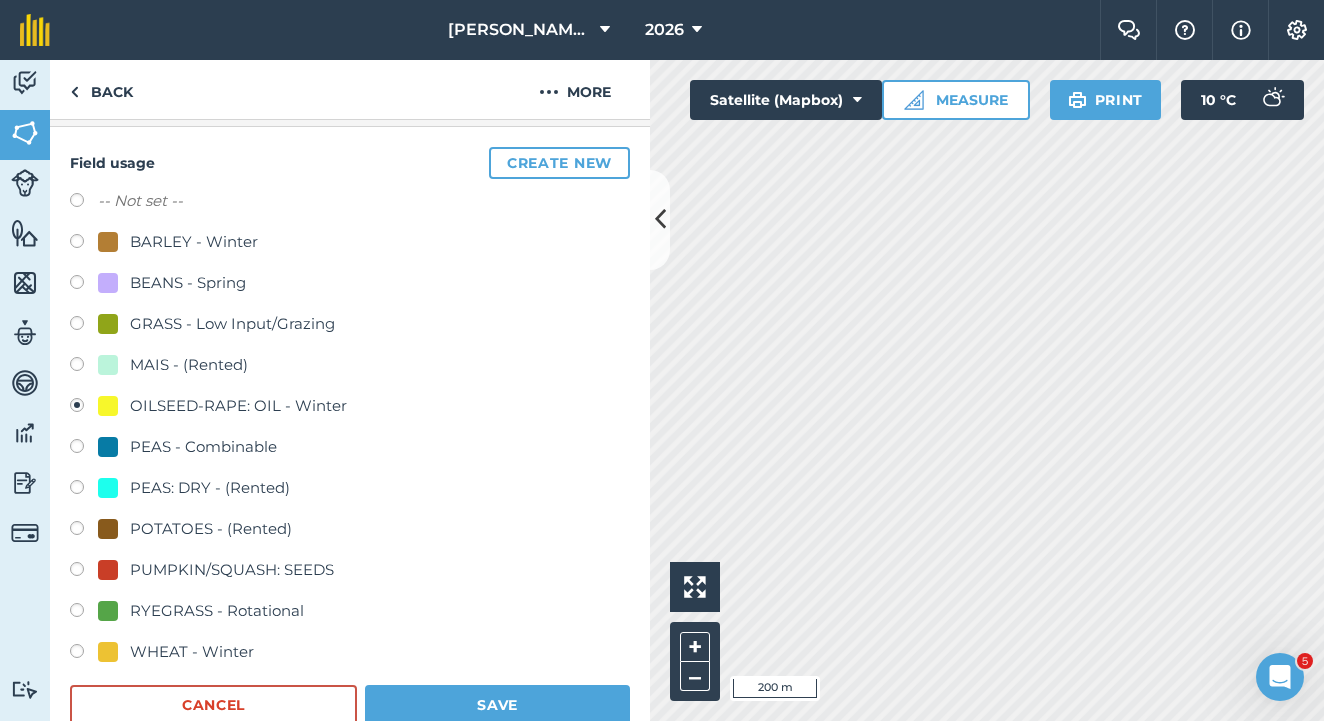 click at bounding box center [84, 654] 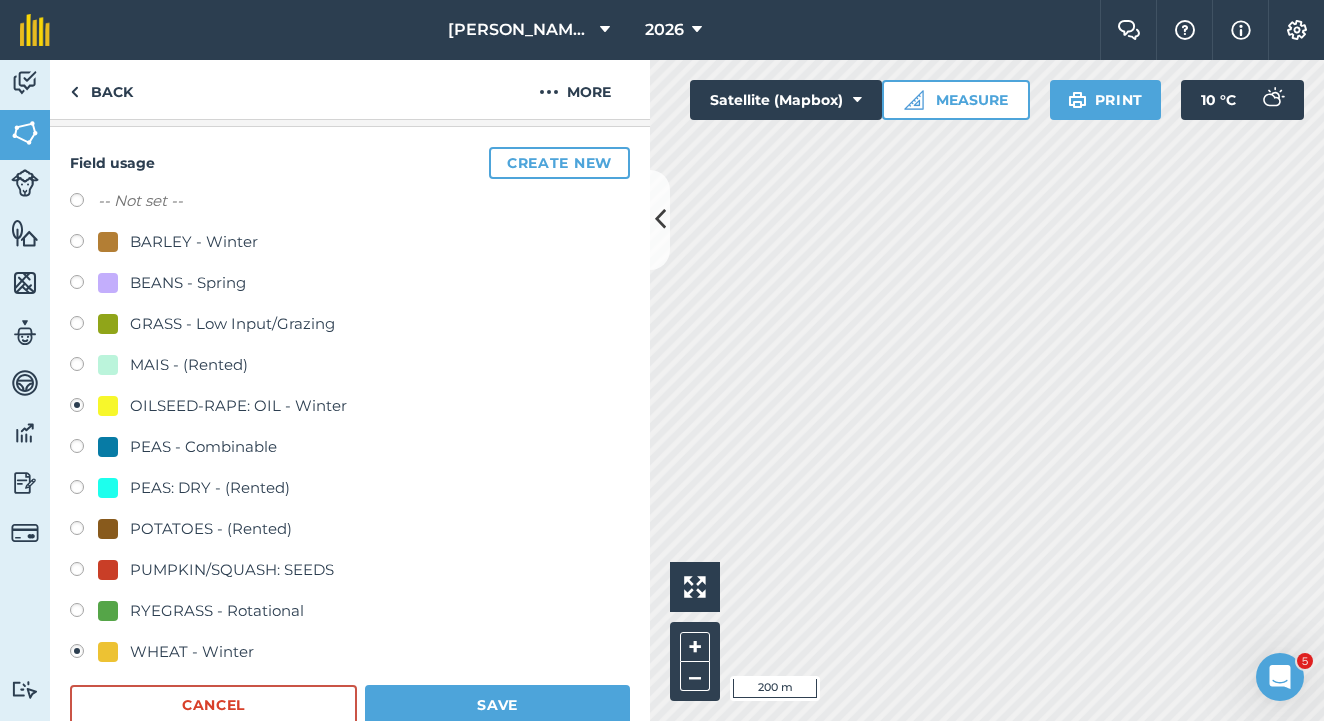 radio on "false" 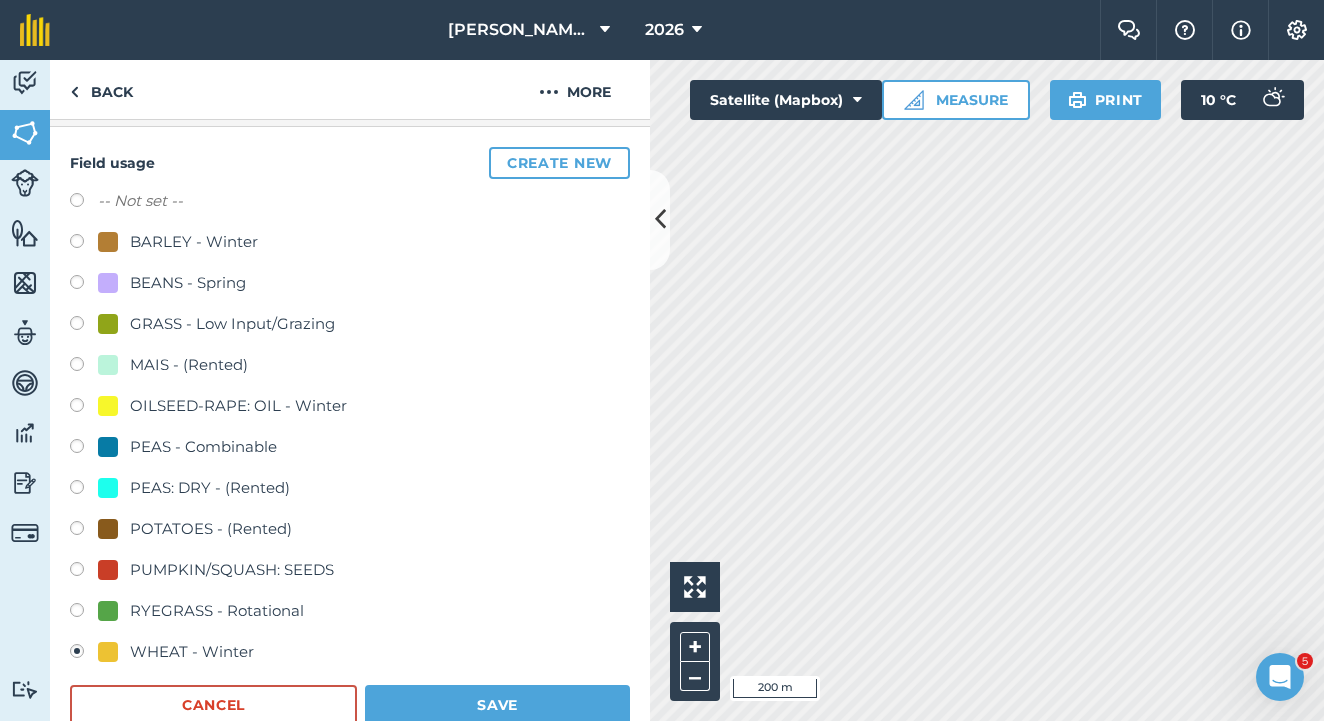 click on "Save" at bounding box center [497, 705] 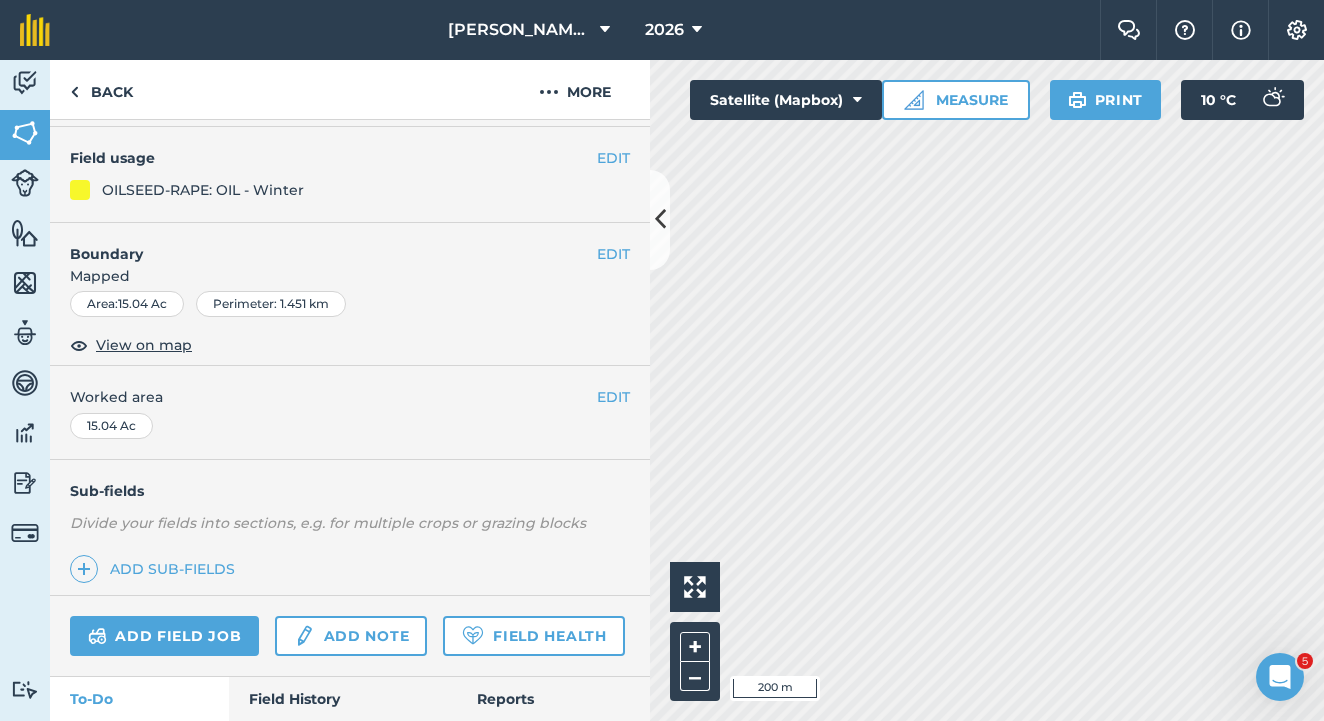 click on "EDIT" at bounding box center (613, 158) 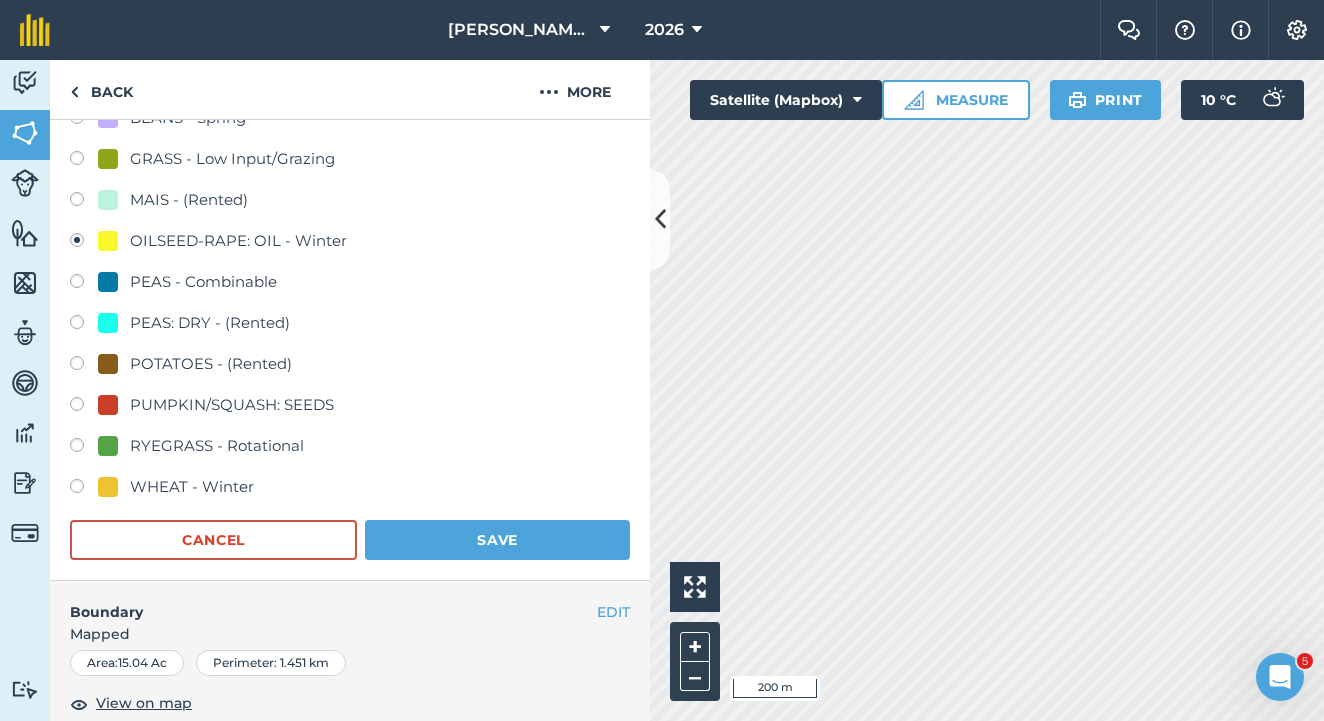 scroll, scrollTop: 335, scrollLeft: 0, axis: vertical 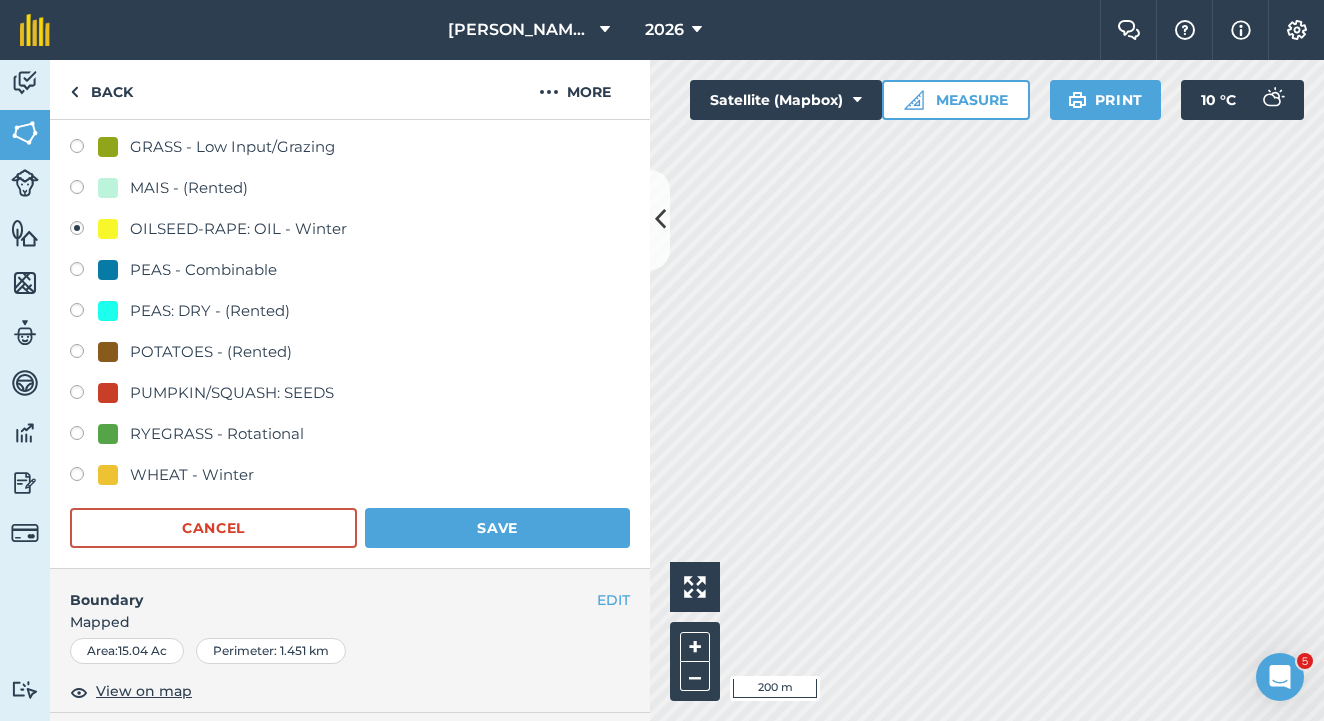 click at bounding box center [84, 477] 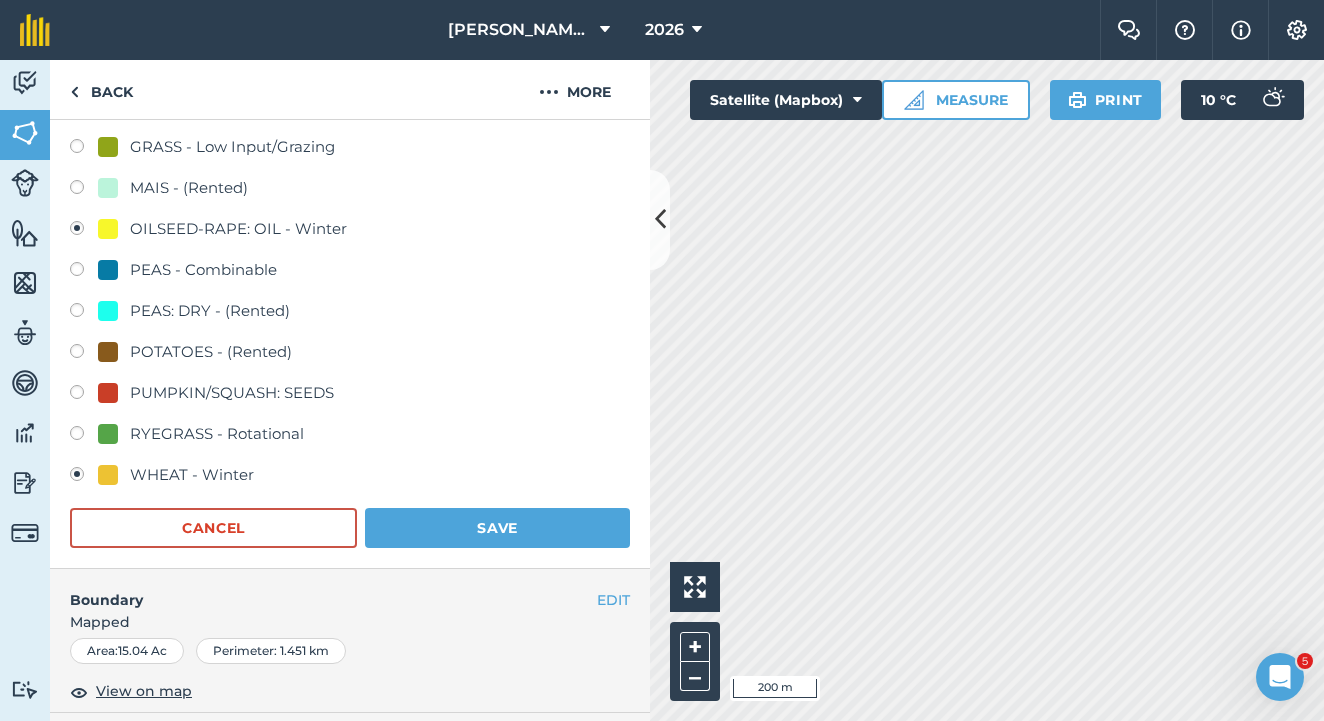radio on "true" 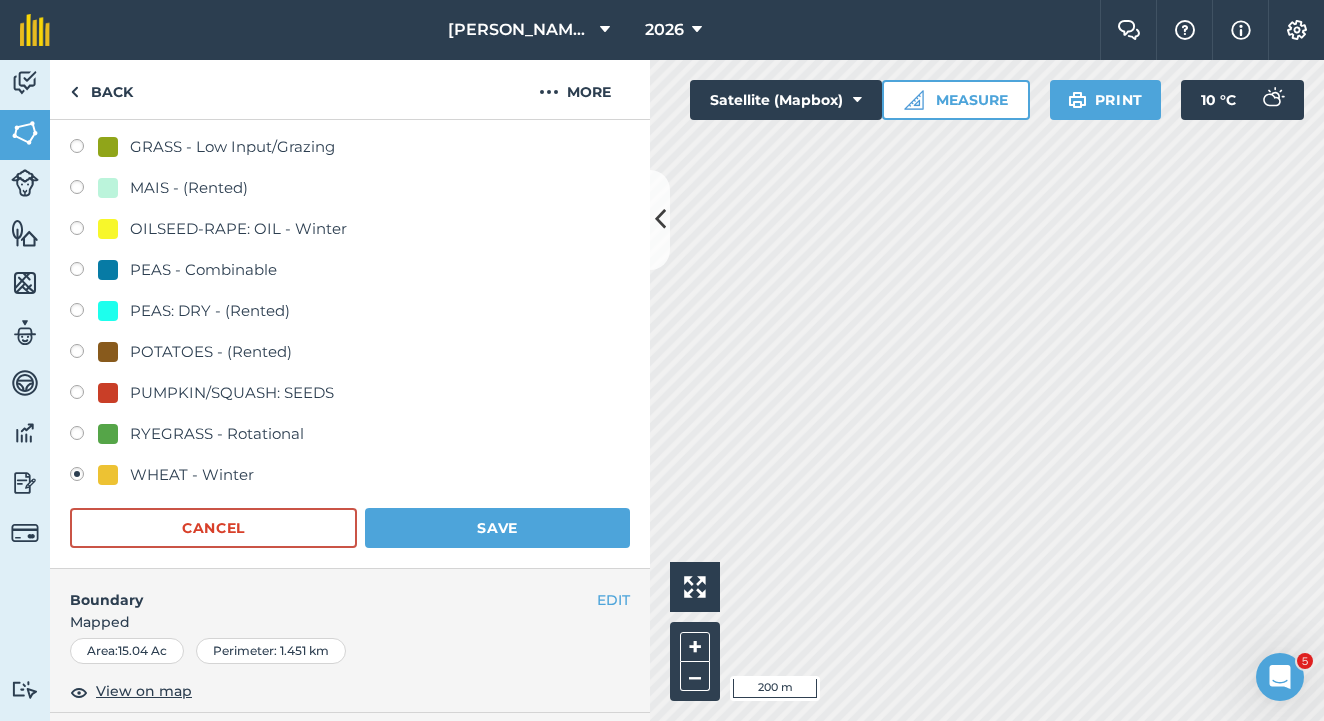 click on "Save" at bounding box center [497, 528] 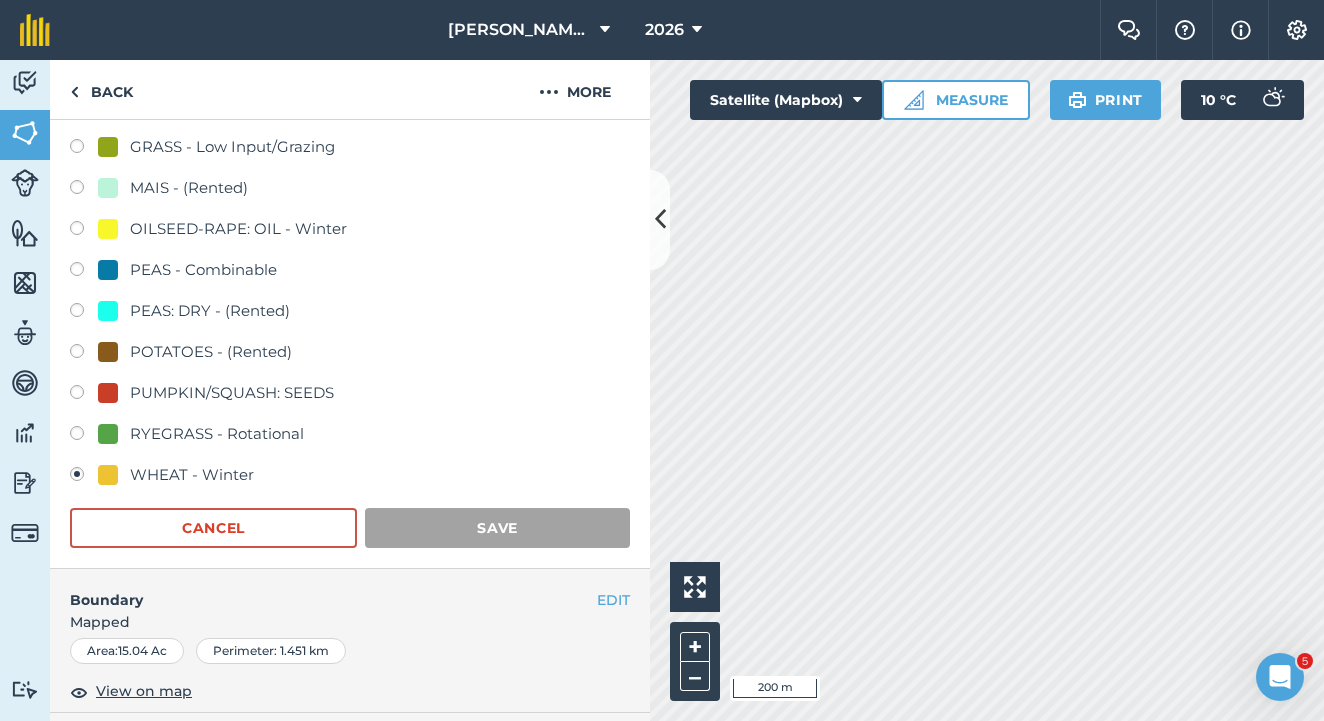 scroll, scrollTop: 330, scrollLeft: 0, axis: vertical 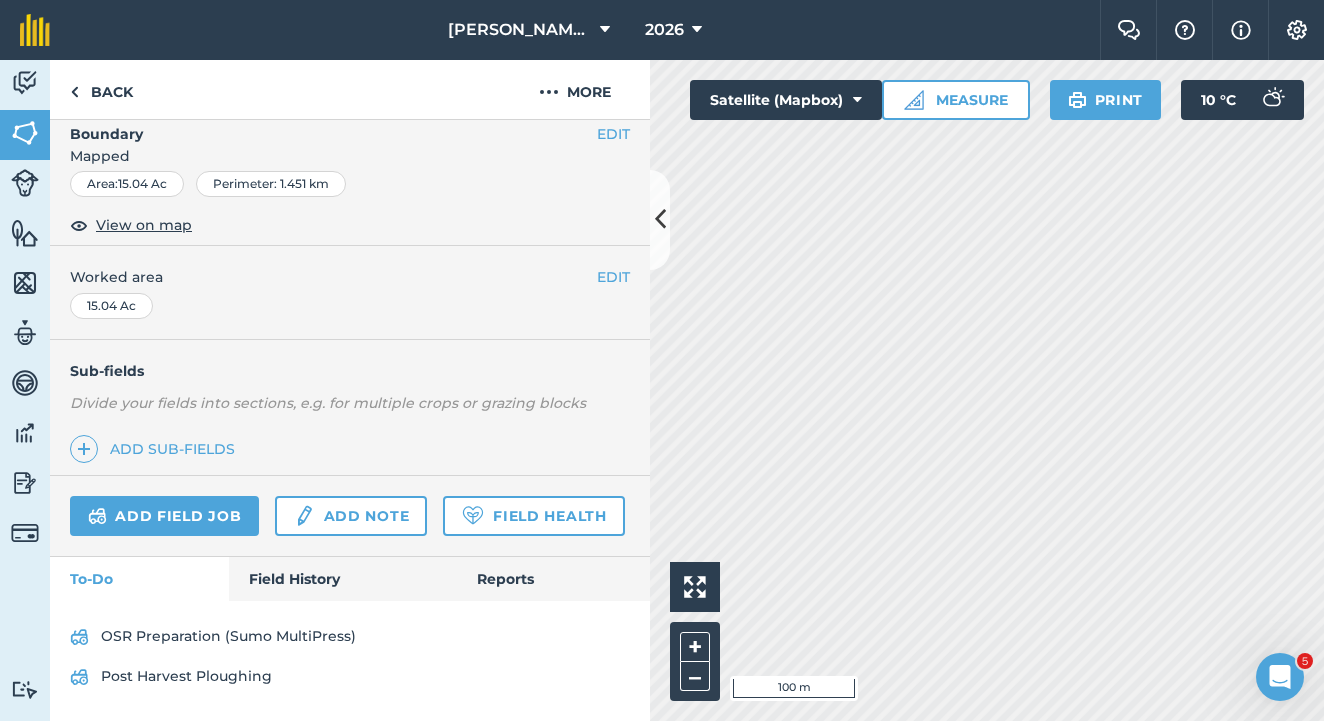 click on "Satellite (Mapbox)" at bounding box center (786, 100) 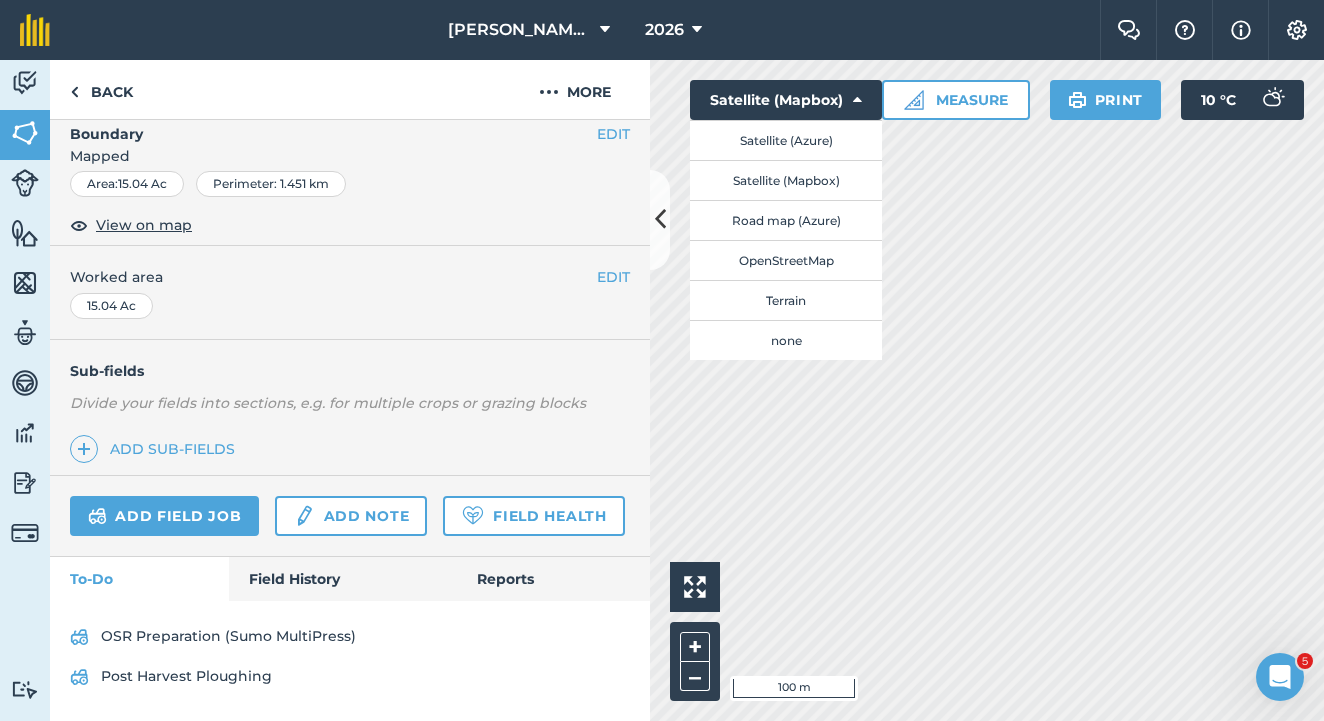 click on "Satellite (Azure)" at bounding box center (786, 140) 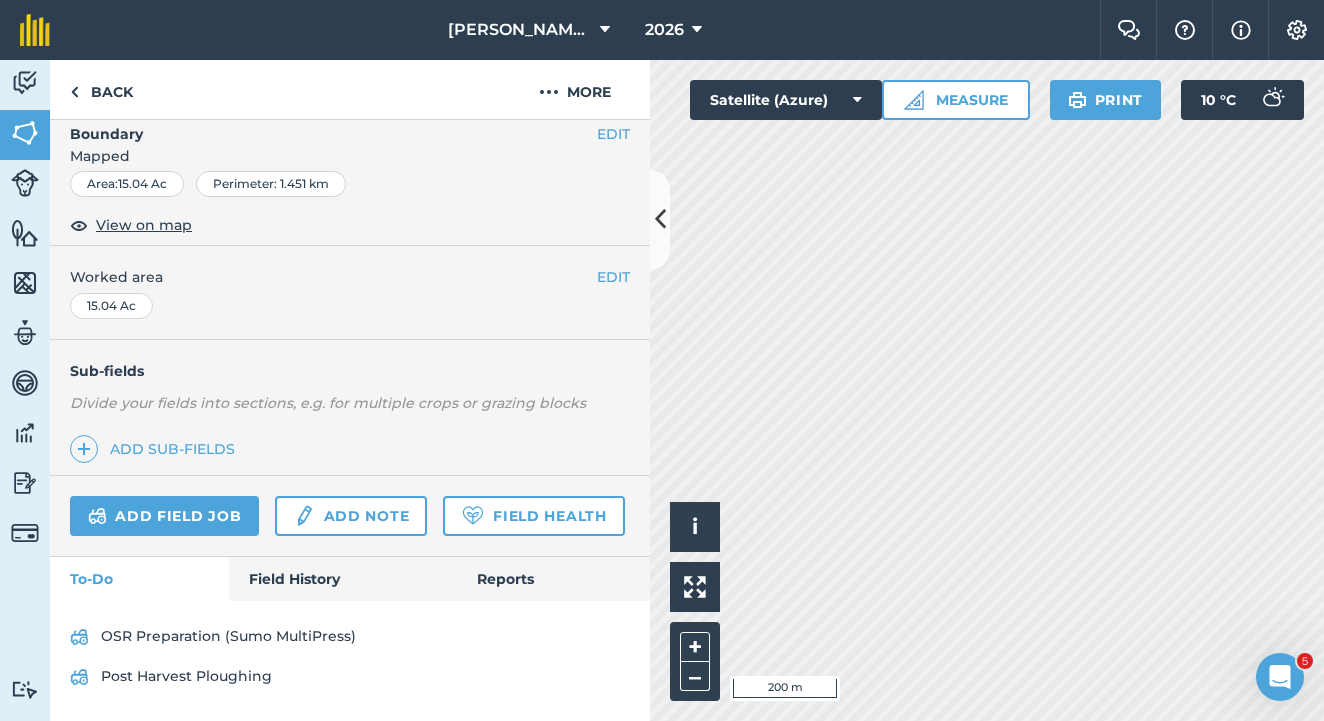 scroll, scrollTop: 272, scrollLeft: 0, axis: vertical 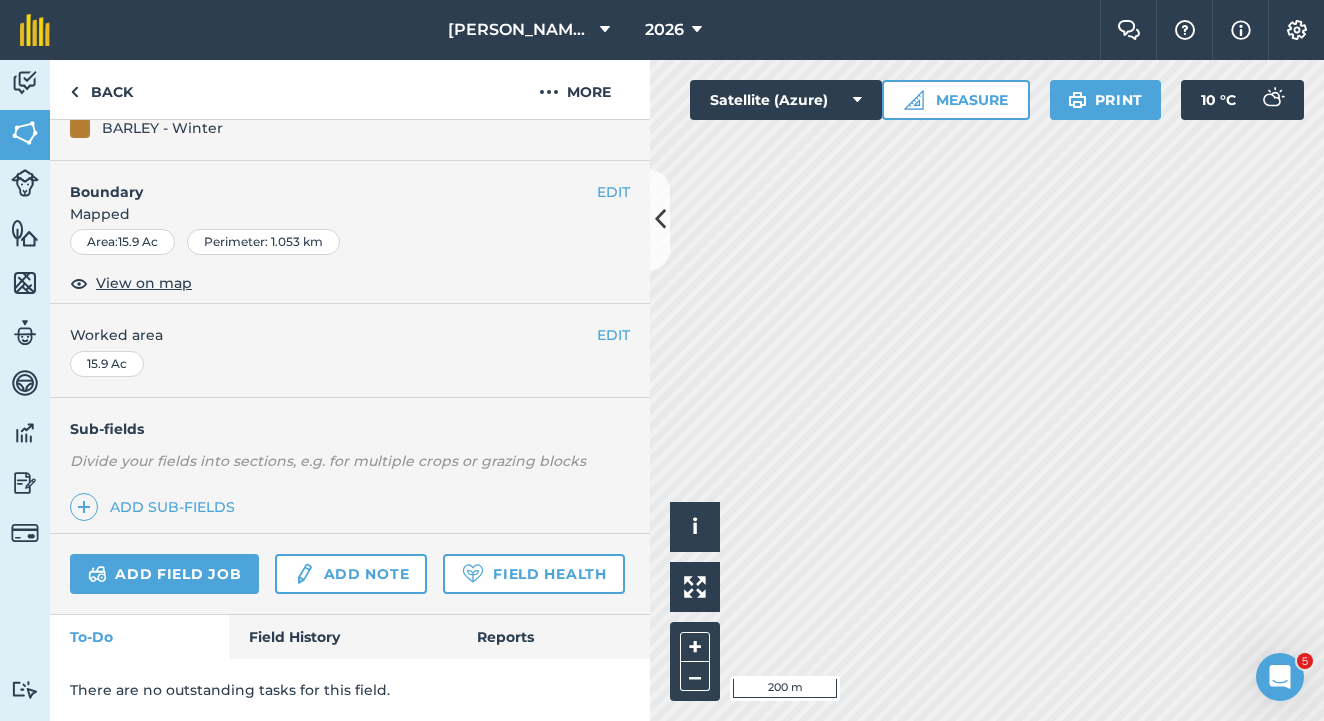 click on "EDIT" at bounding box center (613, 335) 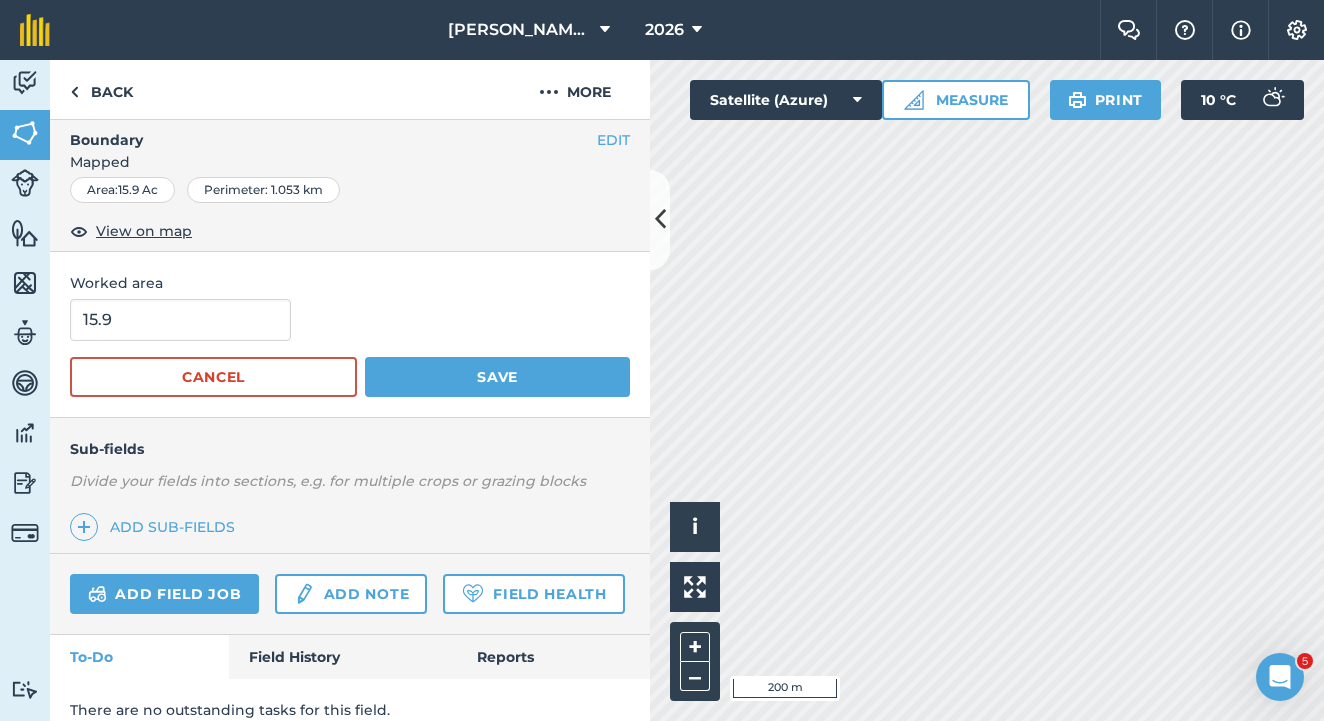 click on "EDIT" at bounding box center [613, 140] 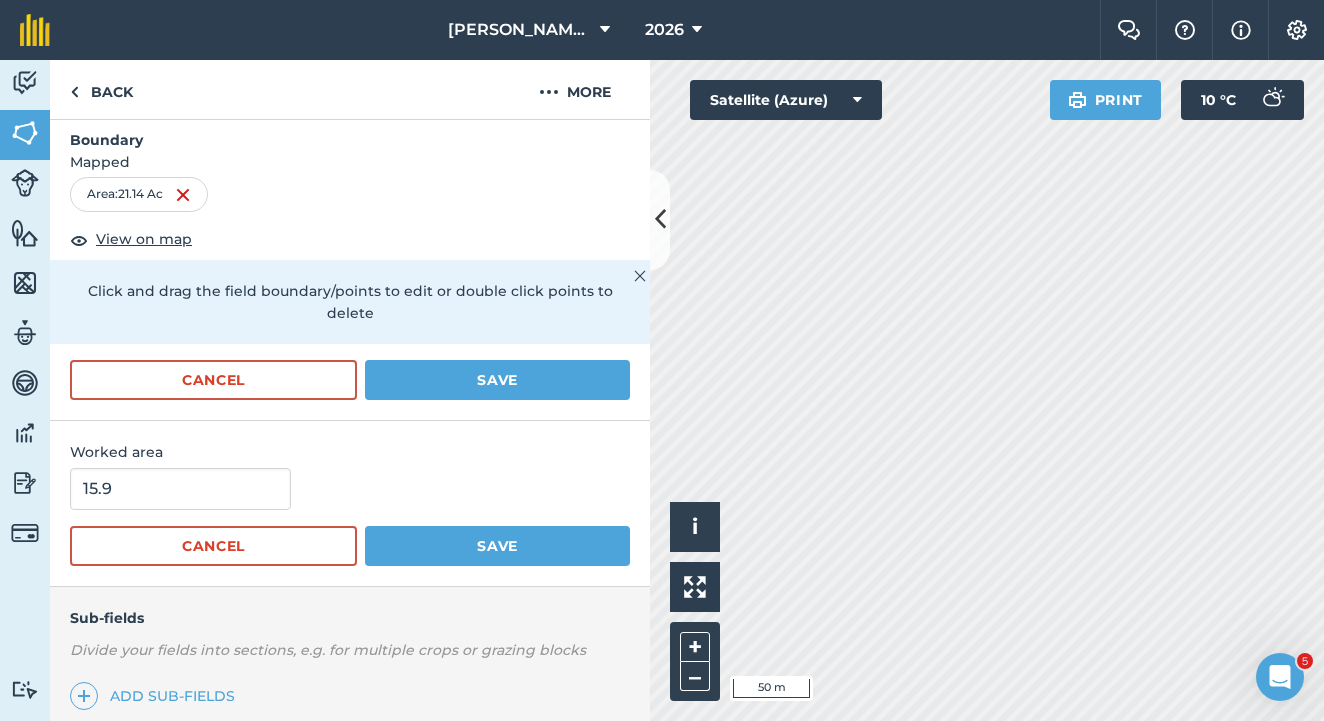 click on "Save" at bounding box center (497, 380) 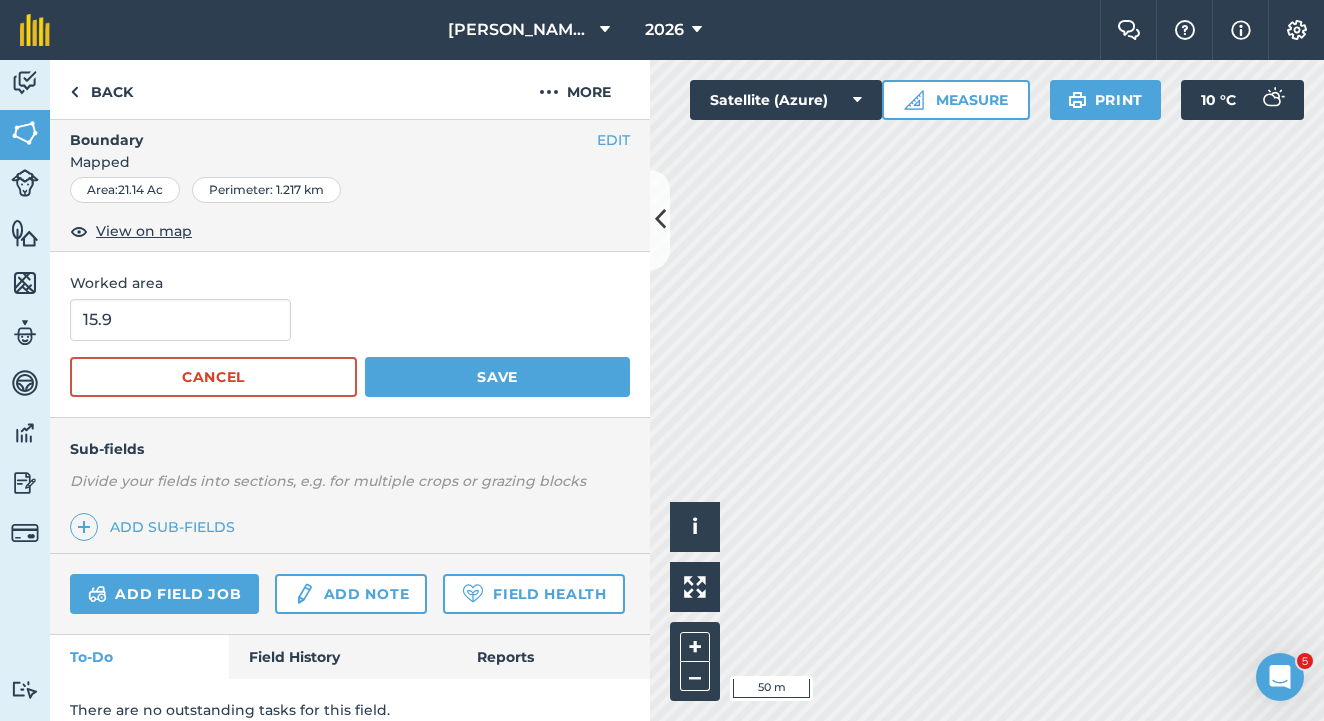 click on "Save" at bounding box center [497, 377] 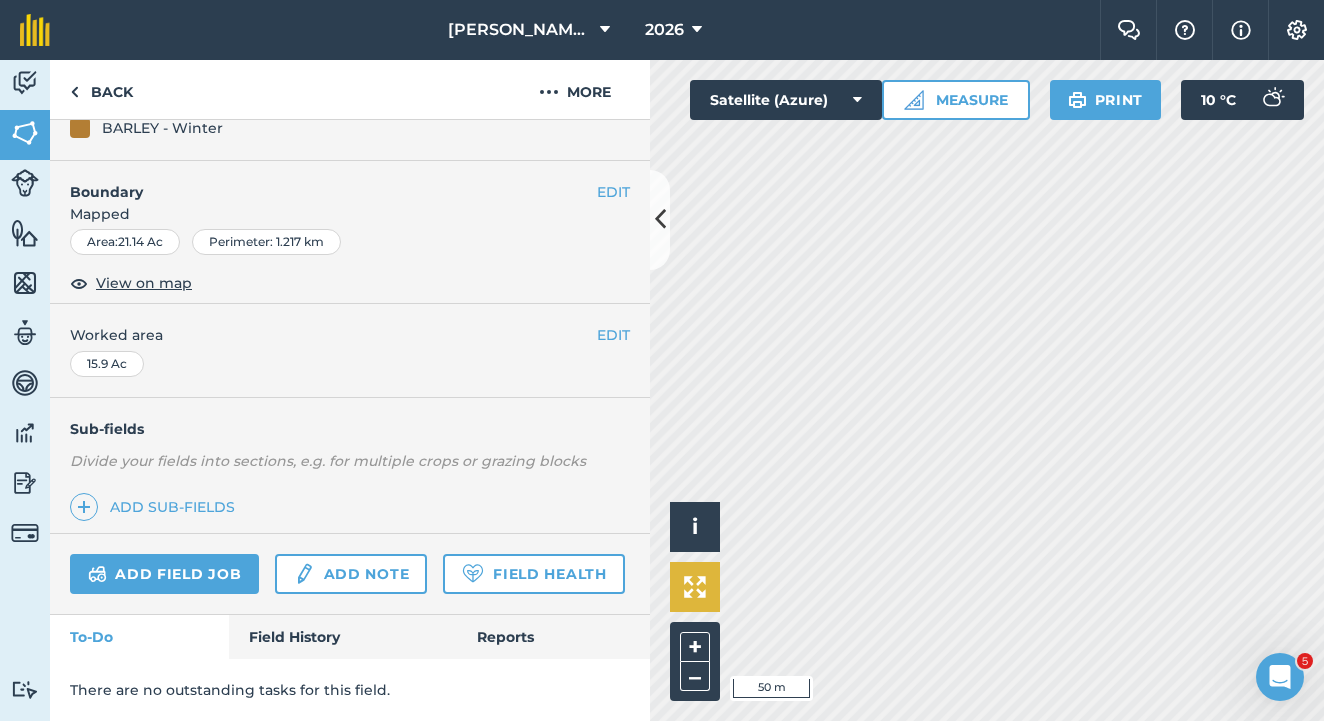 scroll, scrollTop: 0, scrollLeft: 0, axis: both 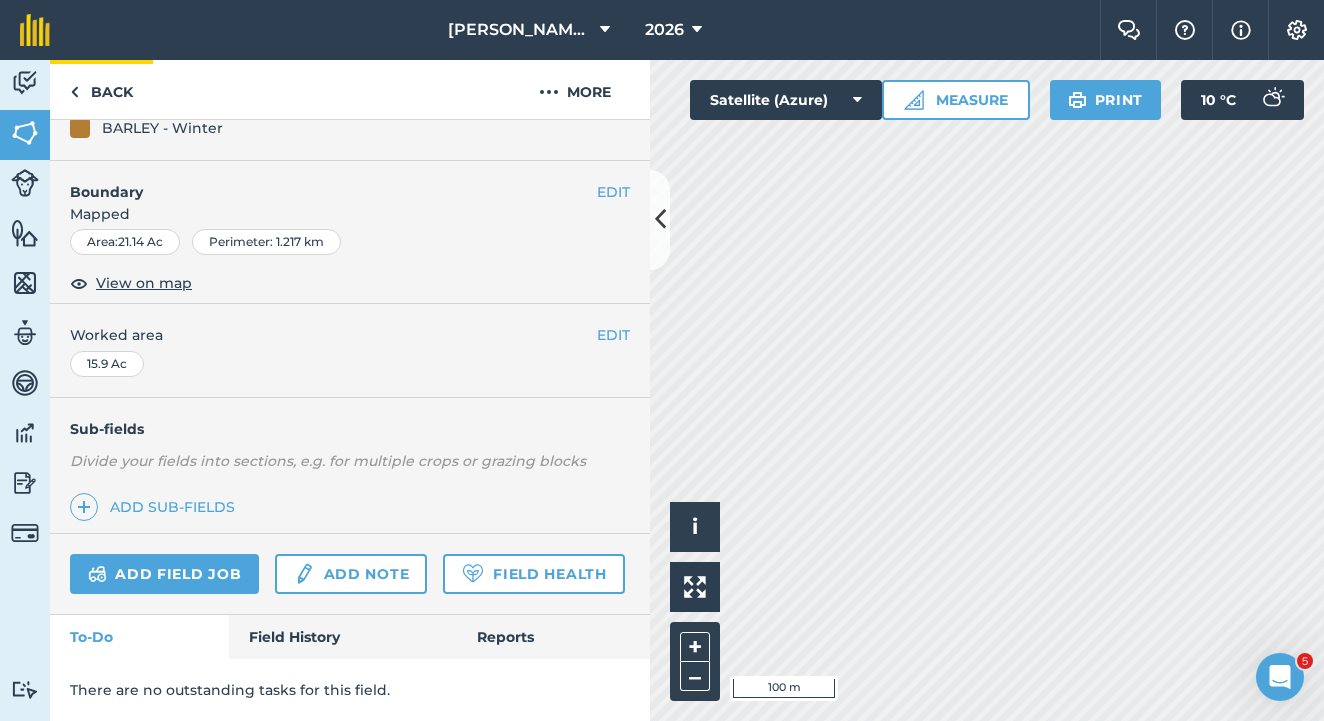 click on "Back" at bounding box center (101, 89) 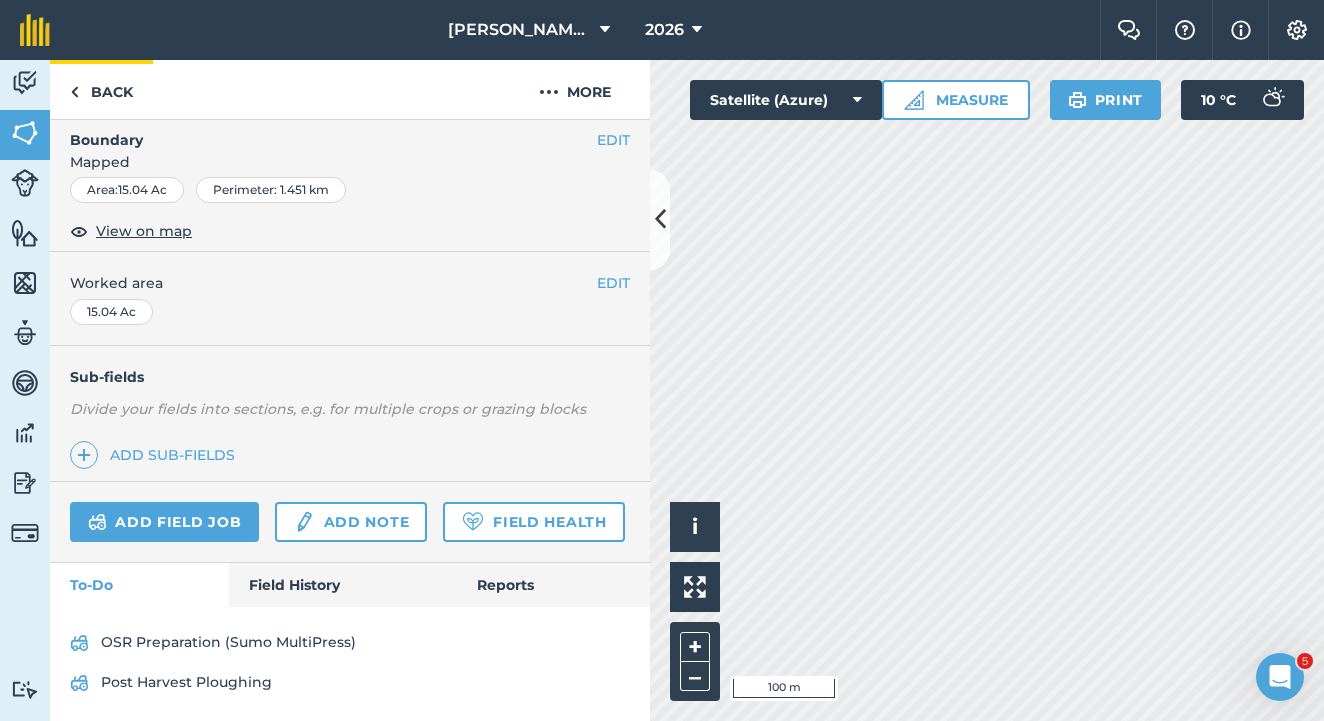 click on "Back" at bounding box center (101, 89) 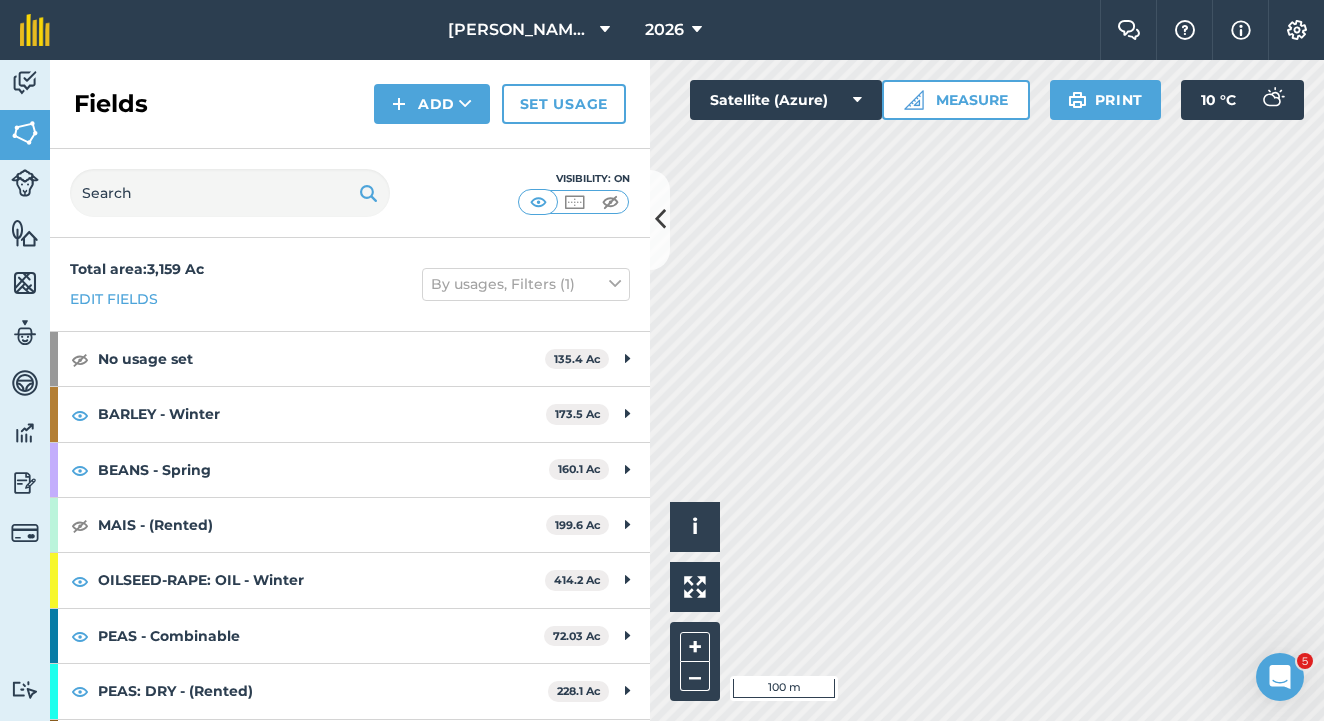 click at bounding box center (465, 104) 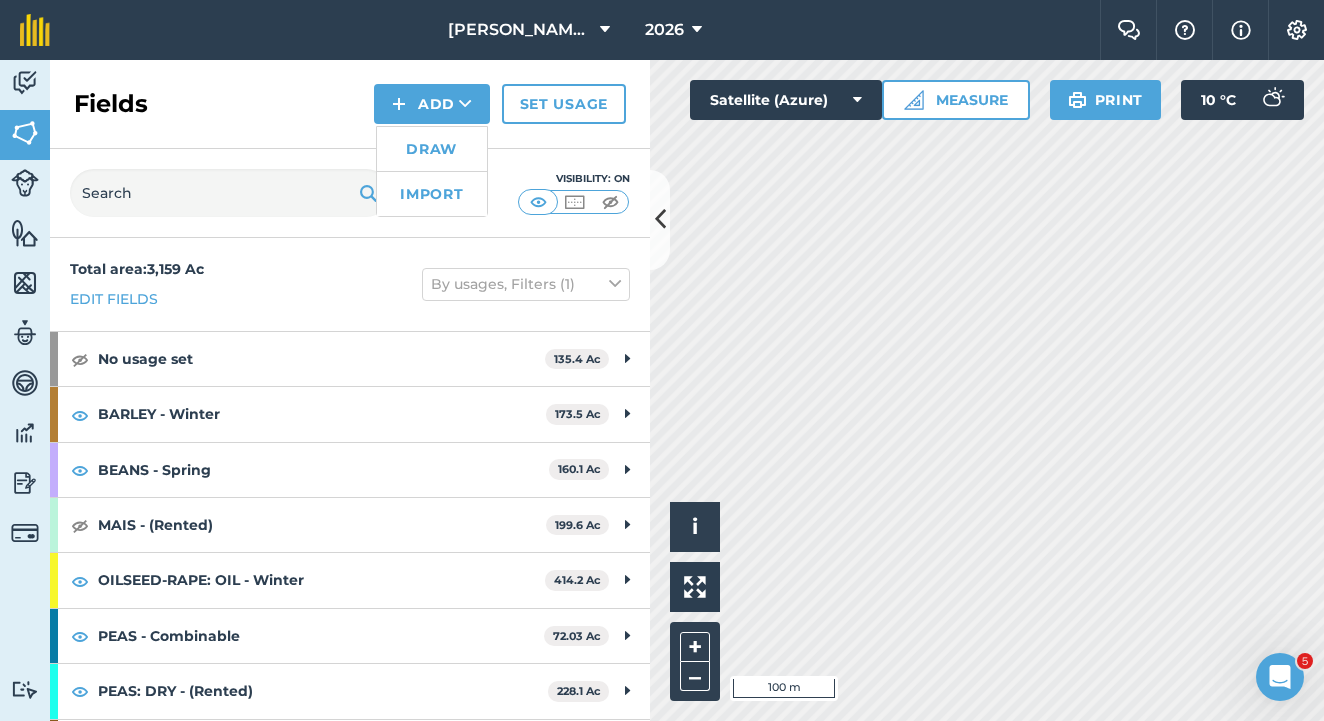 click on "Draw" at bounding box center [432, 149] 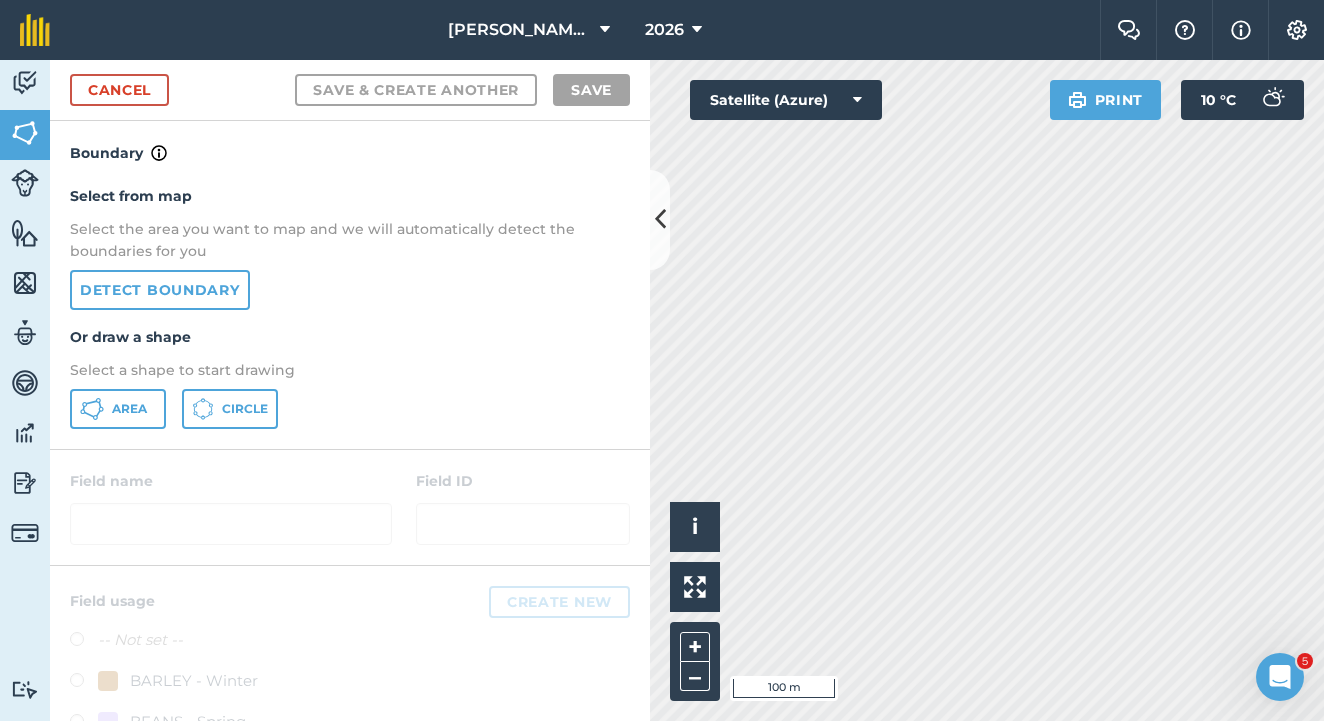 click on "Area" at bounding box center [129, 409] 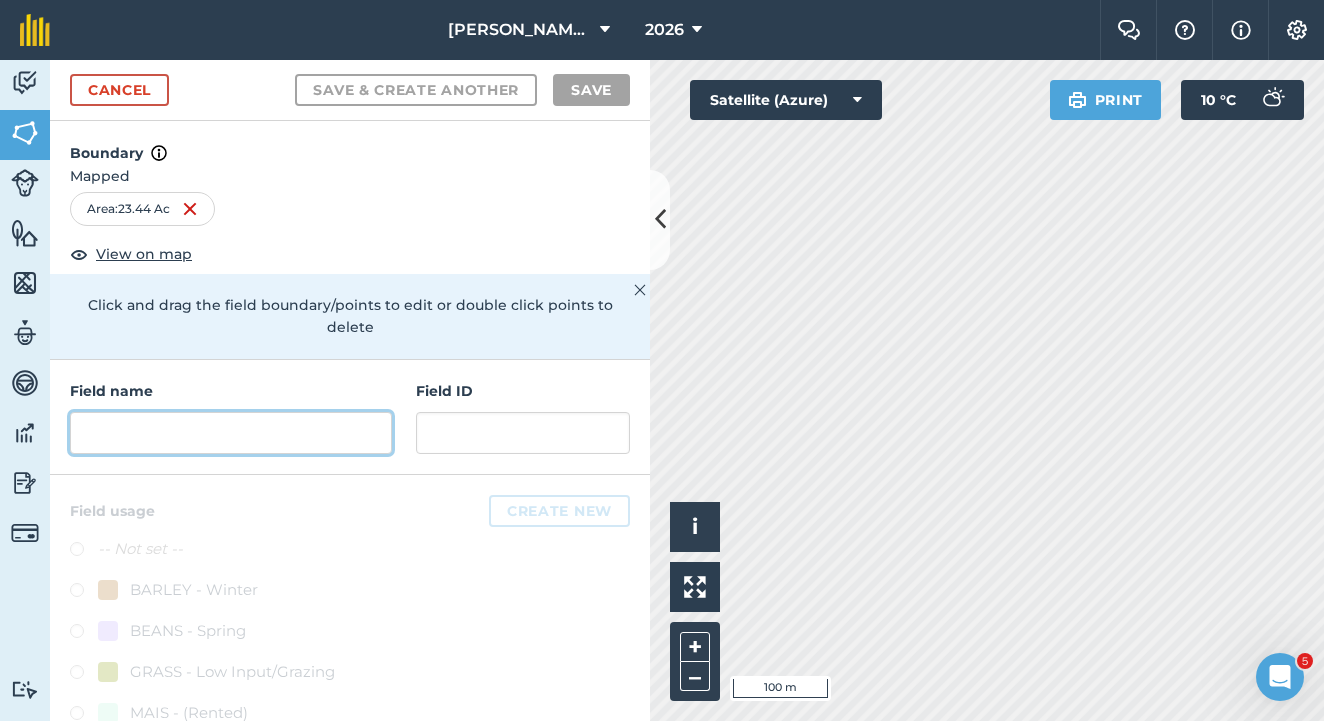 click at bounding box center (231, 433) 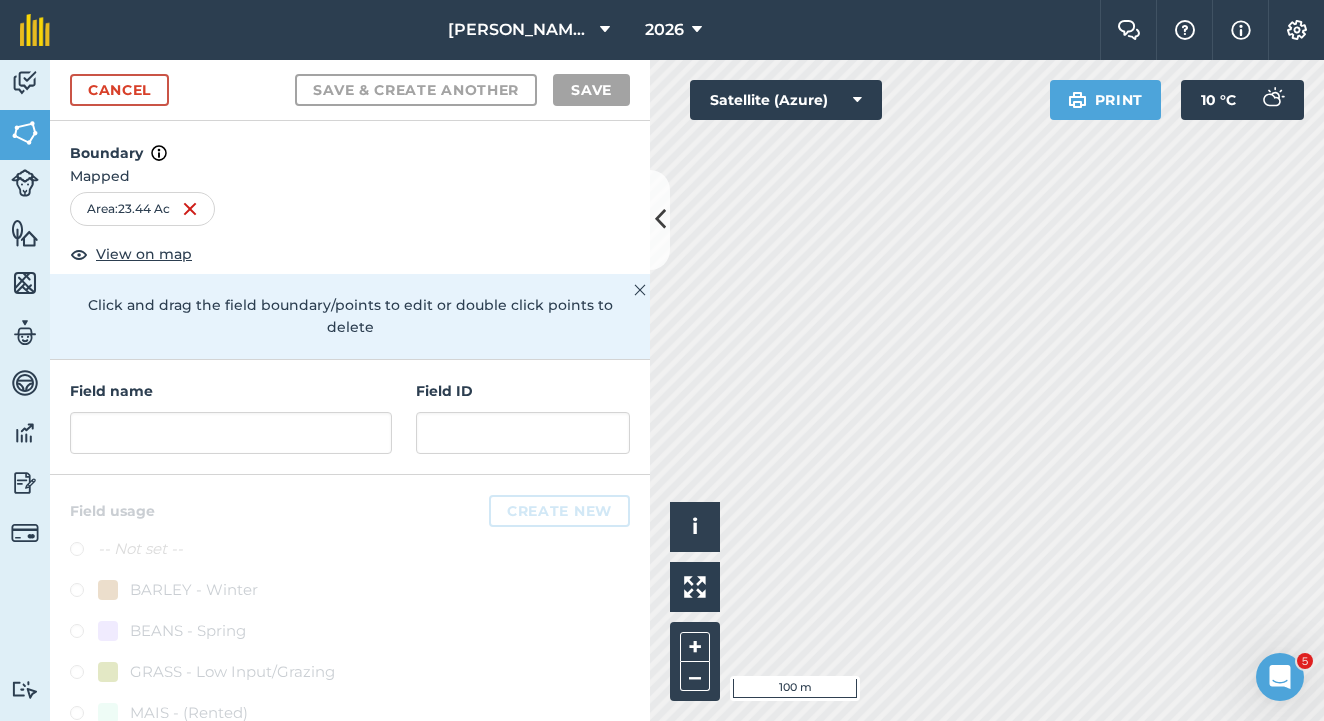 click on "Satellite (Azure)" at bounding box center [786, 100] 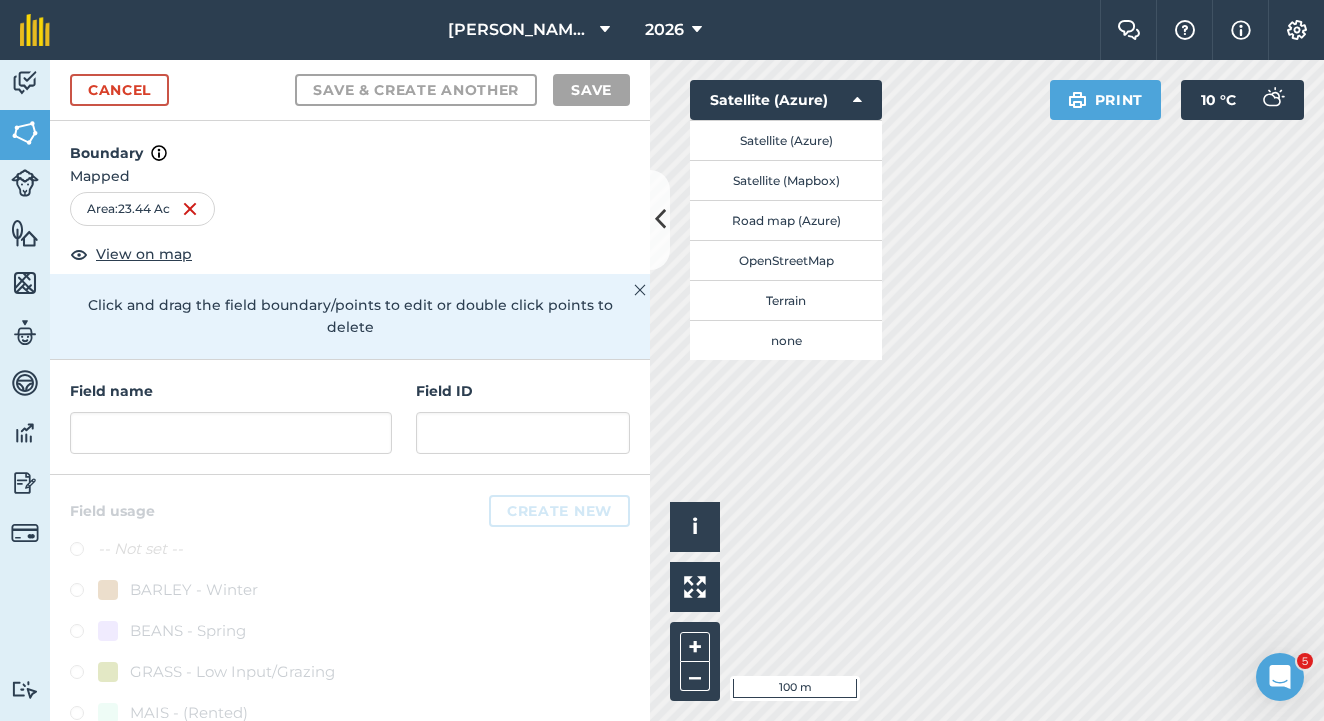 click on "Satellite (Mapbox)" at bounding box center (786, 180) 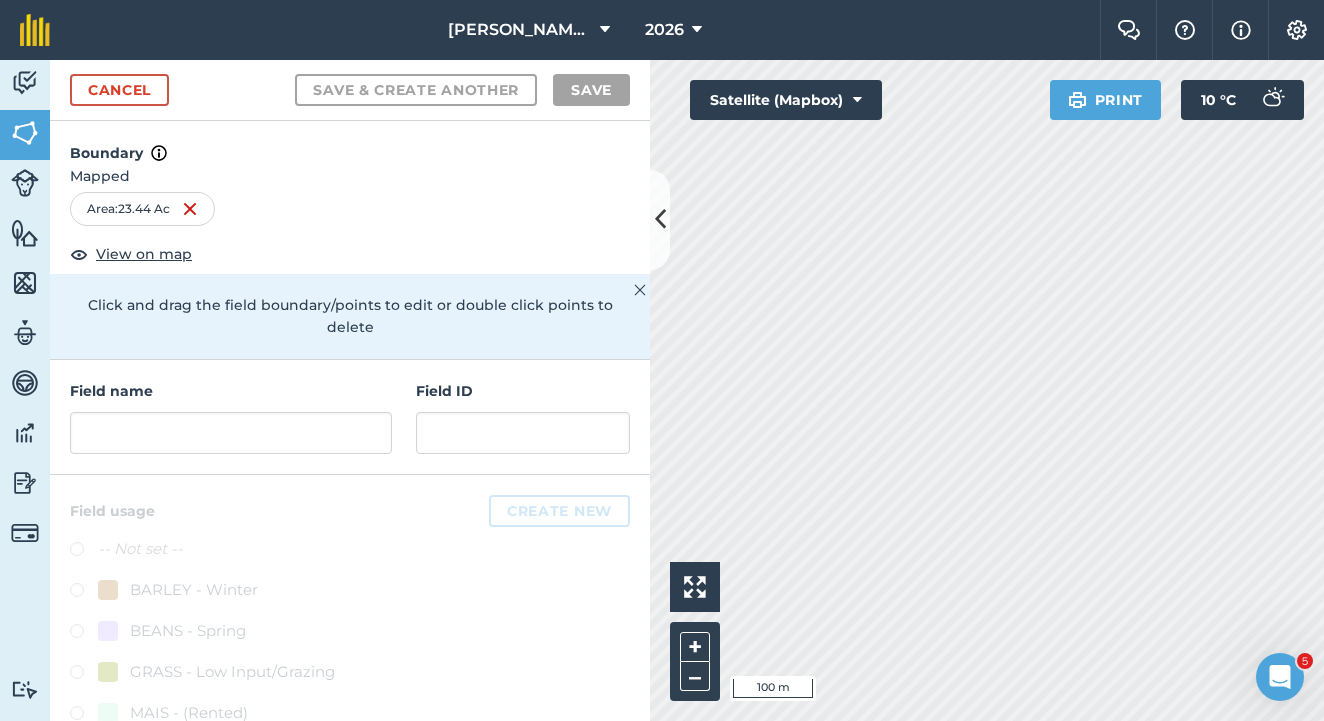 click on "[PERSON_NAME] Farm Partnership  2026 Farm Chat Help Info Settings Map printing is not available on our free plan Please upgrade to our Essentials, Plus or Pro plan to access this feature. Activity Fields Livestock Features Maps Team Vehicles Data Reporting Billing Tutorials Tutorials Cancel Save & Create Another Save Boundary   Mapped Area :  23.44   Ac   View on map Click and drag the field boundary/points to edit or double click points to delete Field name Field ID Field usage   Create new -- Not set -- BARLEY - Winter  BEANS - Spring  GRASS - Low Input/Grazing  MAIS - (Rented) OILSEED-RAPE: OIL - Winter PEAS - Combinable   PEAS: DRY - (Rented) POTATOES - (Rented) PUMPKIN/SQUASH: SEEDS RYEGRASS - Rotational WHEAT - Winter Click to start drawing i 100 m + – Satellite (Mapbox) Print 10   ° C
5" at bounding box center (662, 360) 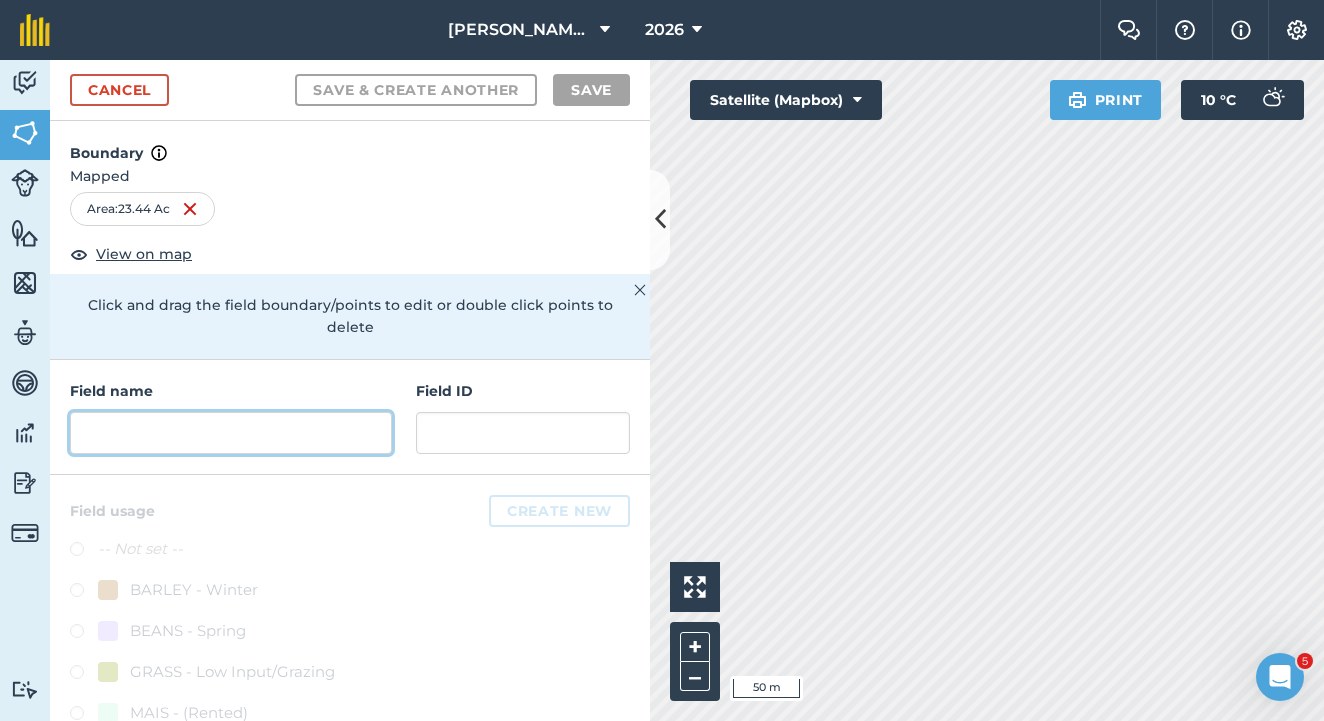 click at bounding box center [231, 433] 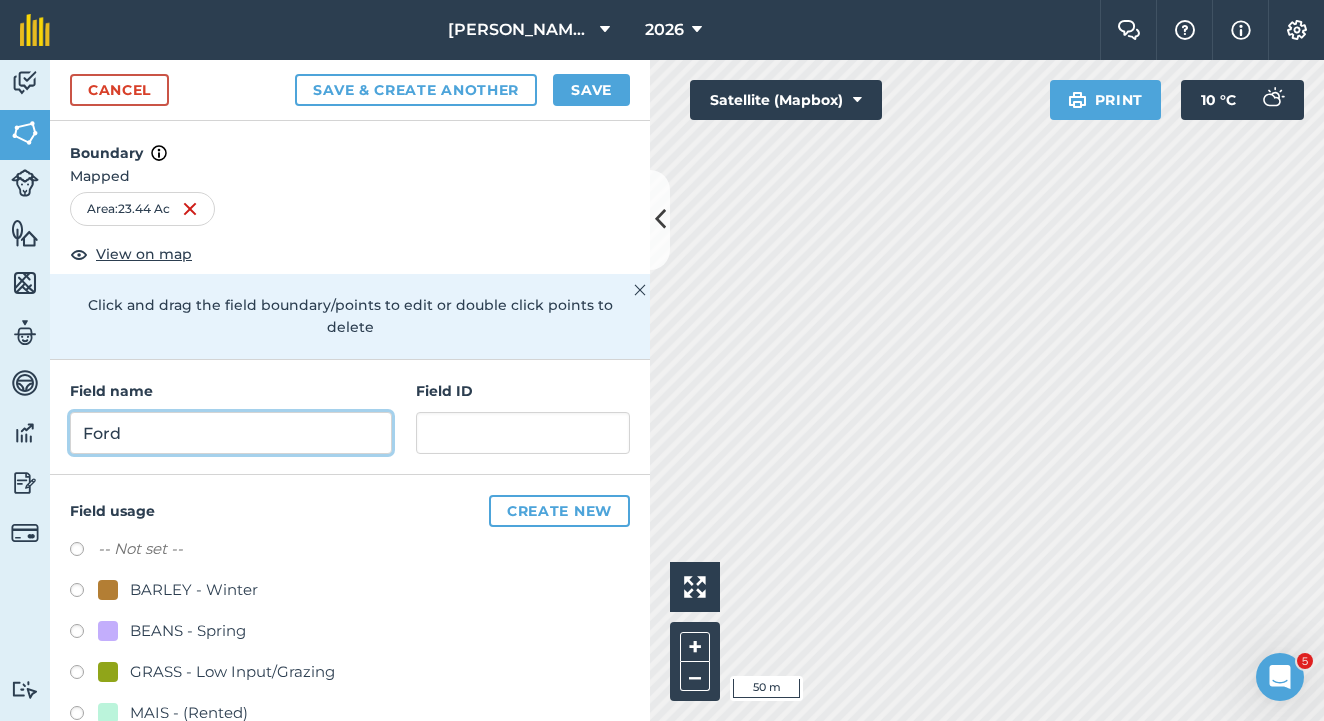 type on "Ford" 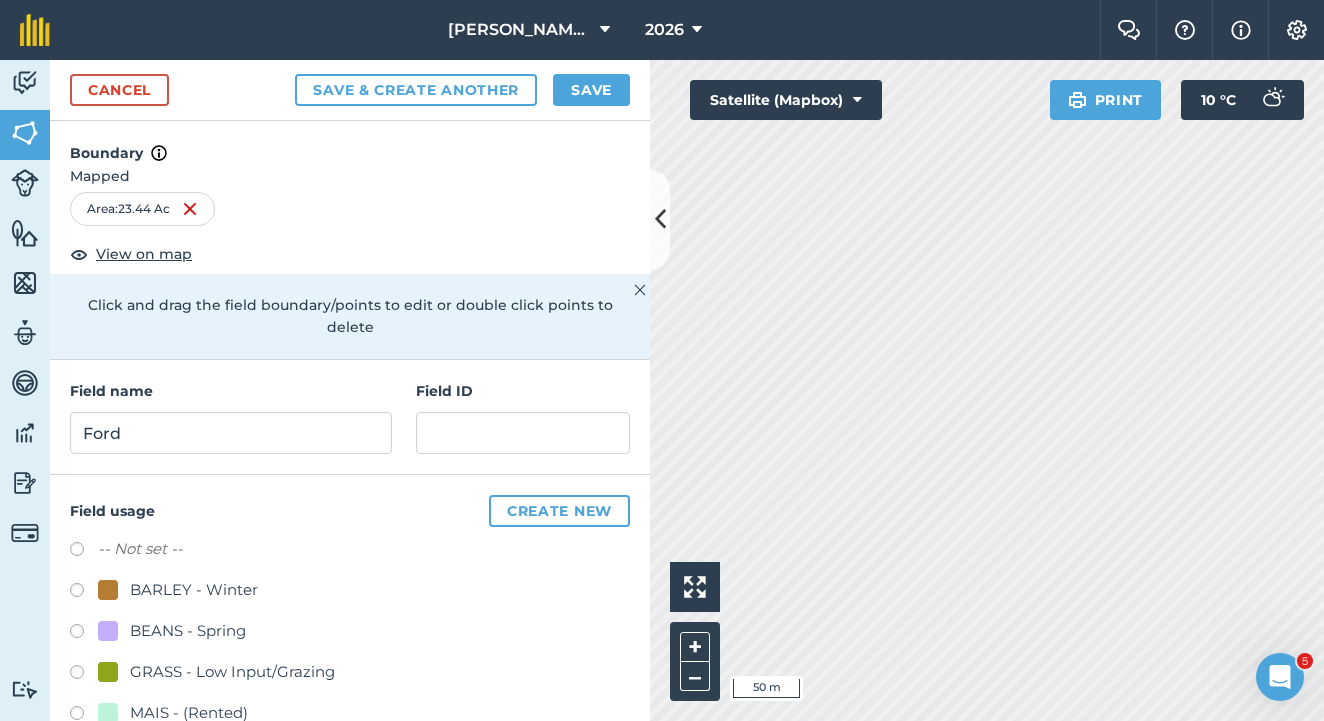 click on "Save" at bounding box center [591, 90] 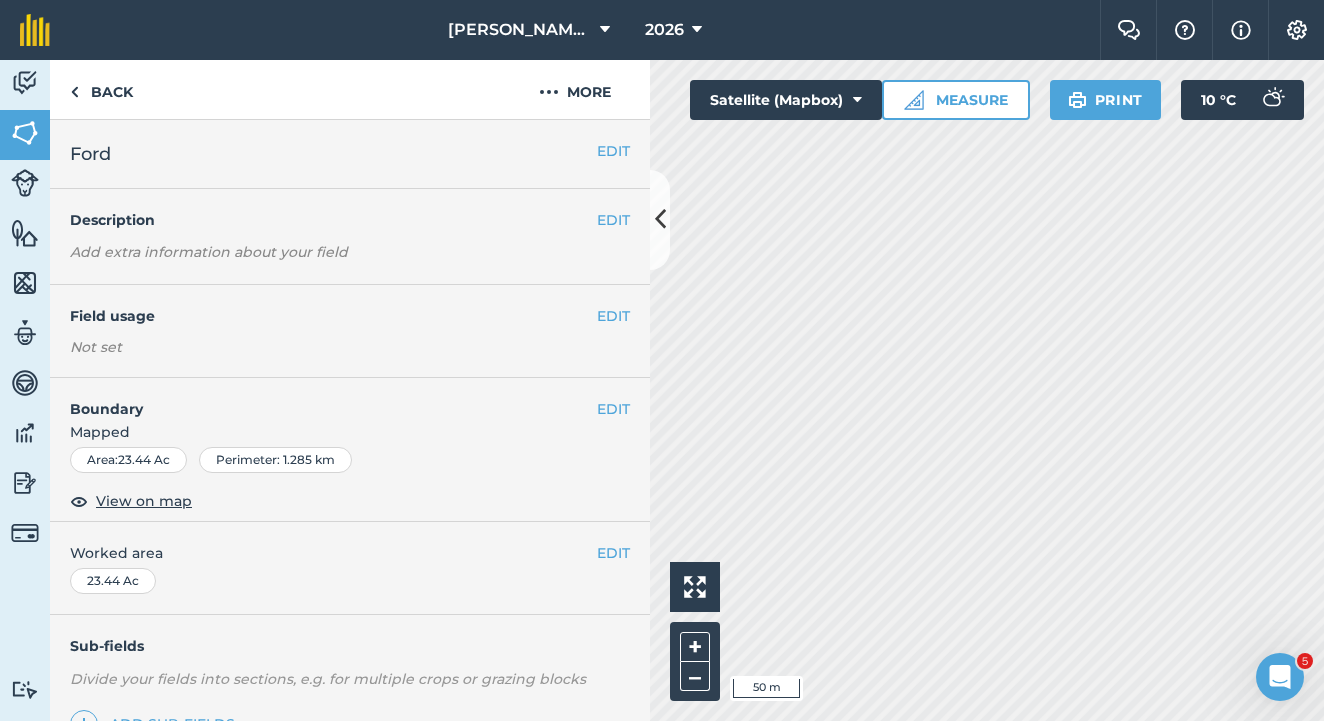 click on "EDIT" at bounding box center [613, 316] 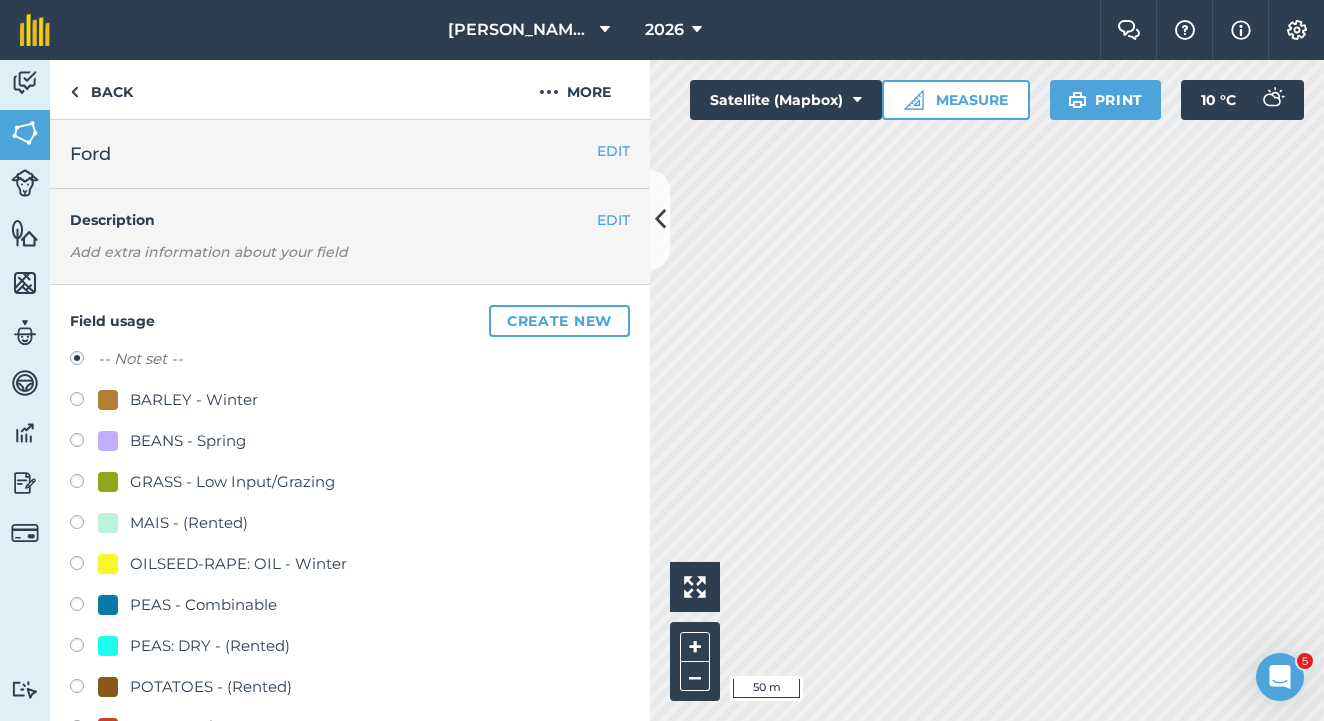 click at bounding box center (84, 402) 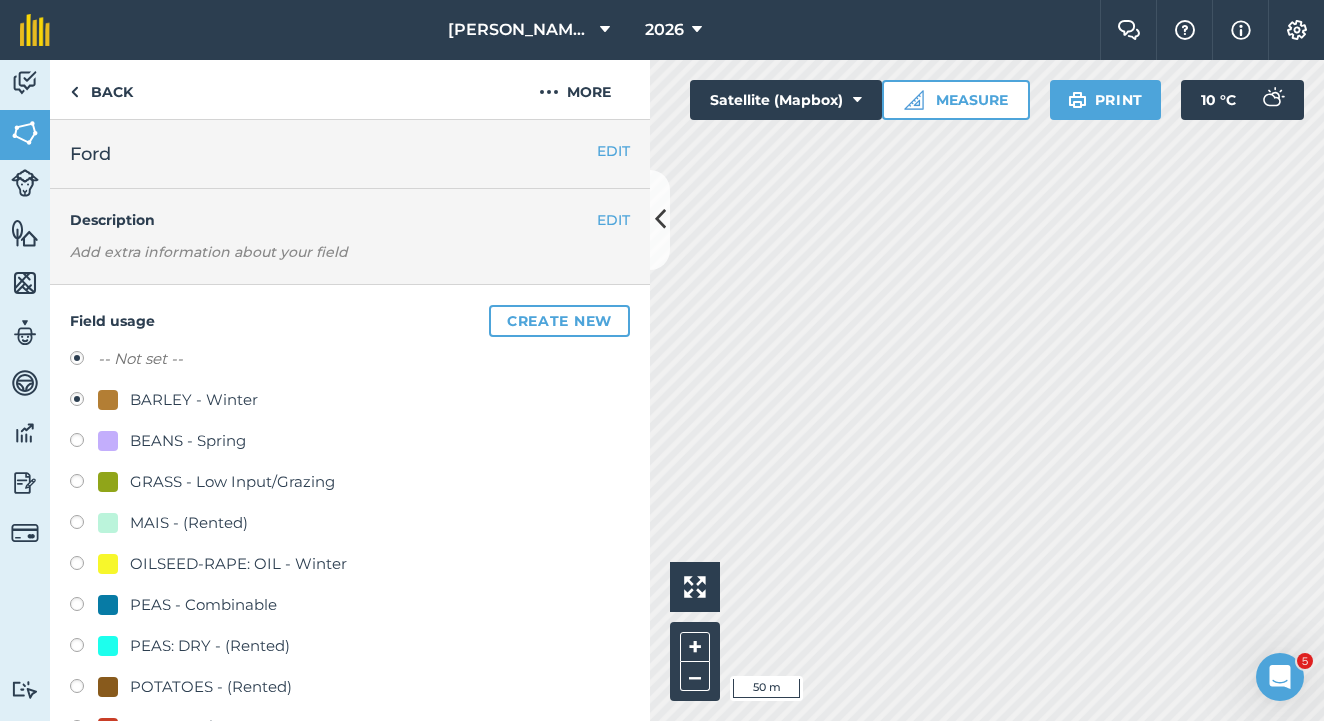 radio on "true" 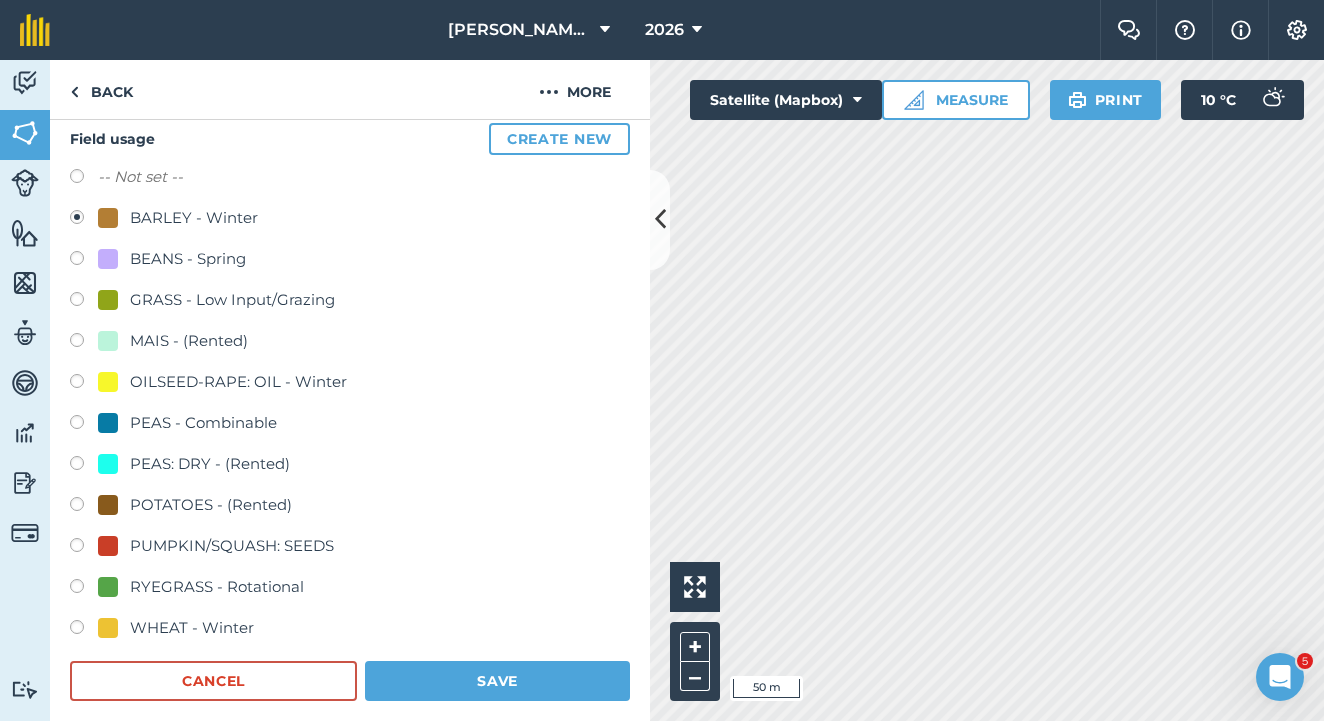 scroll, scrollTop: 184, scrollLeft: 0, axis: vertical 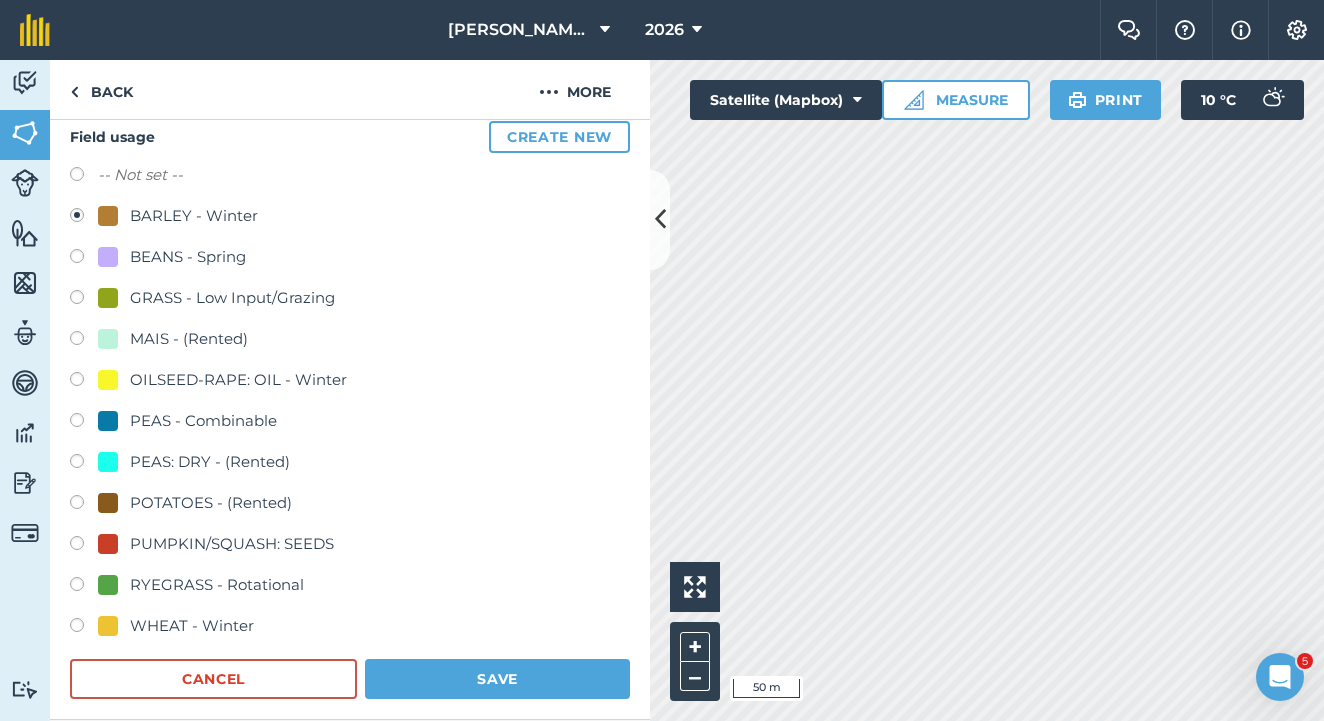 click on "Save" at bounding box center (497, 679) 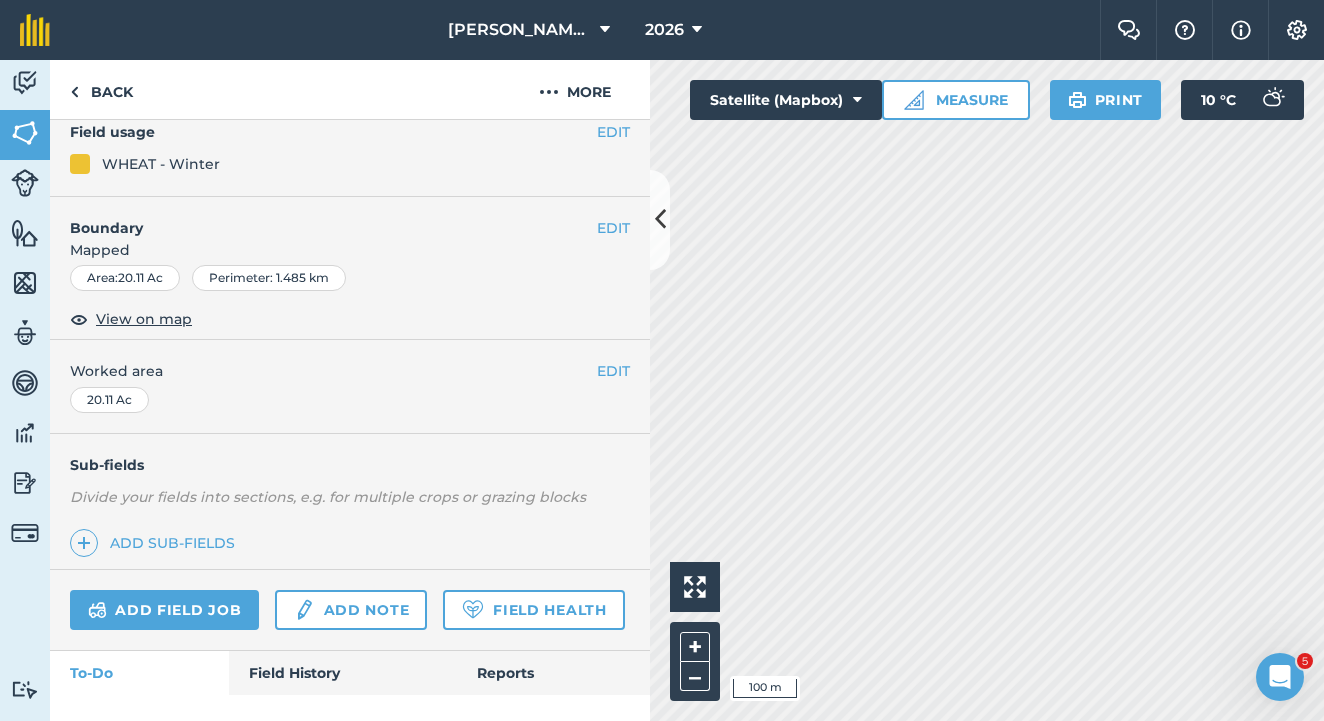 click on "[PERSON_NAME] Farm Partnership  2026 Farm Chat Help Info Settings Map printing is not available on our free plan Please upgrade to our Essentials, Plus or Pro plan to access this feature. Activity Fields Livestock Features Maps Team Vehicles Data Reporting Billing Tutorials Tutorials   Back   More EDIT Place [PERSON_NAME] EDIT Description Add extra information about your field EDIT Field usage WHEAT - Winter EDIT Boundary   Mapped Area :  20.11   Ac Perimeter :   1.485   km   View on map EDIT Worked area 20.11   Ac Sub-fields   Divide your fields into sections, e.g. for multiple crops or grazing blocks   Add sub-fields Add field job Add note   Field Health To-Do Field History Reports Post Harvest Ploughing  Wheat Preparation (AgriWeld MinDis) Click to start drawing i 100 m + – Satellite (Mapbox) Measure Print 10   ° C
5" at bounding box center [662, 360] 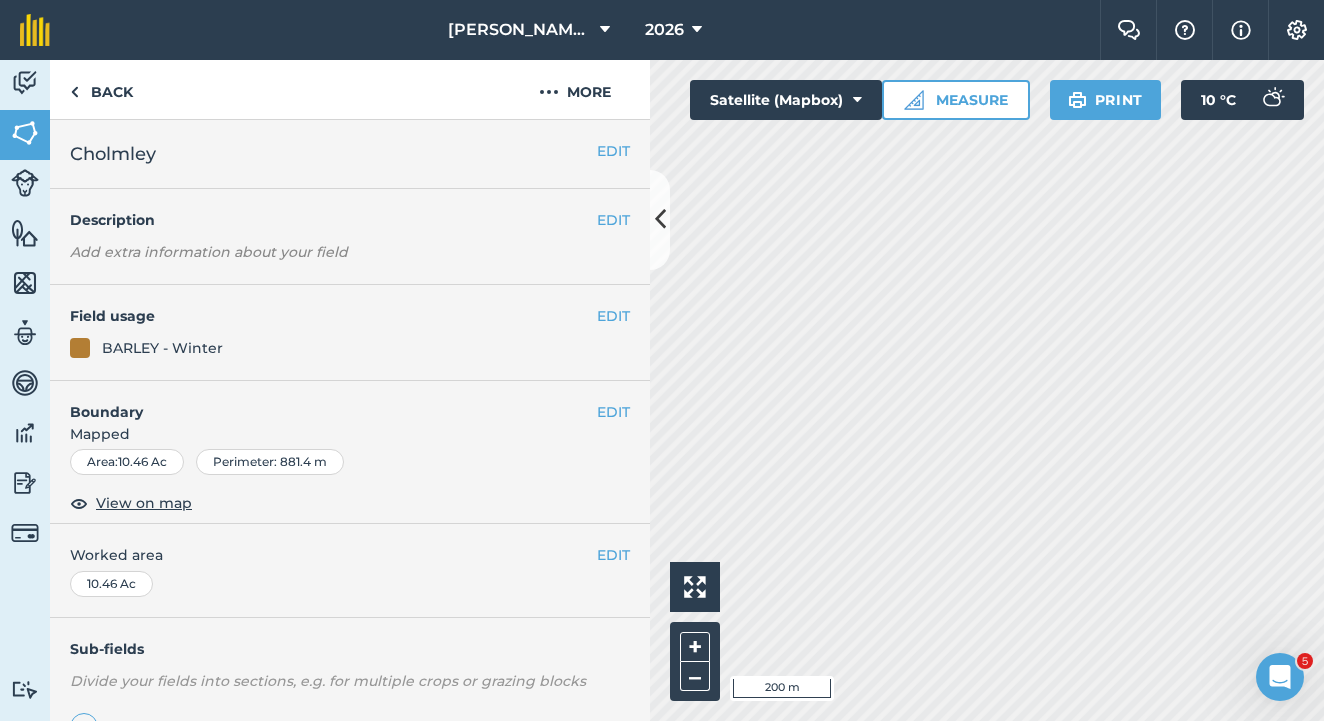 scroll, scrollTop: 0, scrollLeft: 0, axis: both 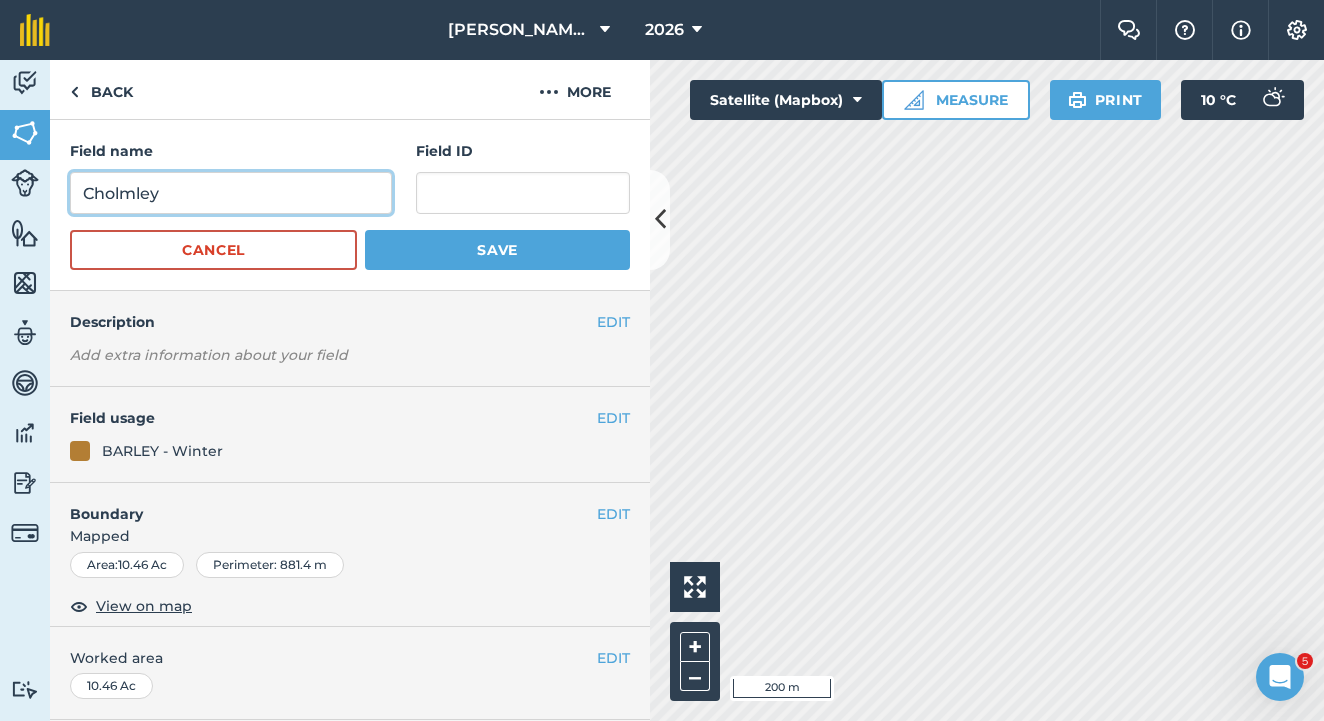 click on "Cholmley" at bounding box center [231, 193] 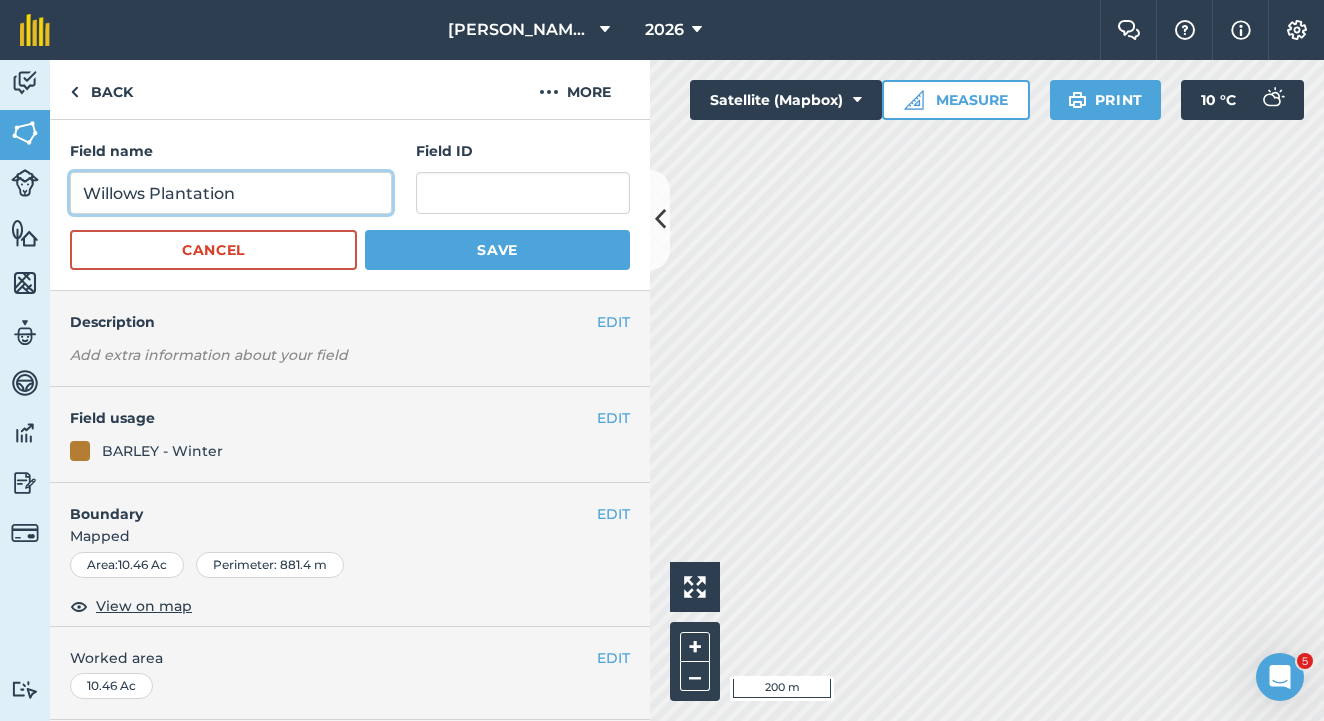 type on "Willows Plantation" 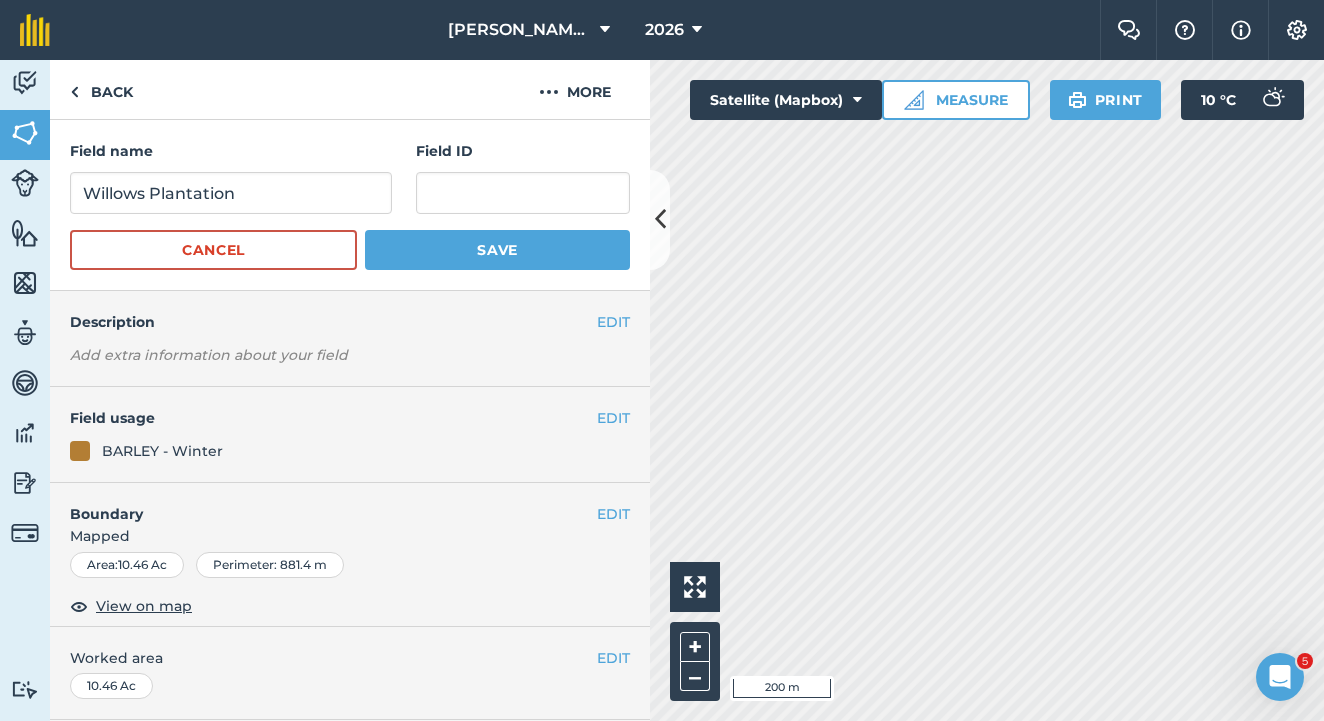 click on "Save" at bounding box center (497, 250) 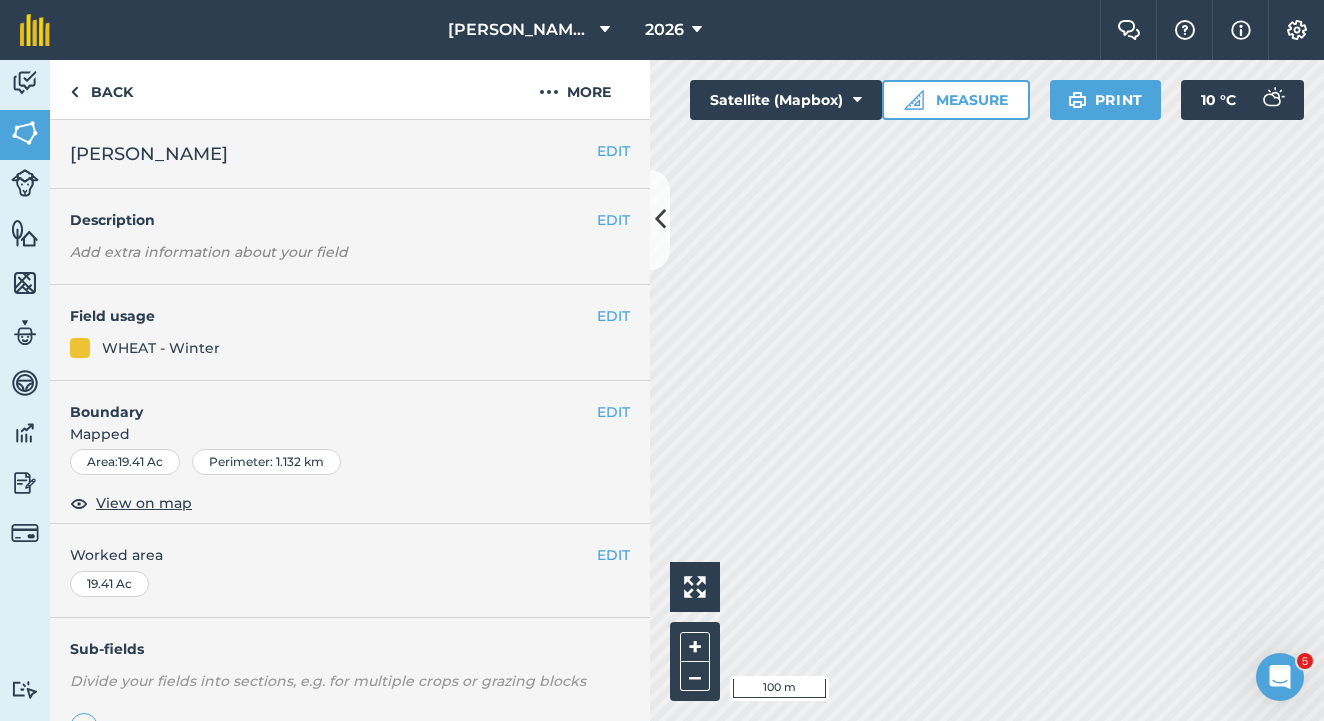 click on "EDIT" at bounding box center [613, 151] 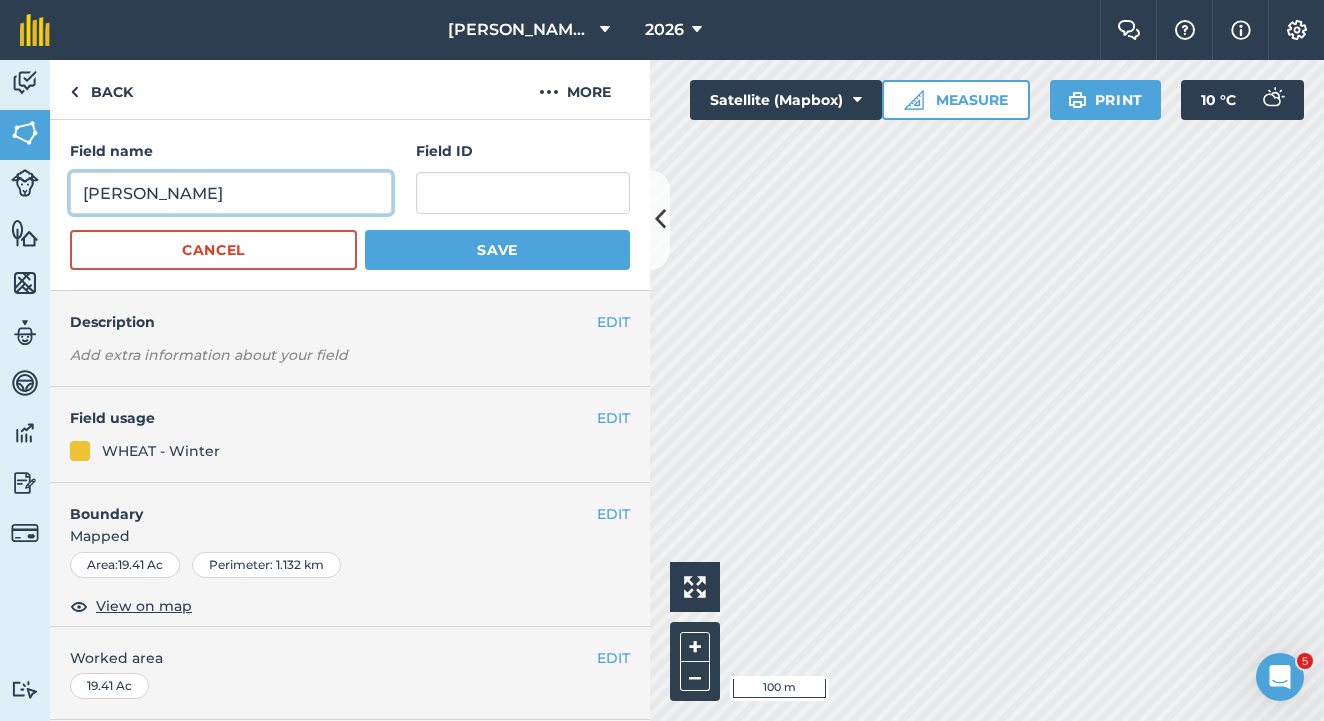 click on "[PERSON_NAME]" at bounding box center [231, 193] 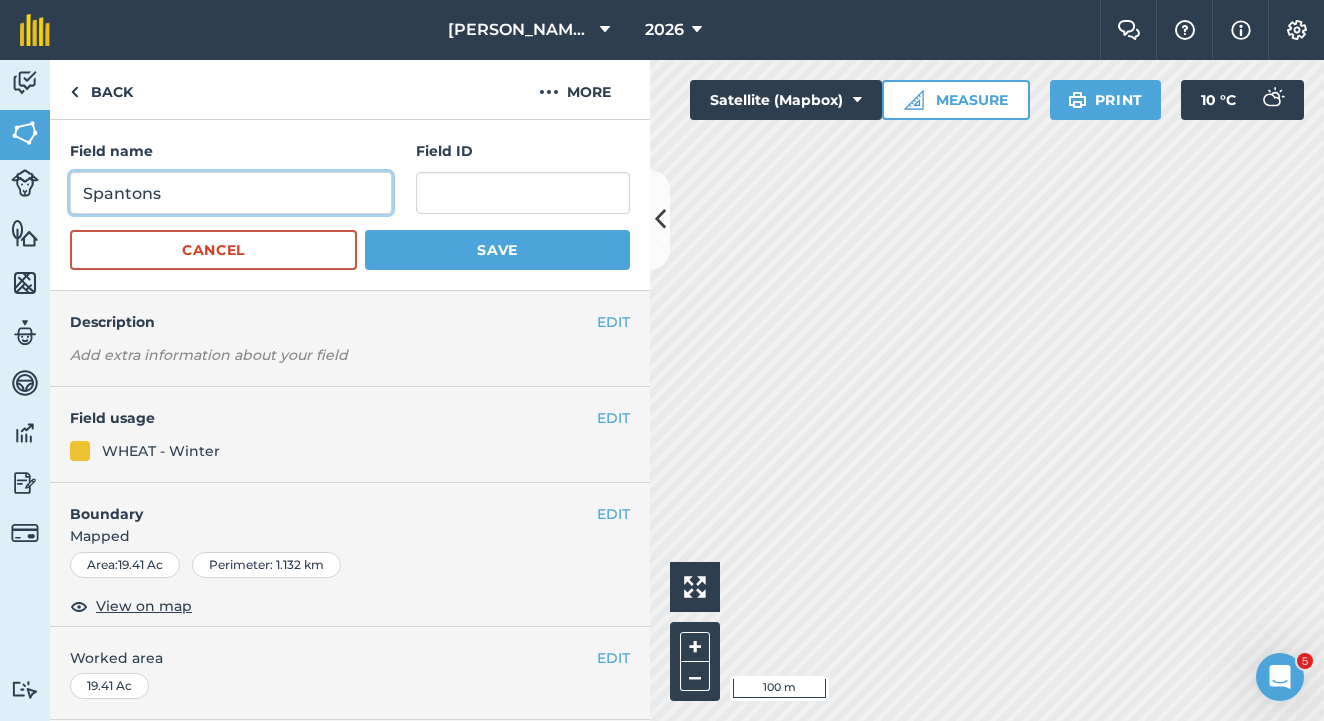type on "Spantons" 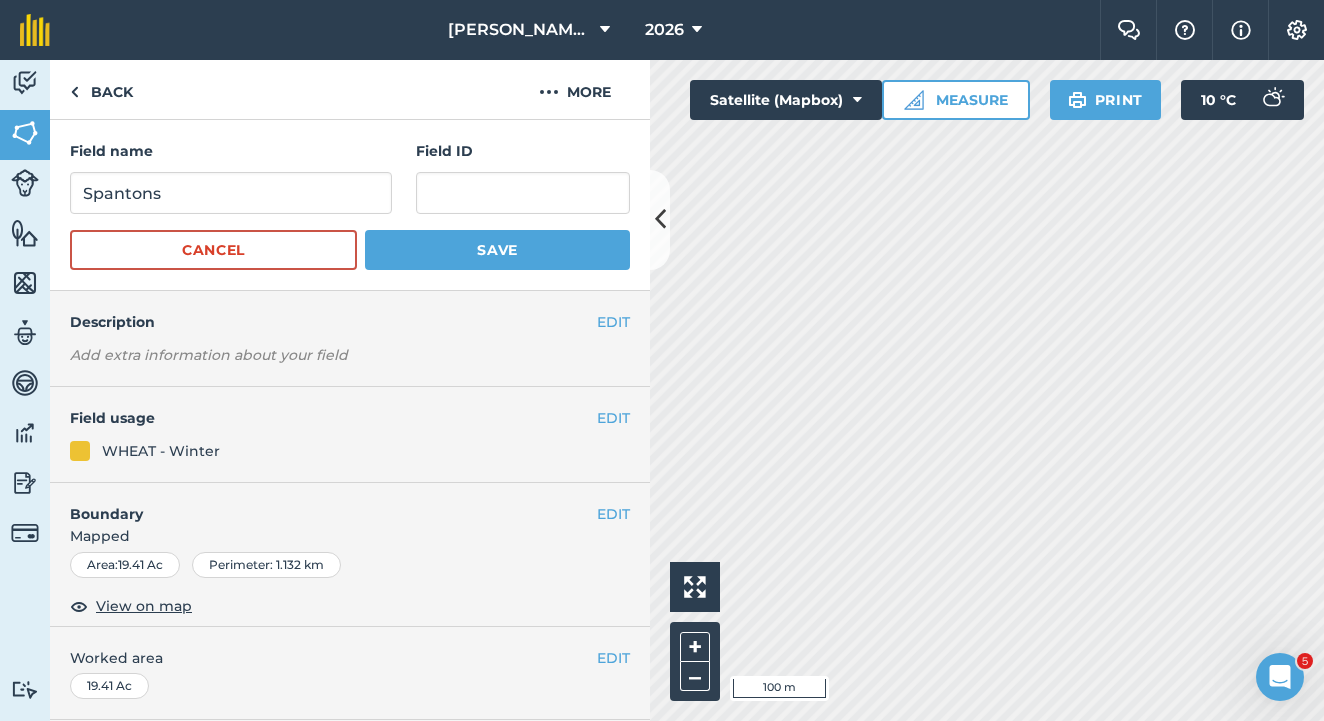 click on "Save" at bounding box center [497, 250] 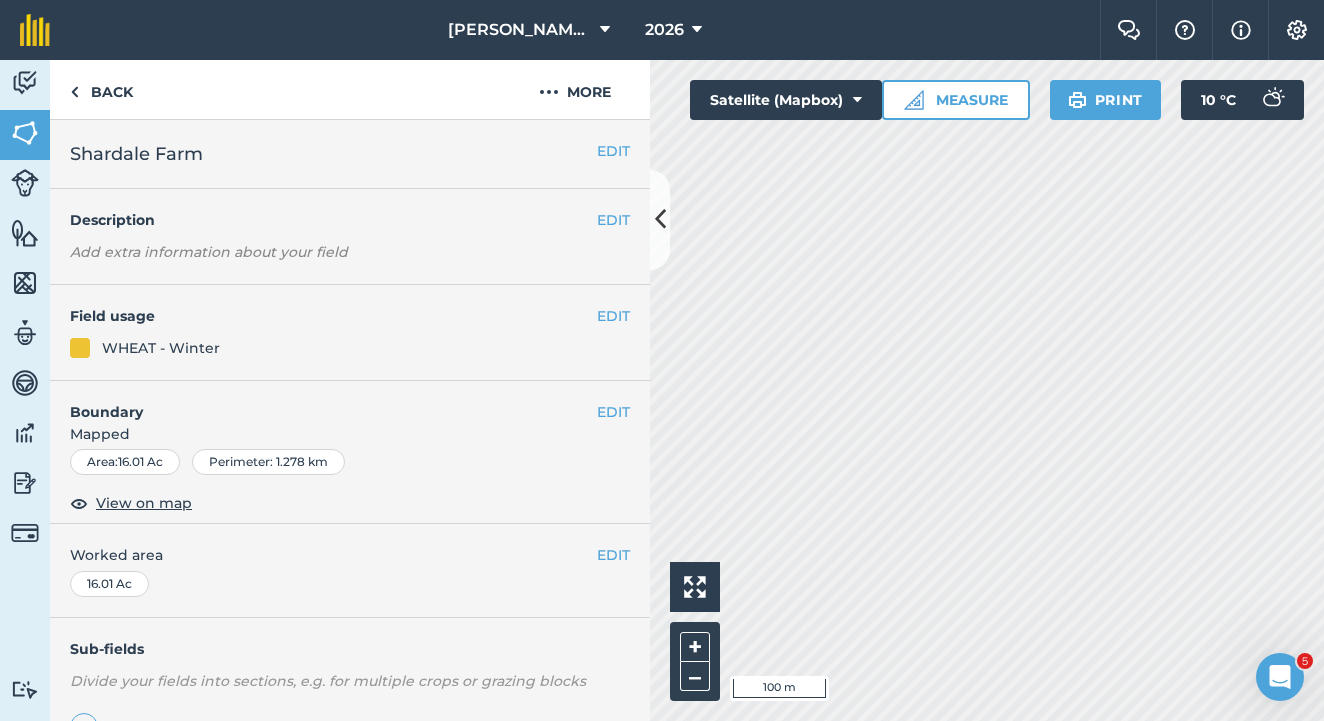 click on "EDIT" at bounding box center (613, 151) 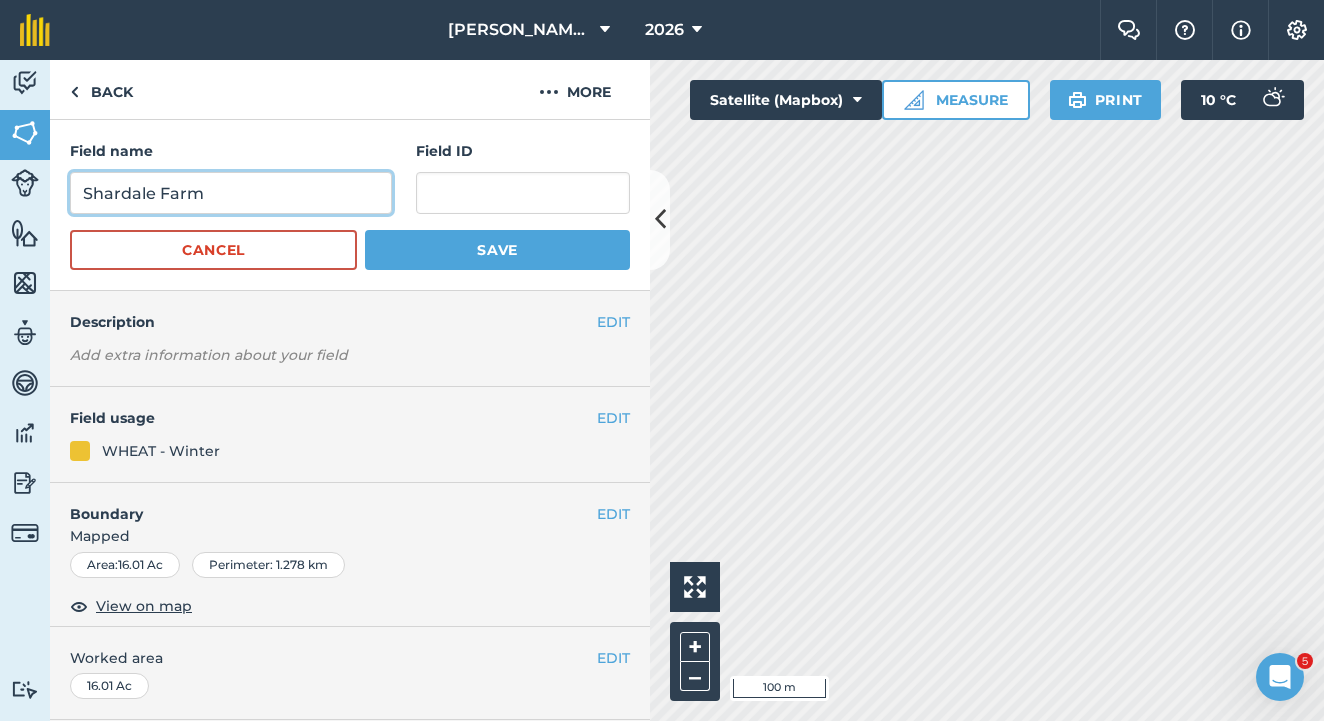 click on "Shardale Farm" at bounding box center (231, 193) 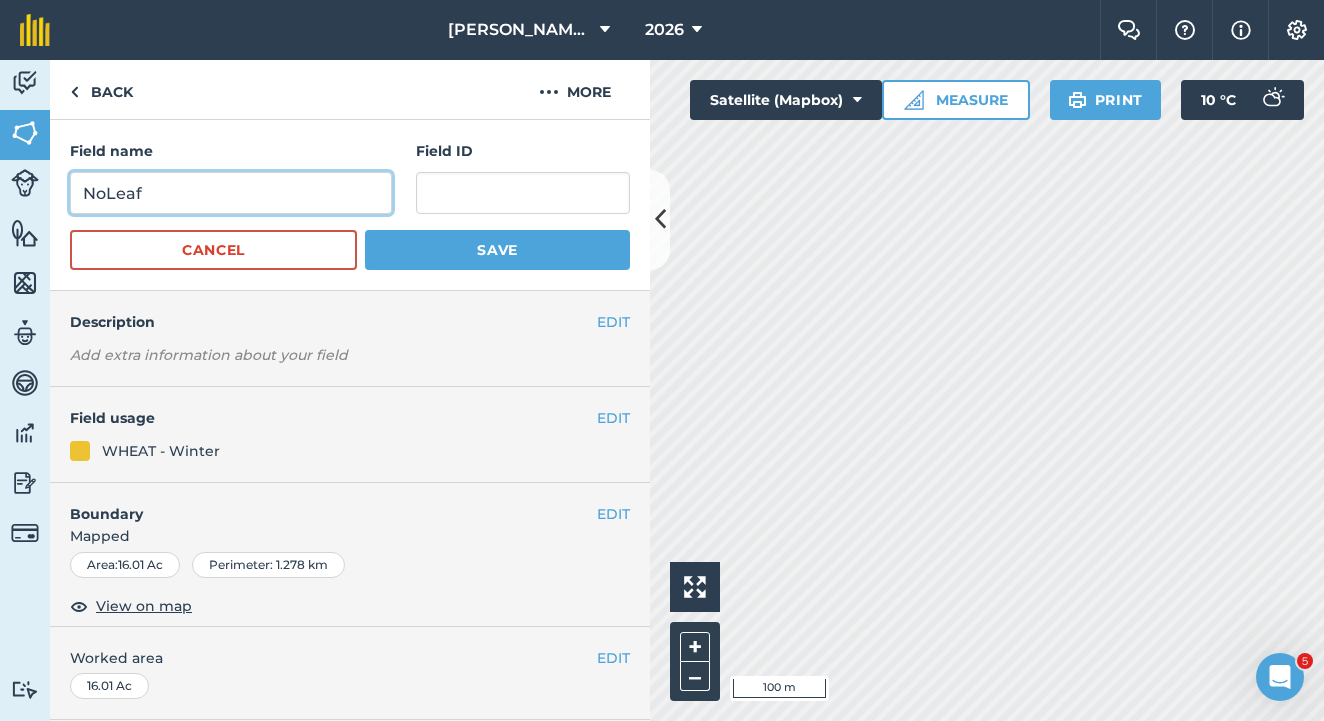 type on "NoLeaf" 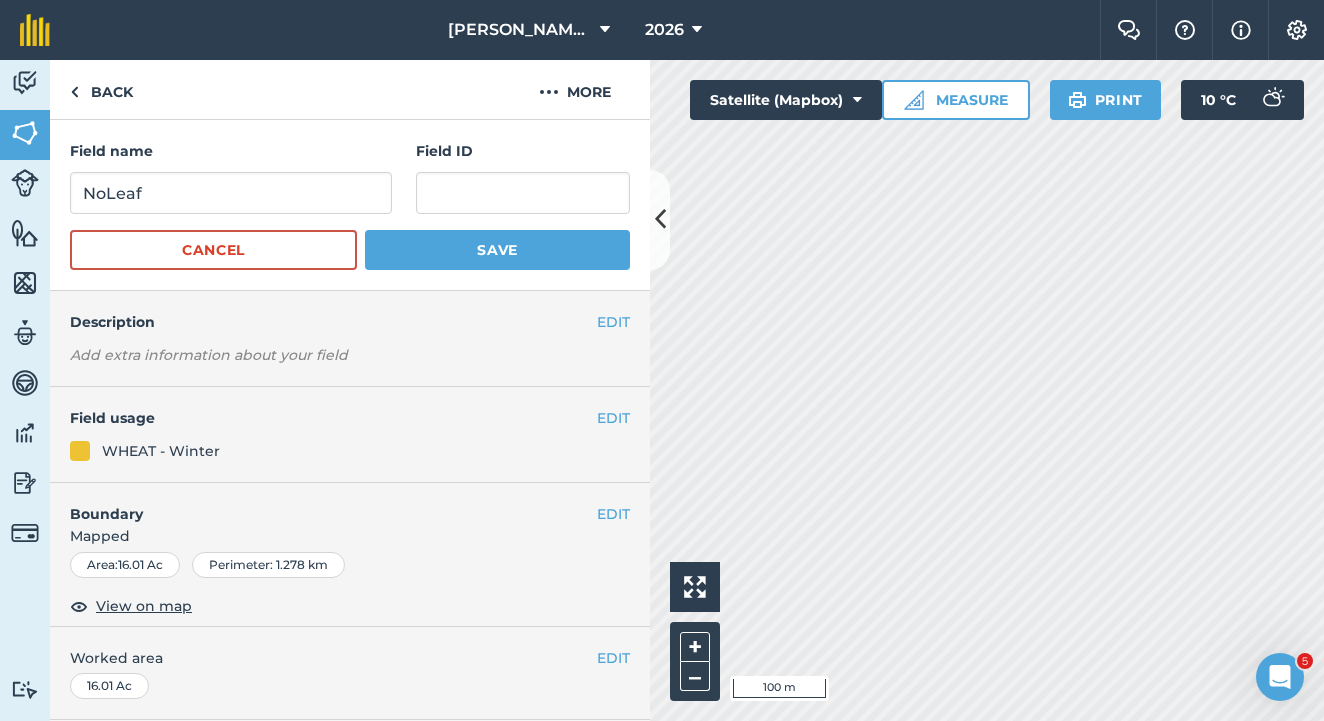 click on "Field name NoLeaf Field ID Cancel Save" at bounding box center [350, 205] 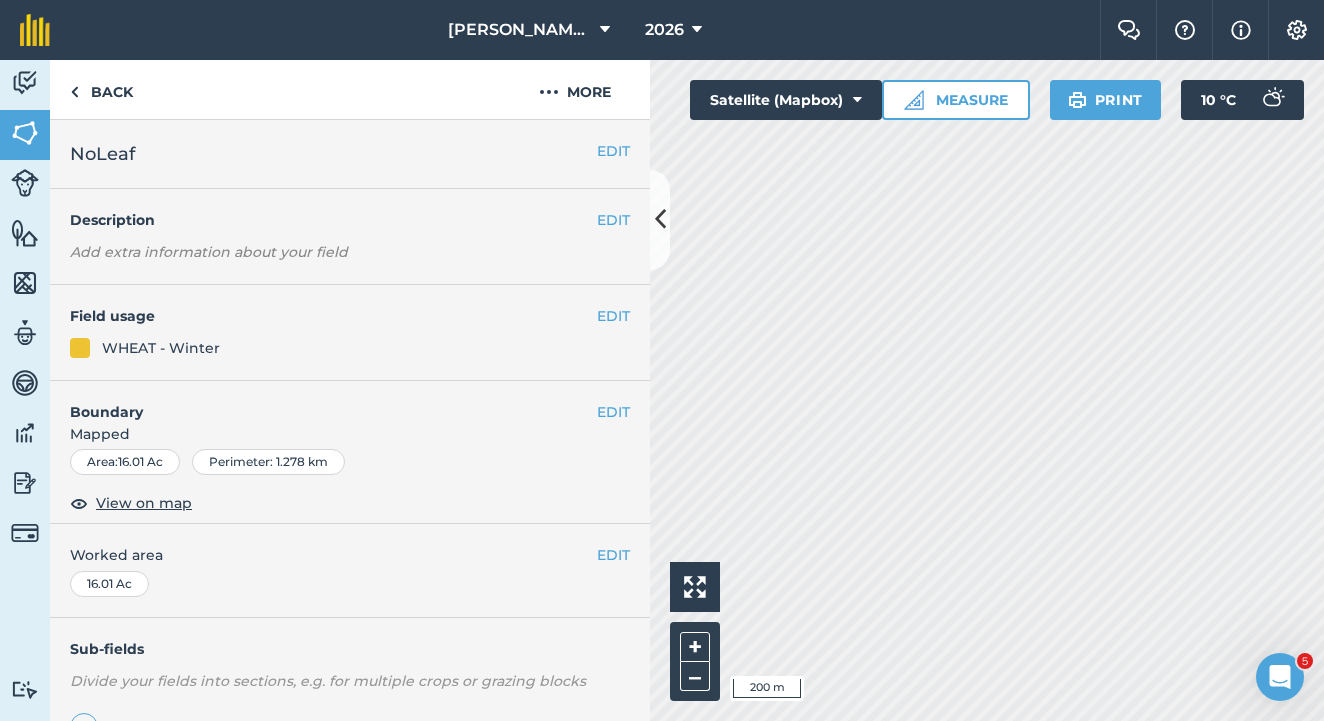 click on "EDIT" at bounding box center (613, 151) 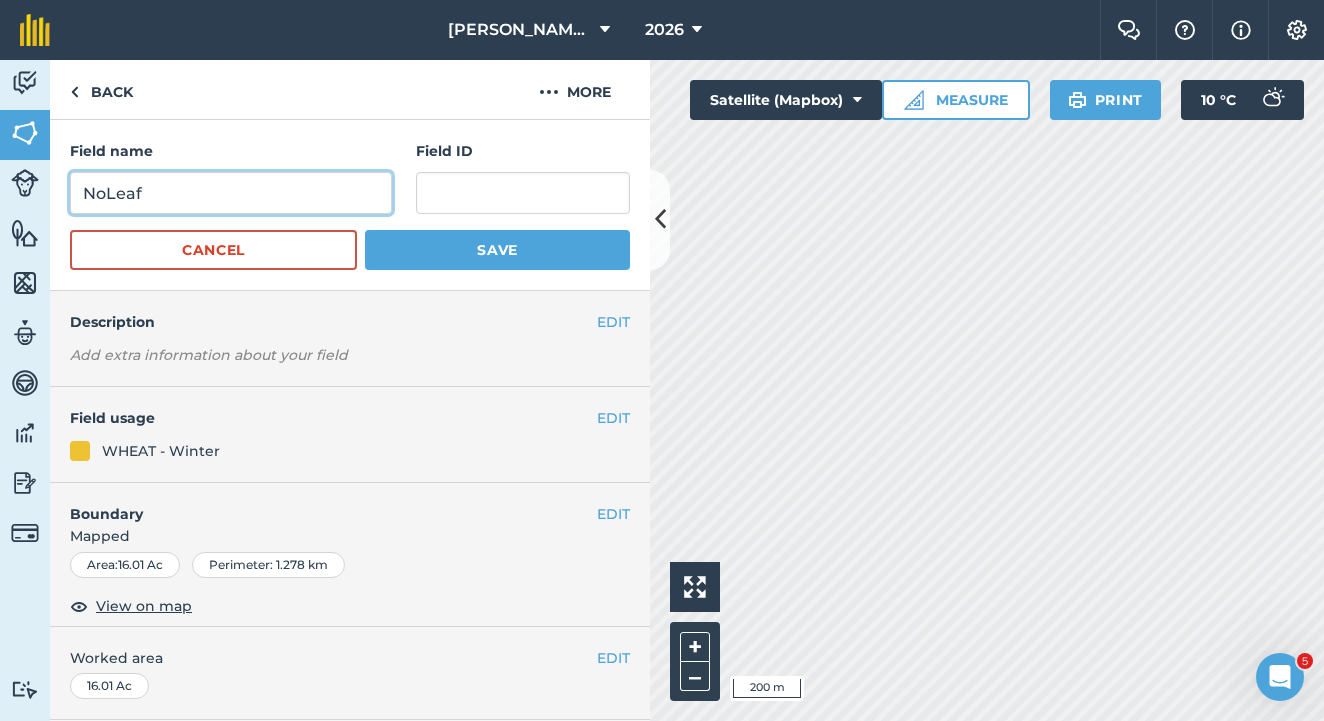 click on "NoLeaf" at bounding box center [231, 193] 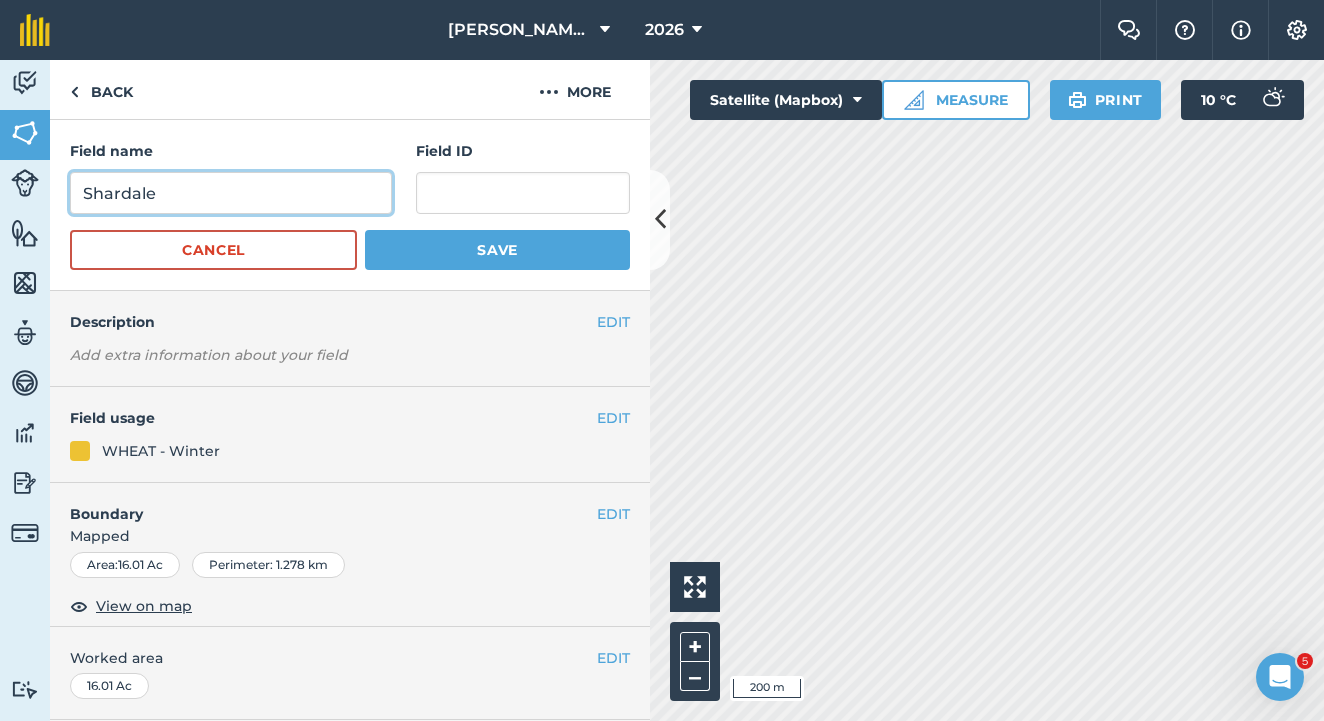 type on "Shardale" 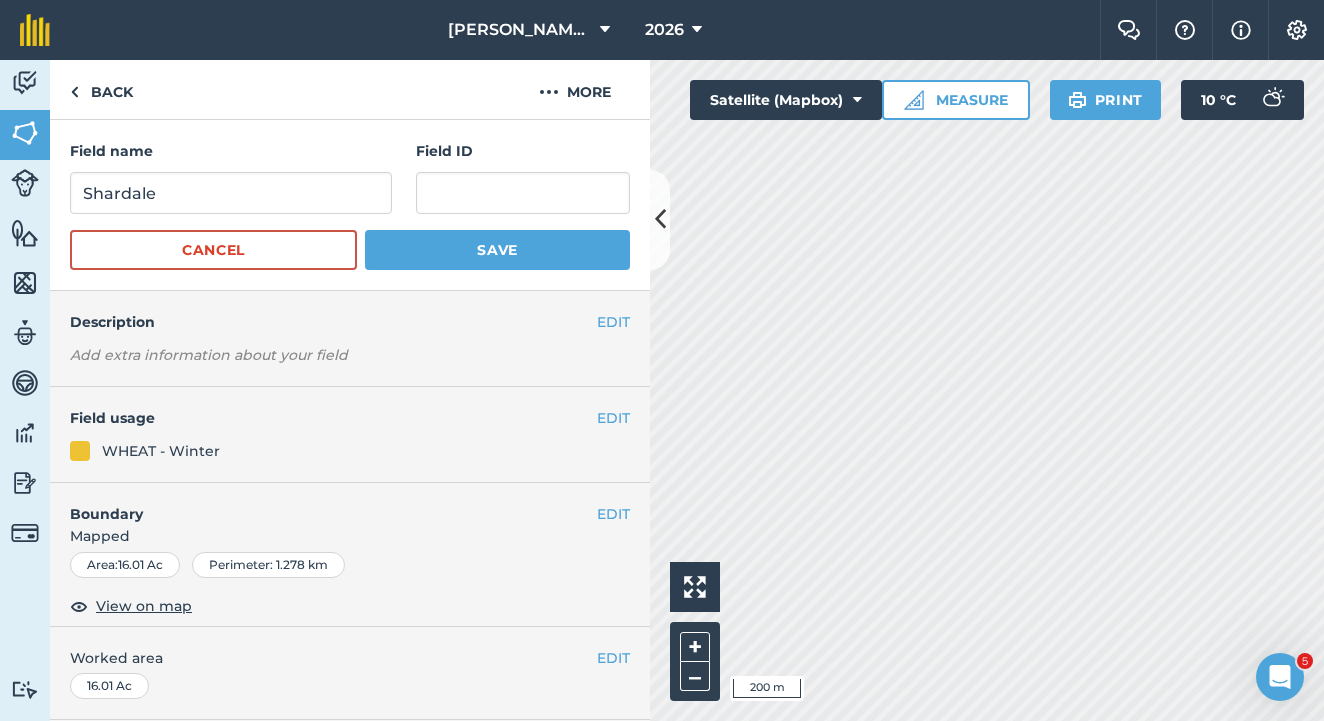 click on "Save" at bounding box center (497, 250) 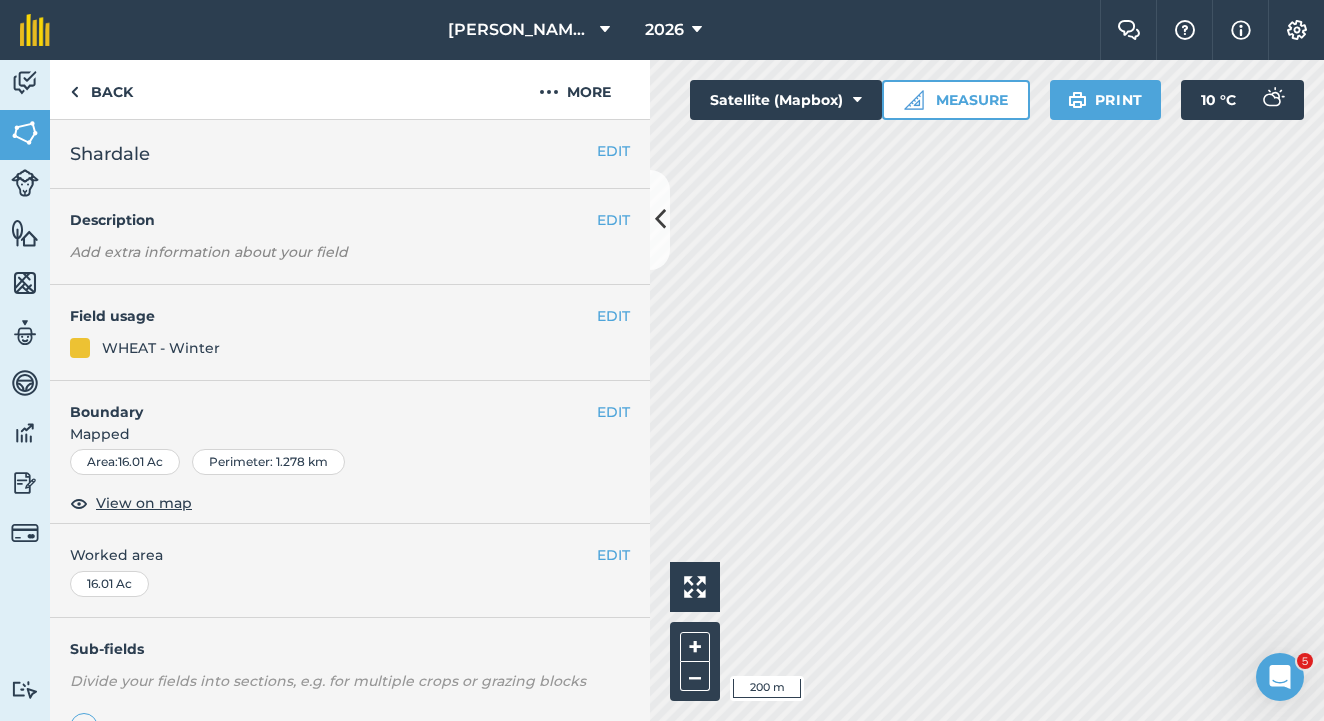 click on "EDIT" at bounding box center [613, 412] 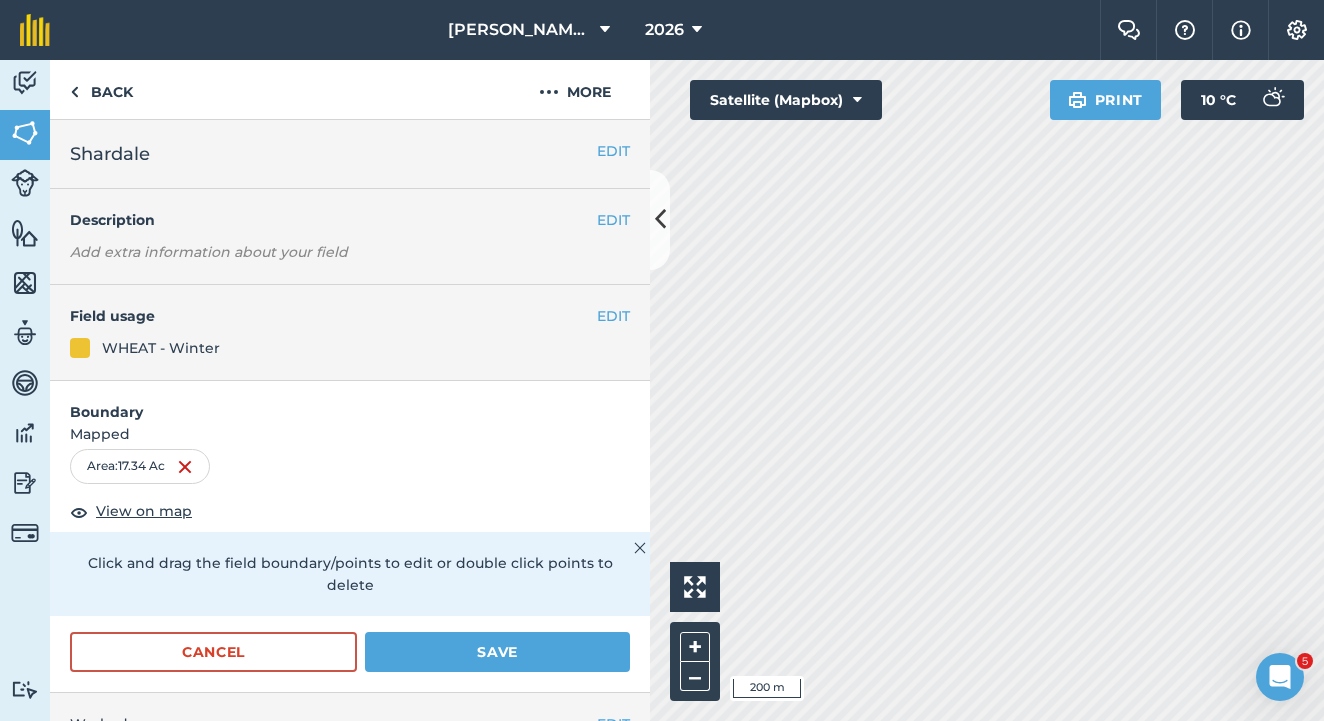 click on "Save" at bounding box center (497, 652) 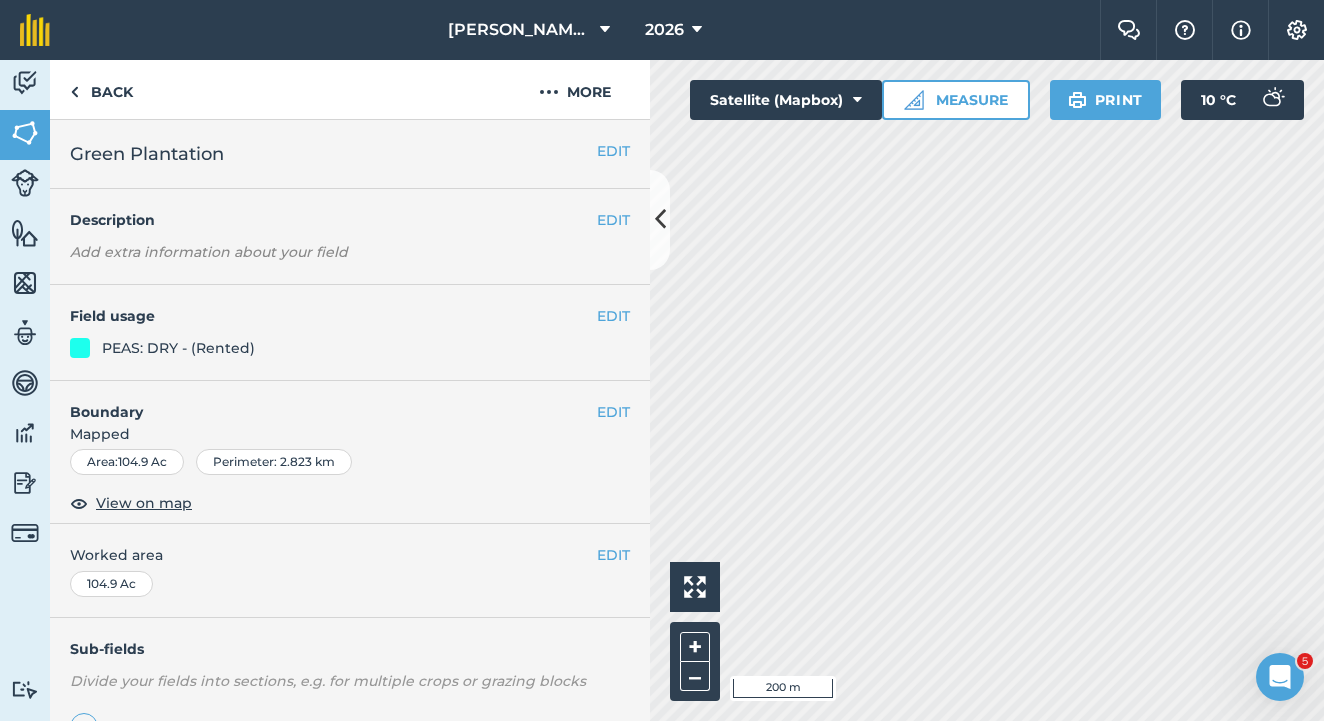 click on "EDIT" at bounding box center (613, 316) 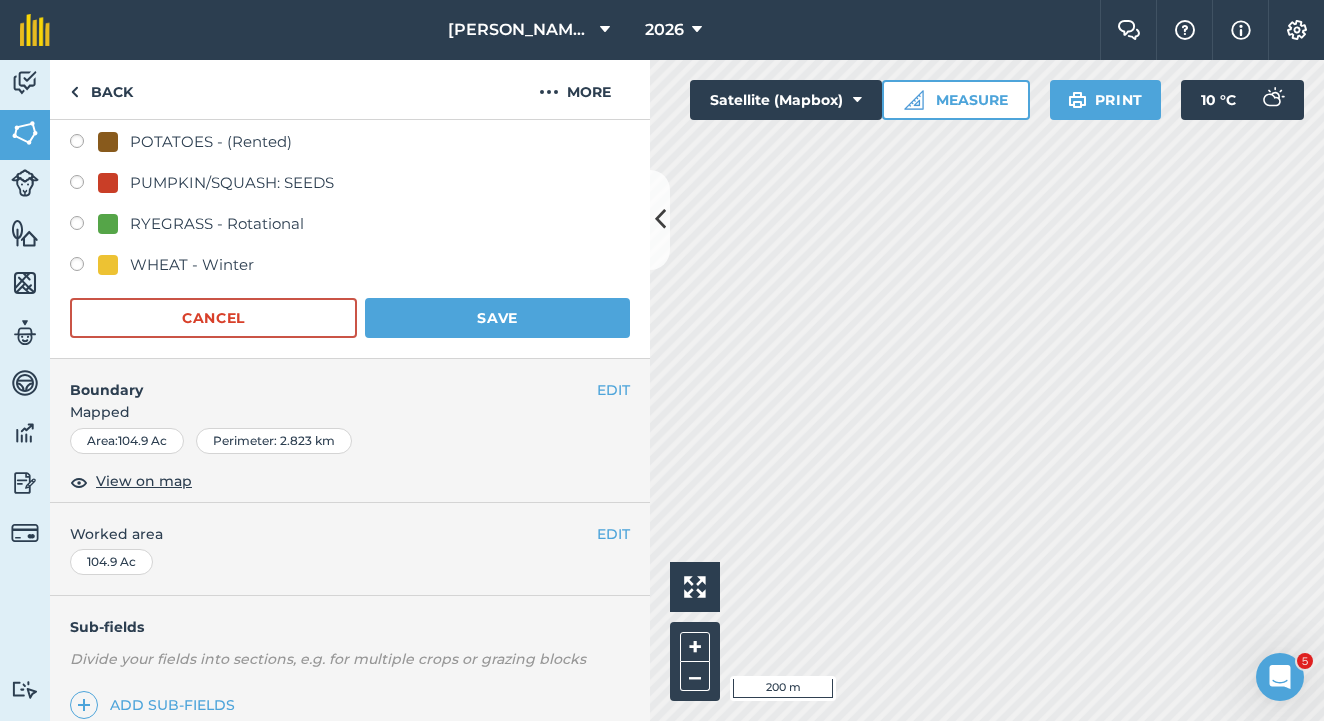 scroll, scrollTop: 728, scrollLeft: 0, axis: vertical 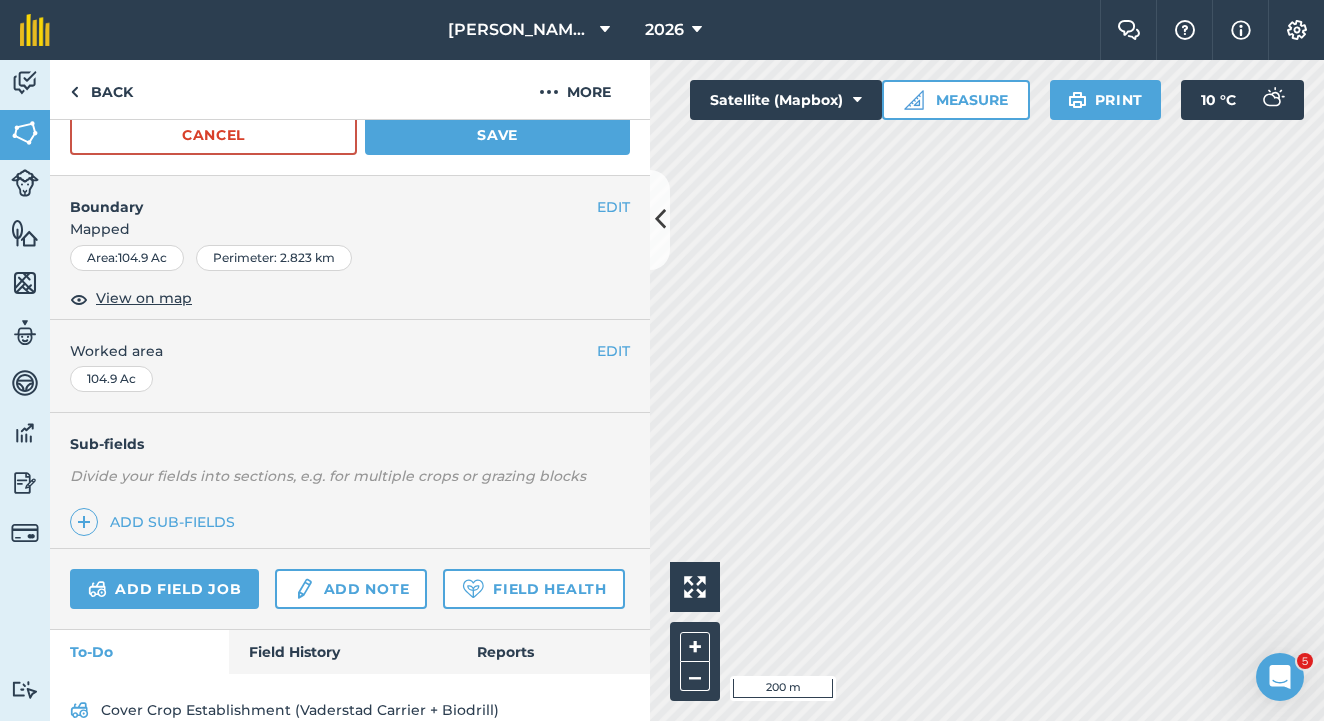 click on "EDIT" at bounding box center (613, 207) 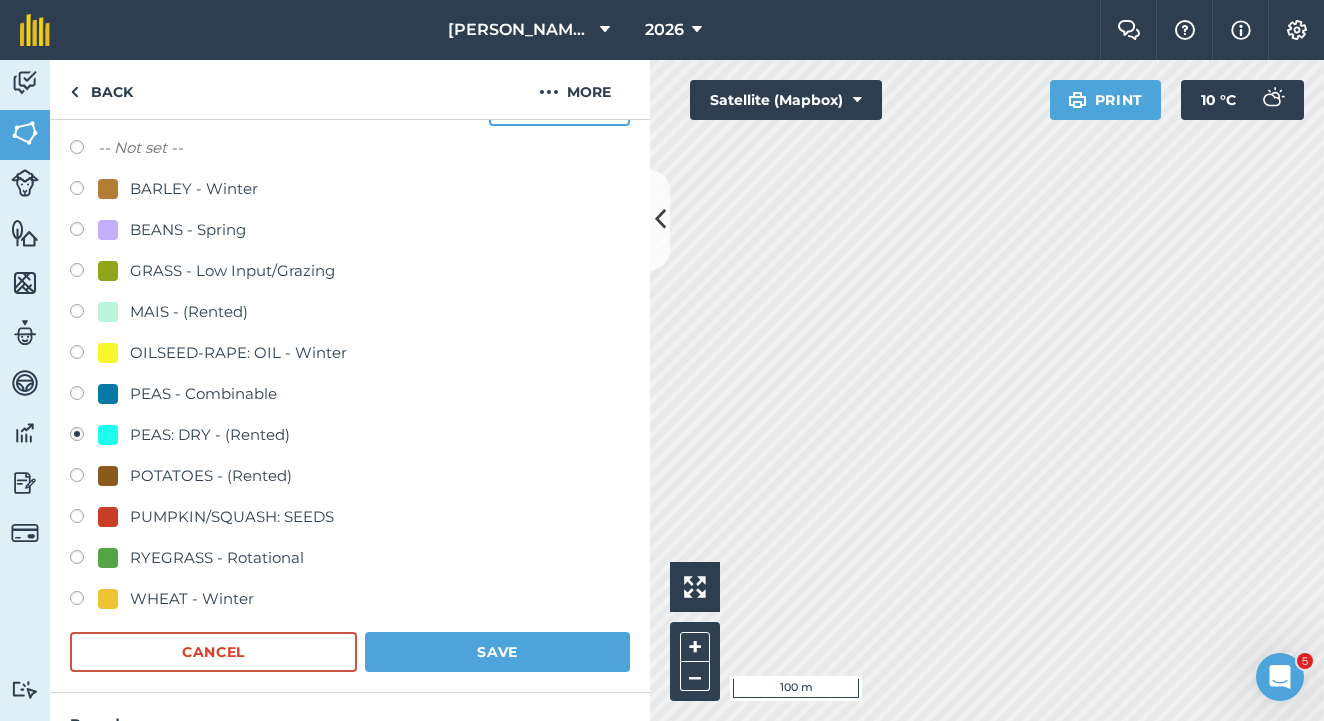 scroll, scrollTop: 514, scrollLeft: 0, axis: vertical 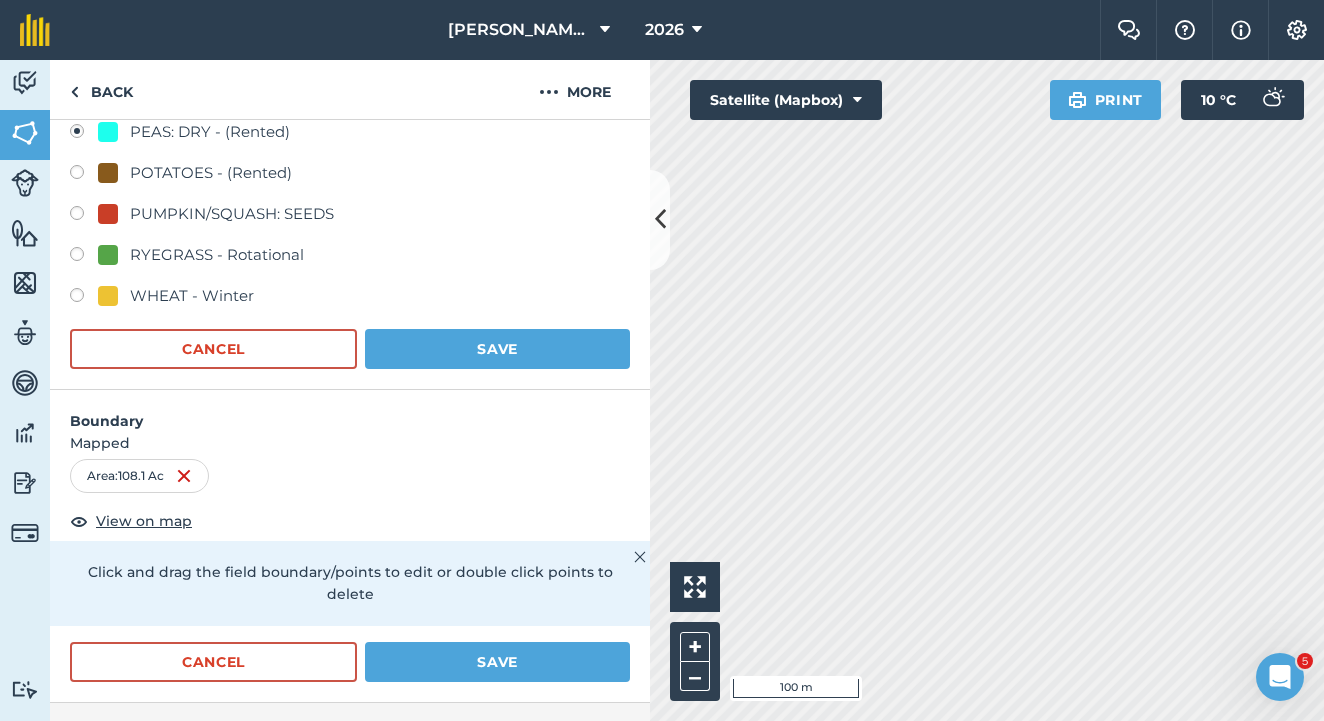 click on "Save" at bounding box center (497, 349) 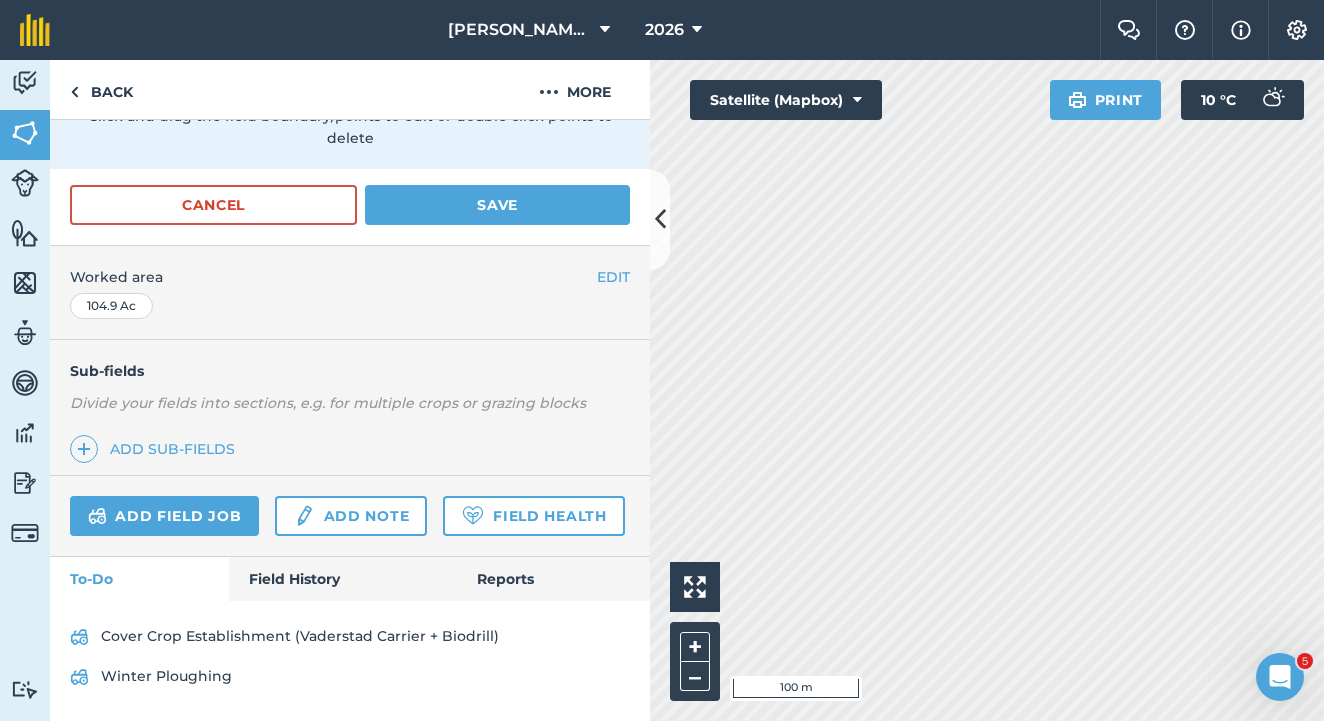 scroll, scrollTop: 498, scrollLeft: 0, axis: vertical 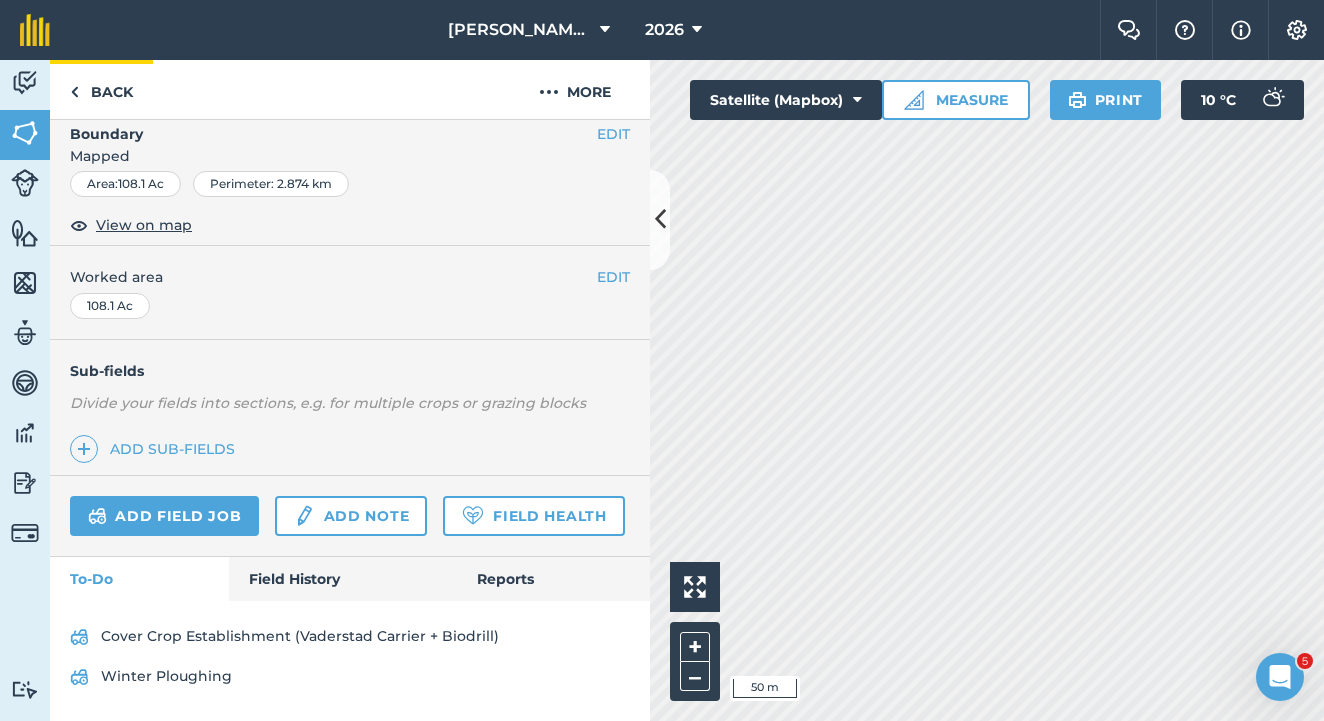 click on "Back" at bounding box center (101, 89) 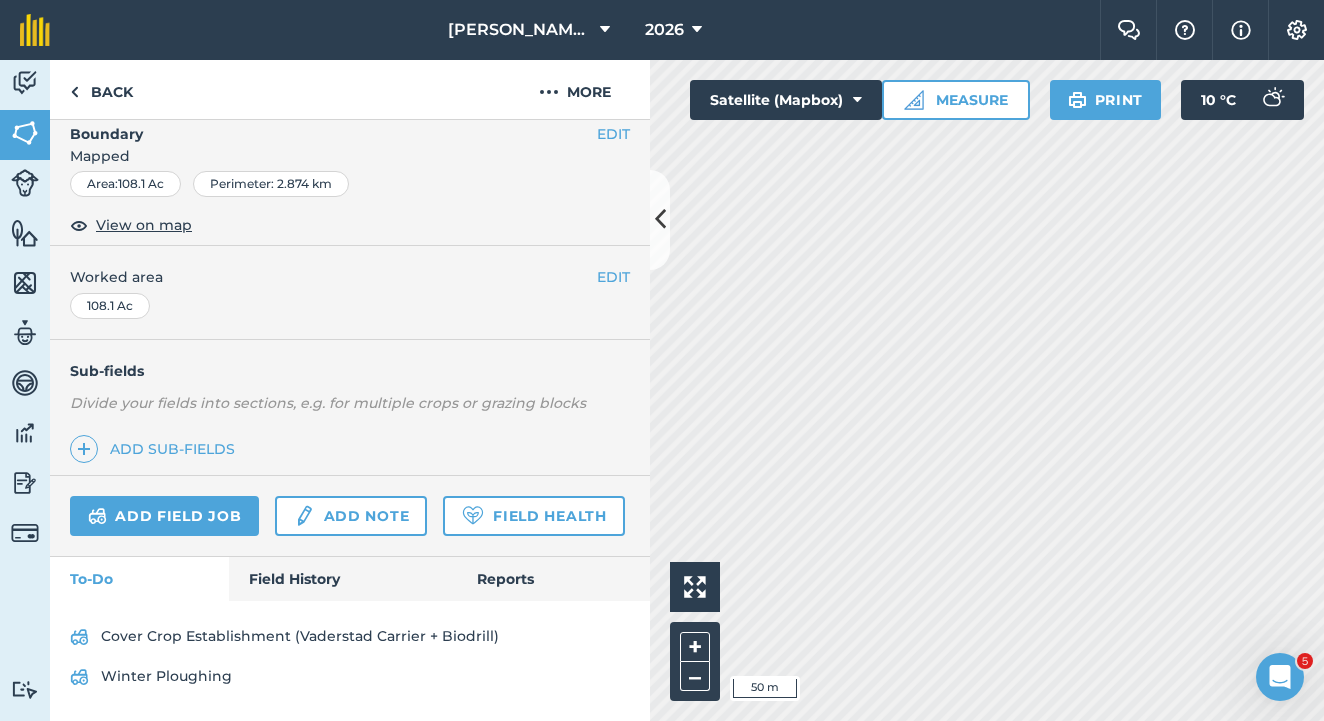 scroll, scrollTop: 290, scrollLeft: 0, axis: vertical 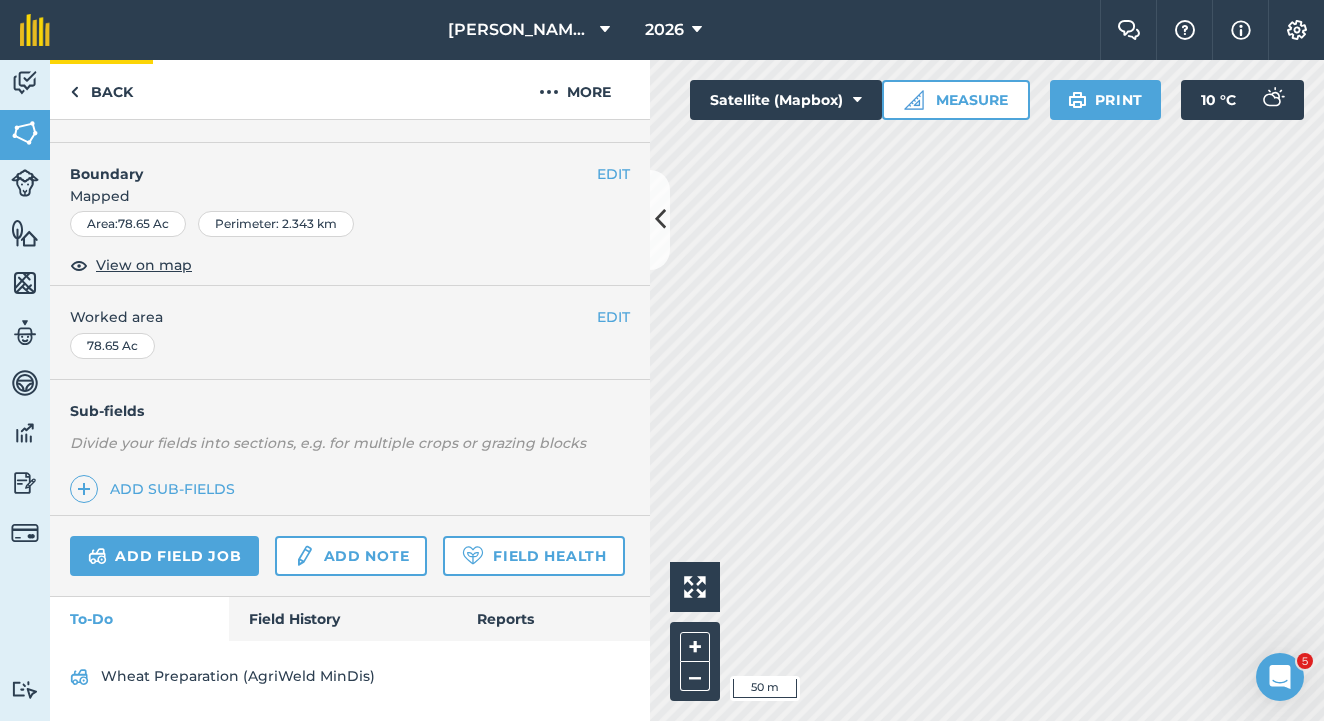 click on "Back" at bounding box center (101, 89) 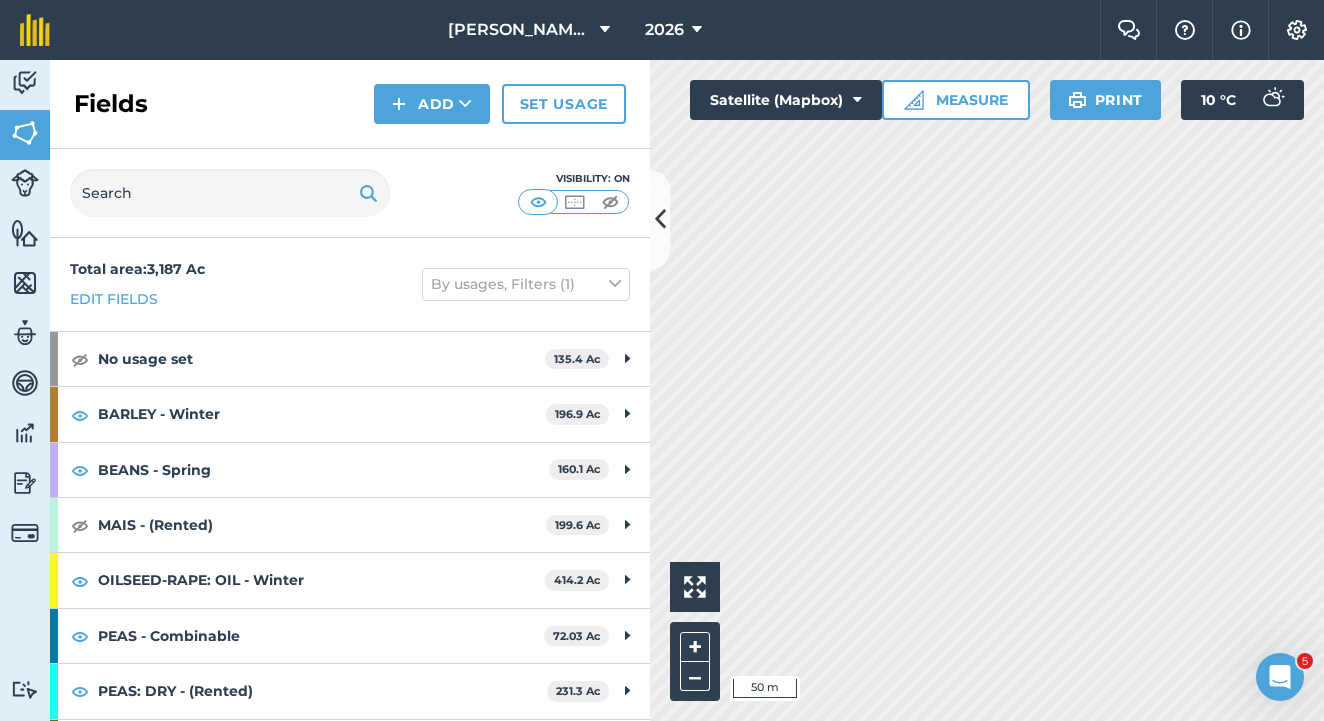 click on "Add" at bounding box center [432, 104] 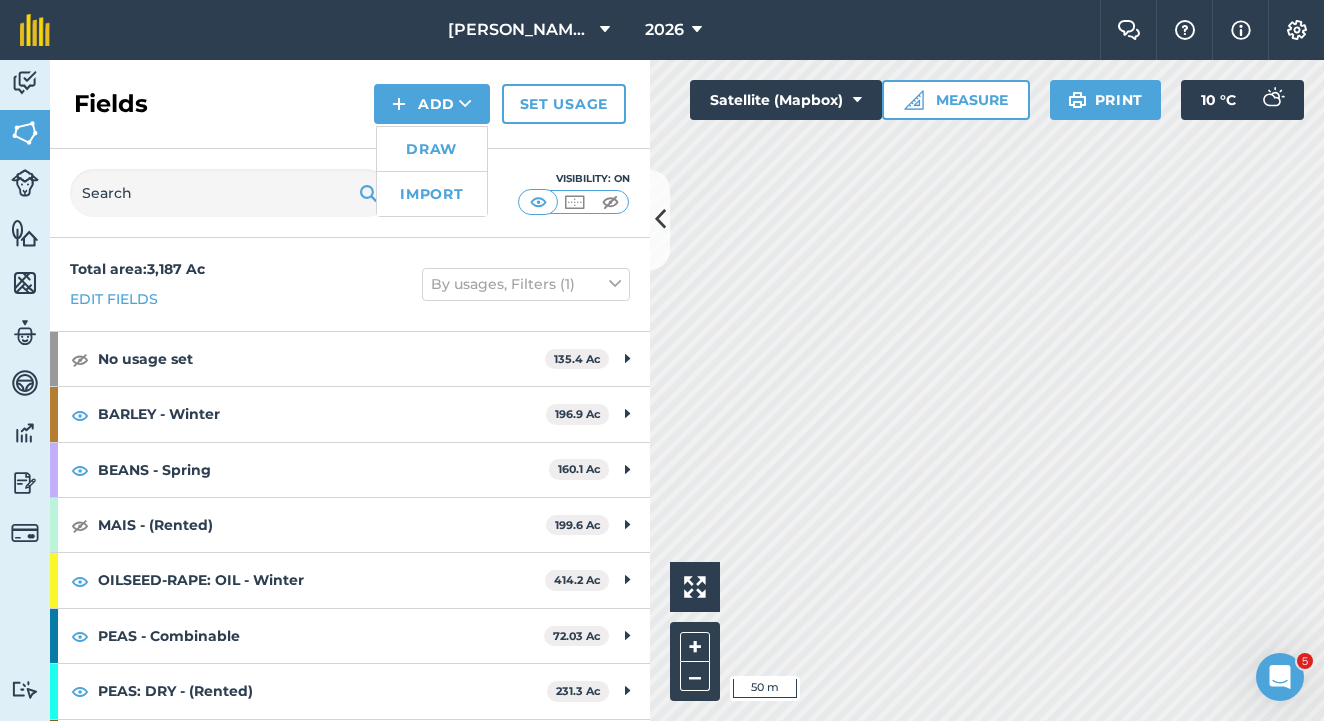 click on "Draw" at bounding box center (432, 149) 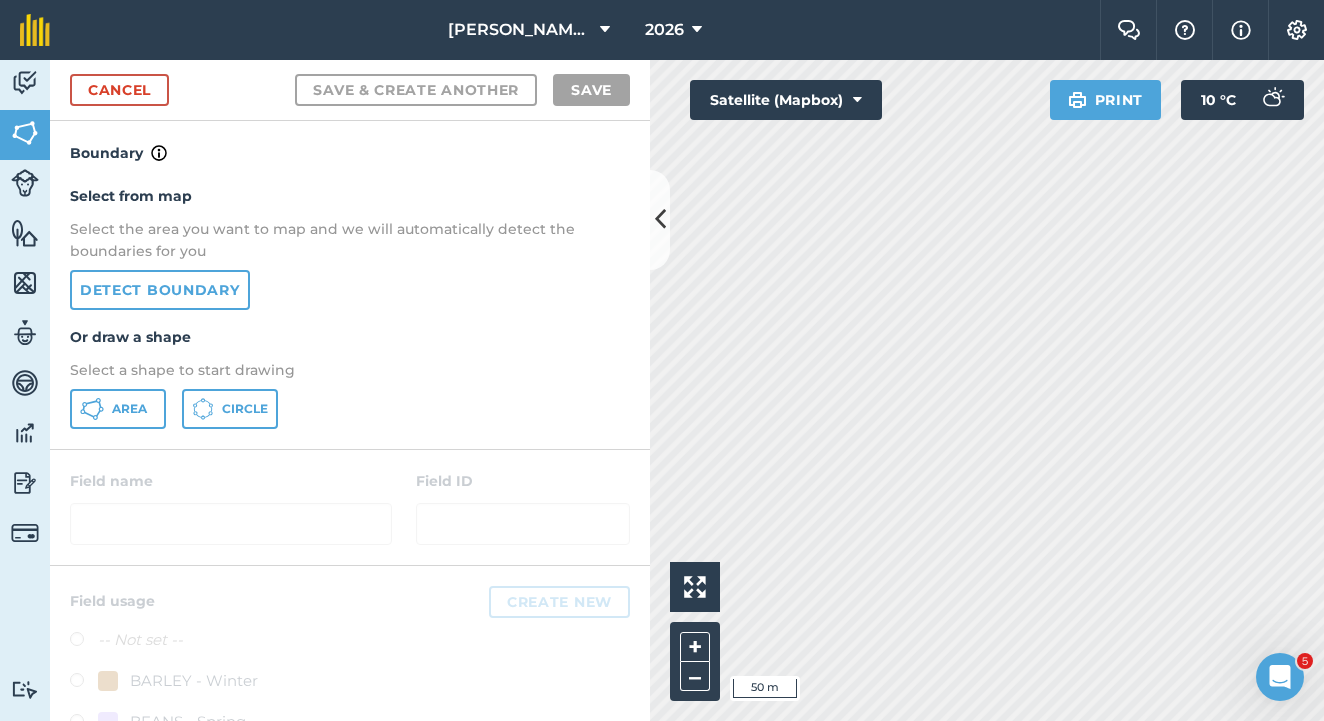 click on "Area" at bounding box center [118, 409] 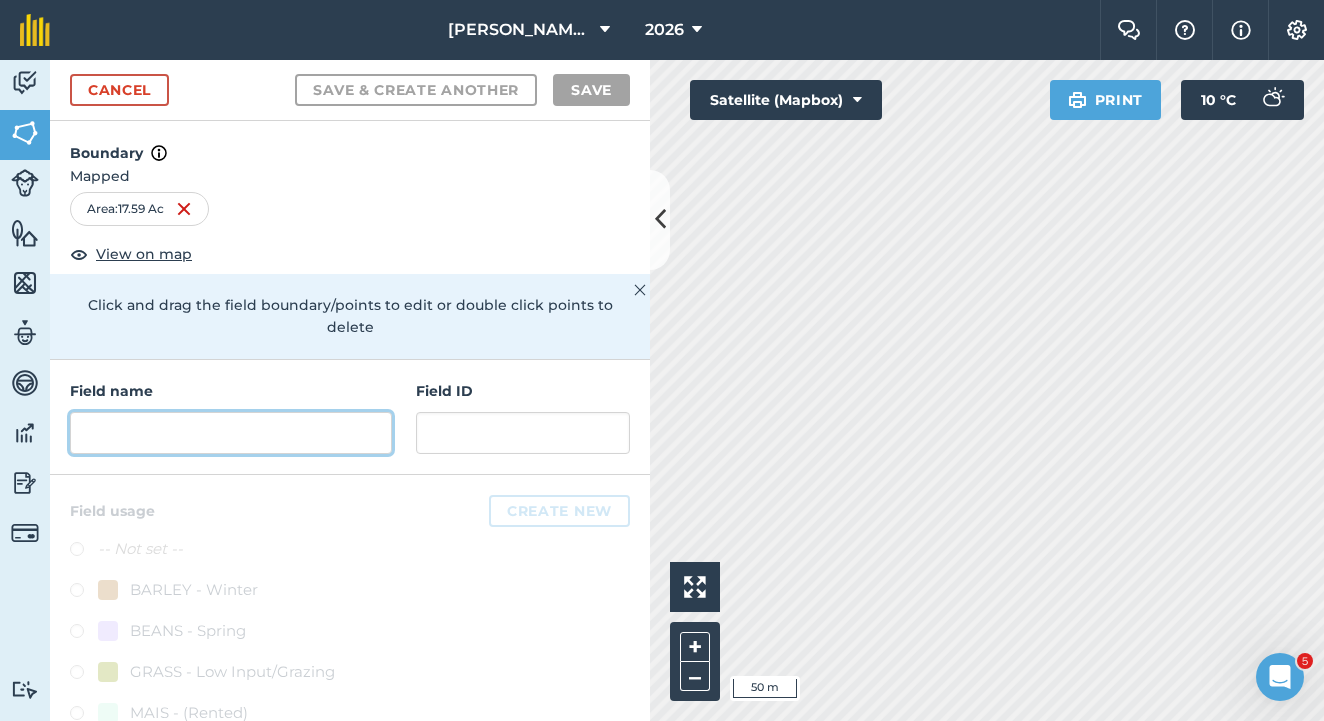 click at bounding box center (231, 433) 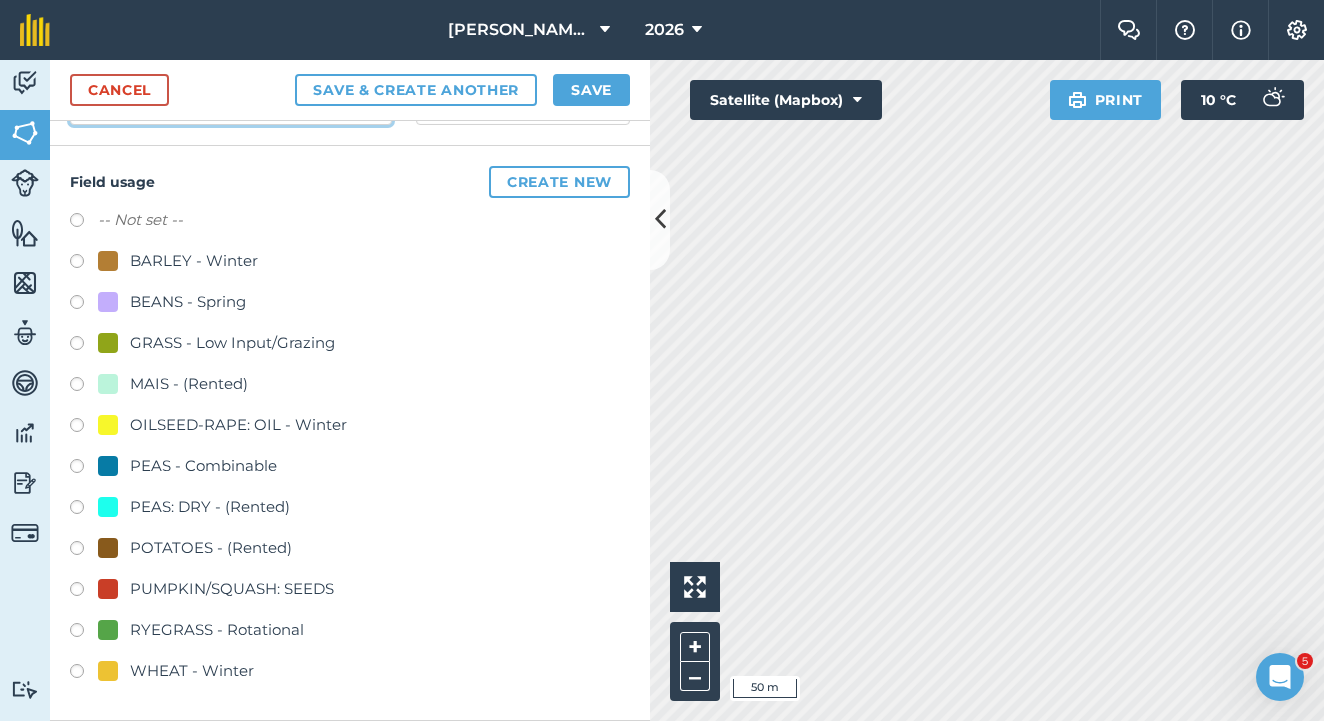 scroll, scrollTop: 328, scrollLeft: 0, axis: vertical 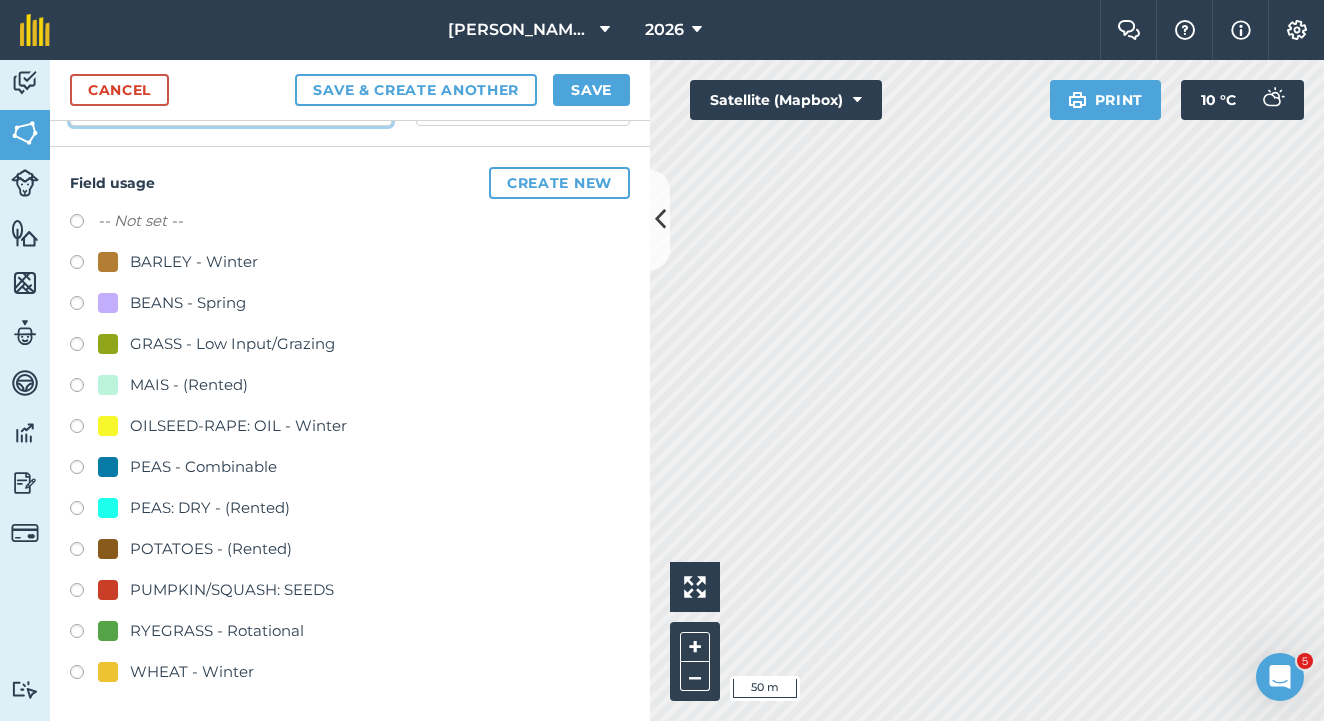 type on "Ladyhills" 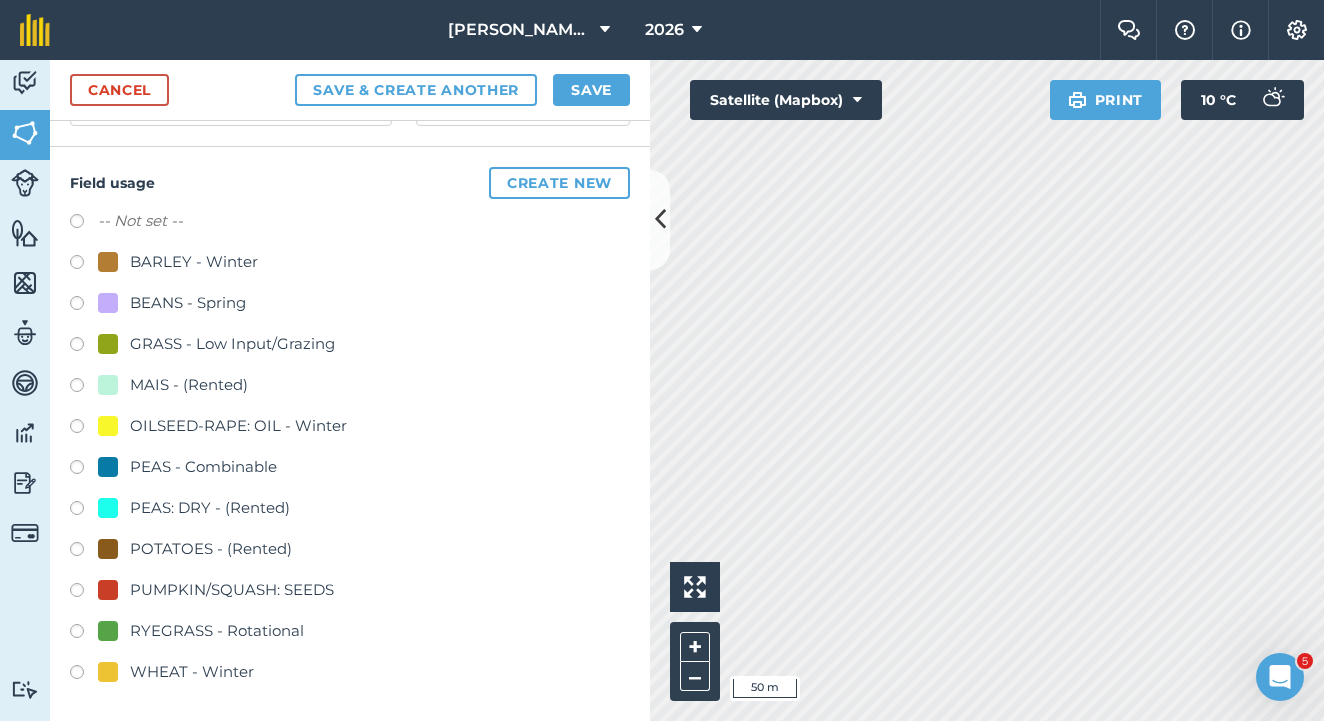 click at bounding box center (84, 429) 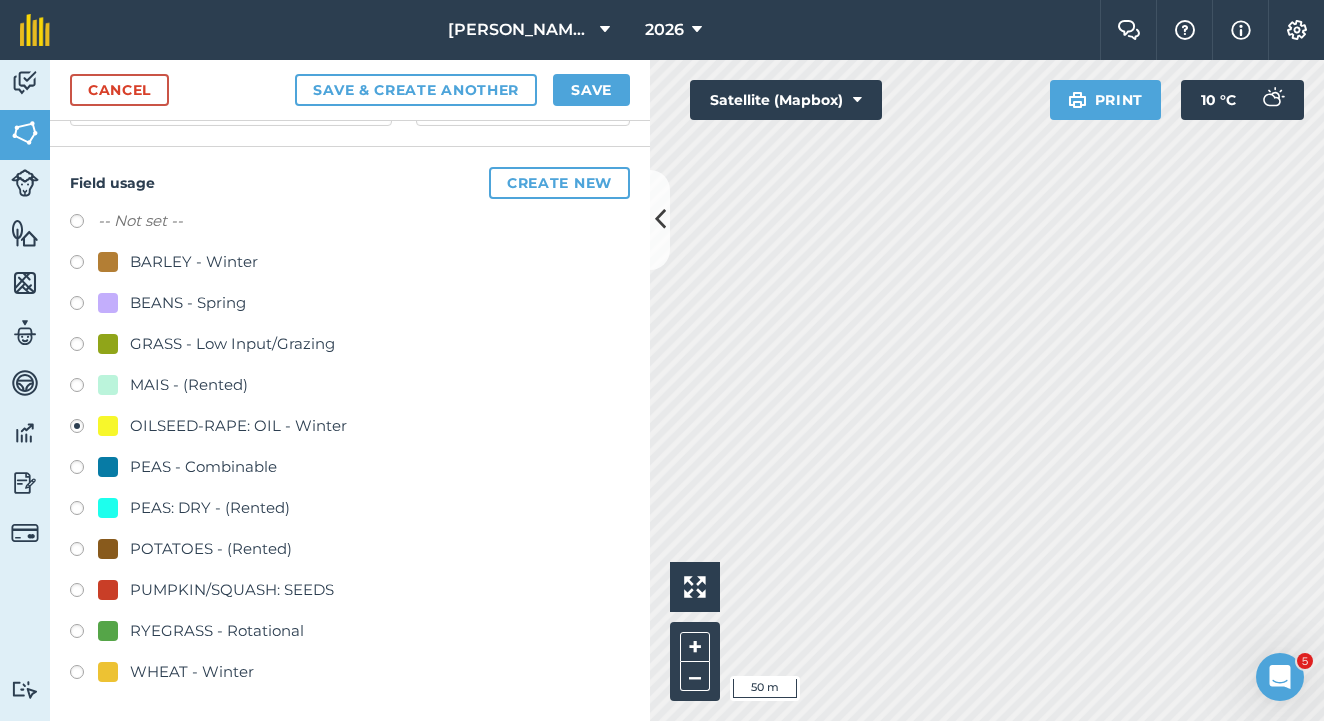 click on "Save" at bounding box center (591, 90) 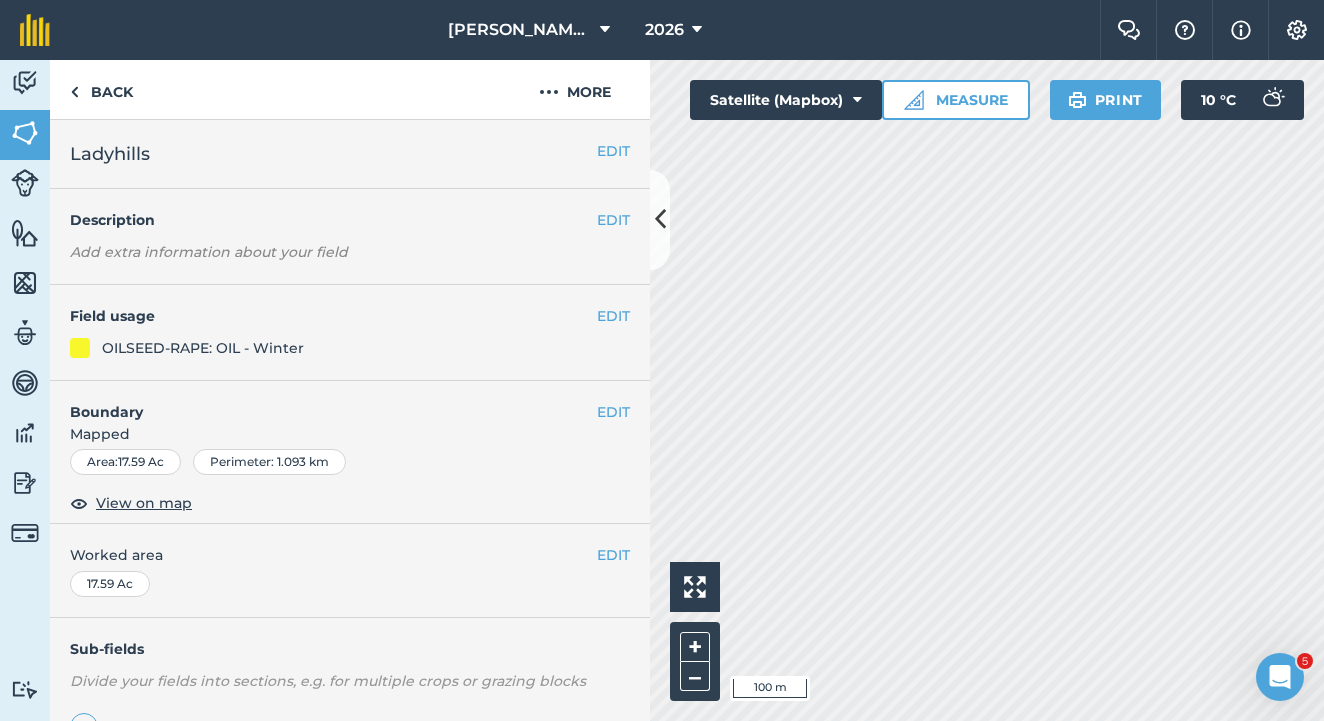 click on "EDIT" at bounding box center (613, 316) 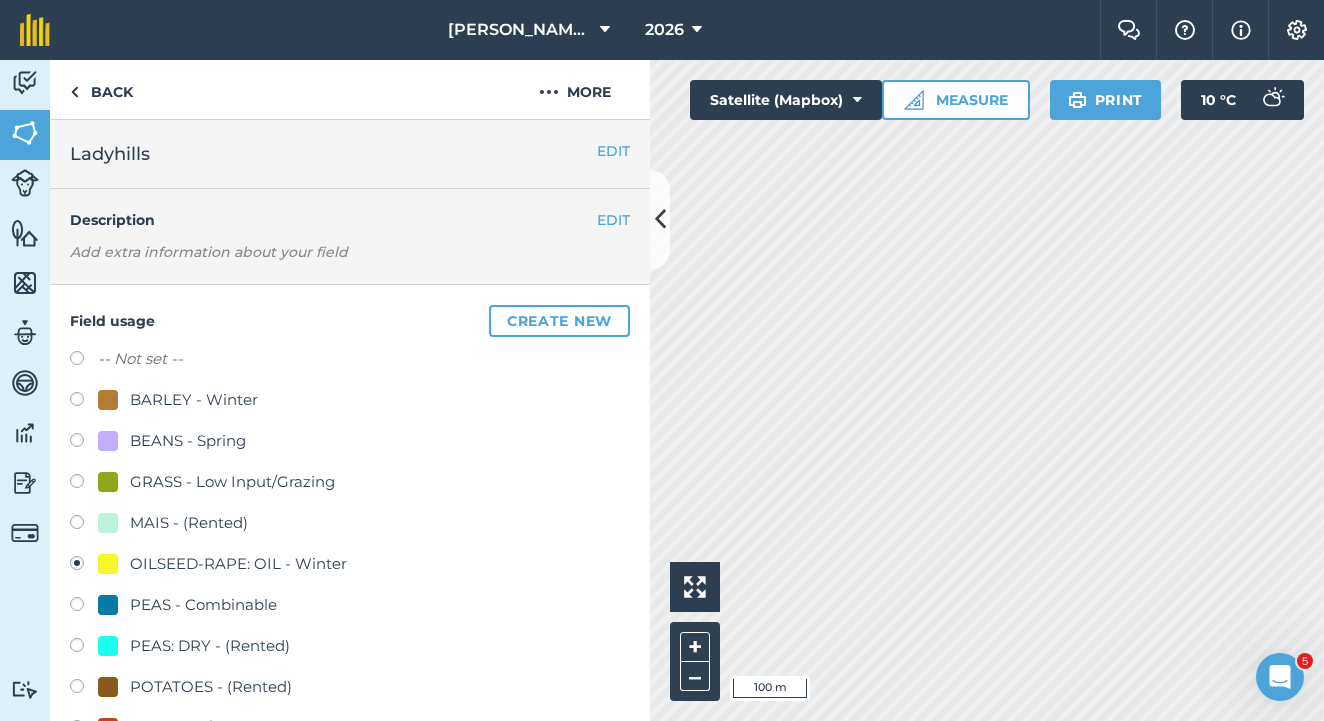 click at bounding box center (84, 648) 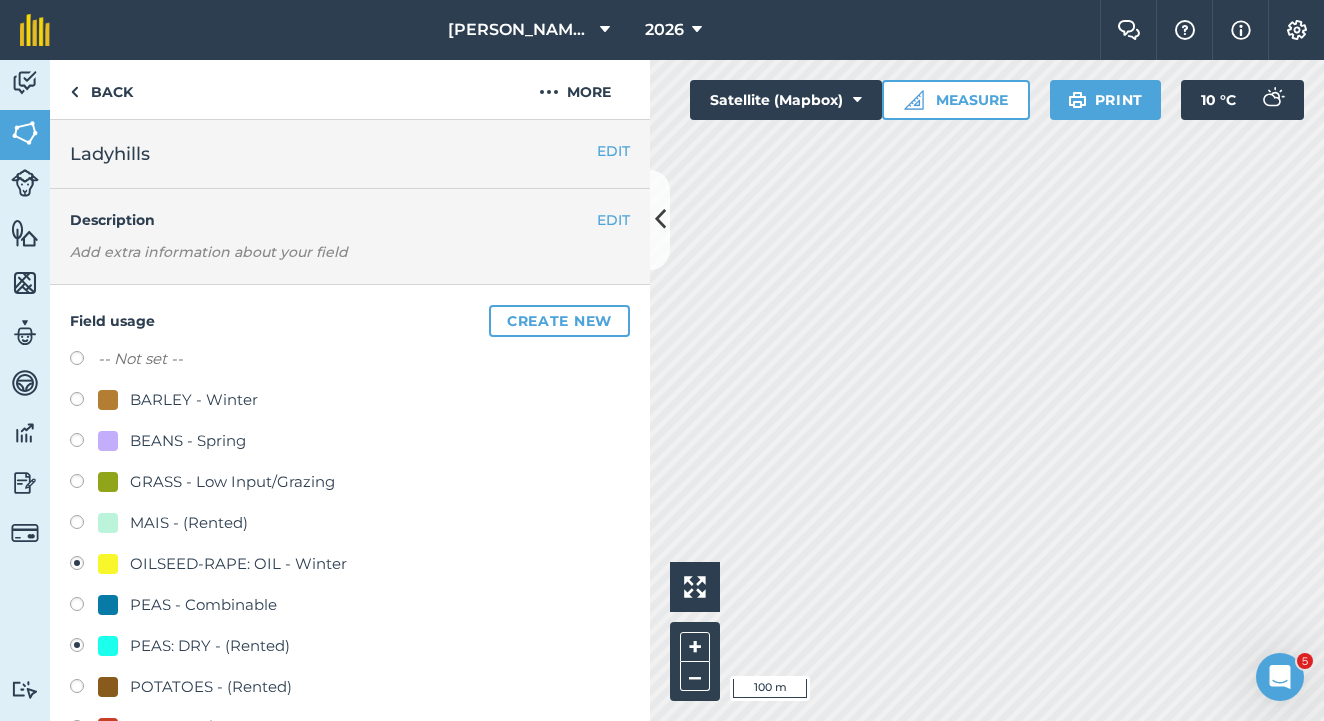 radio on "false" 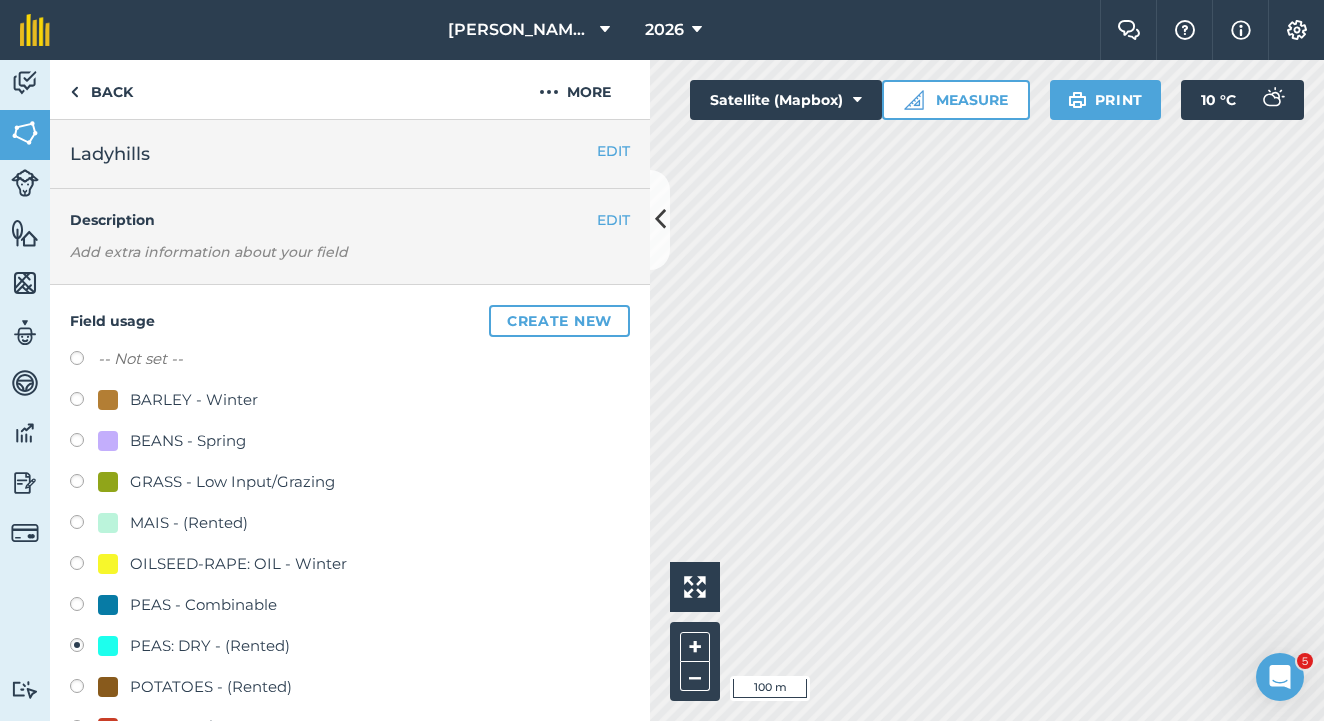 scroll, scrollTop: 393, scrollLeft: 0, axis: vertical 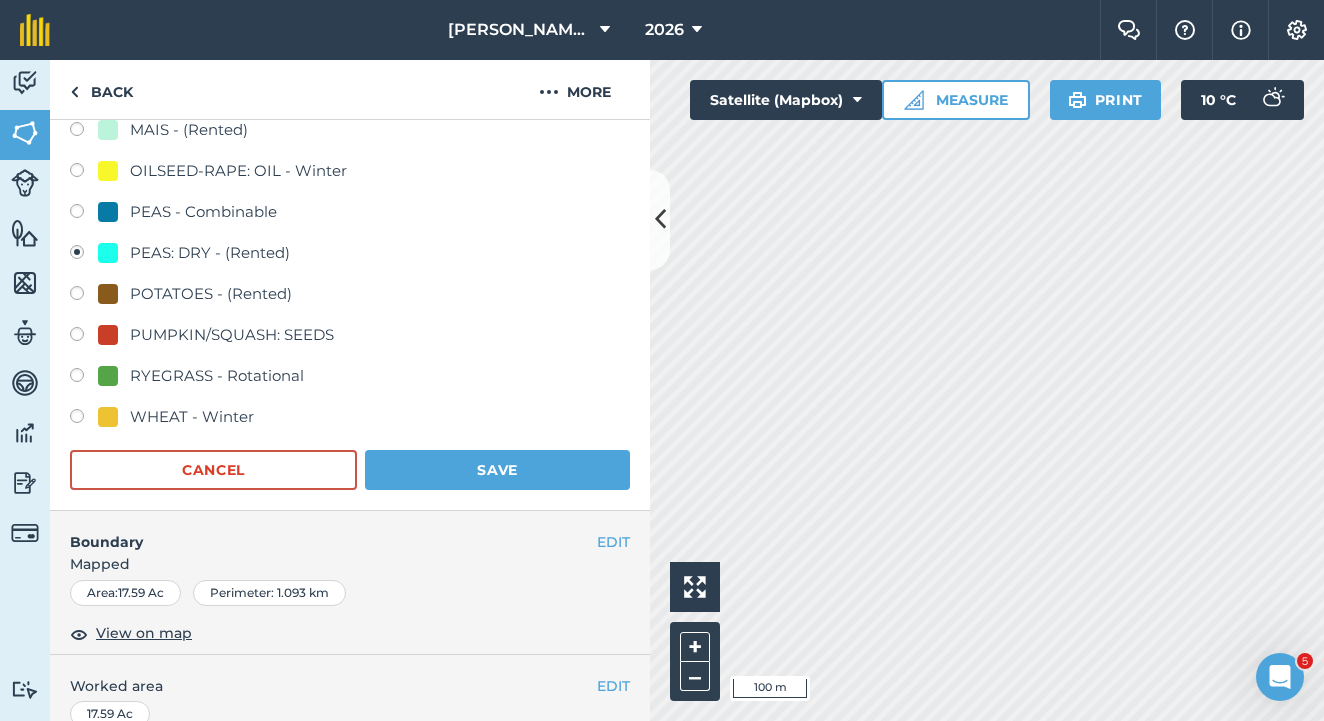 click on "Save" at bounding box center [497, 470] 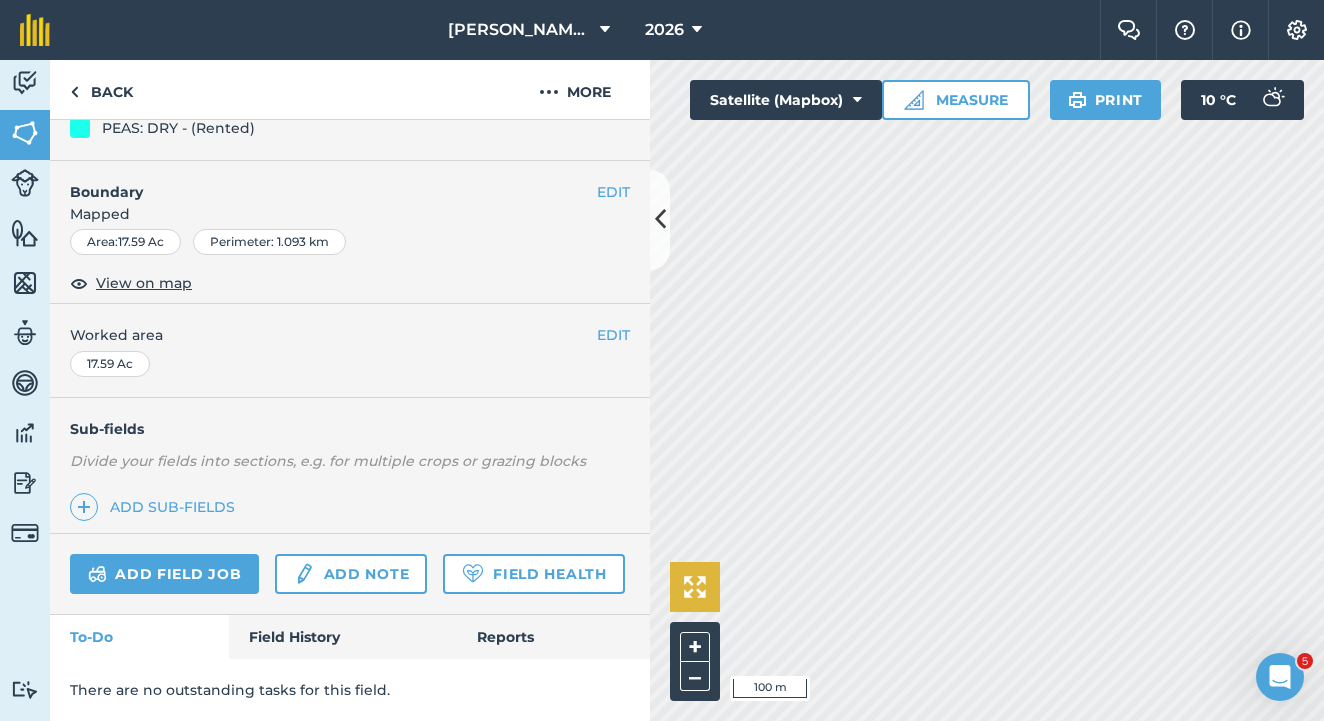 scroll, scrollTop: 272, scrollLeft: 0, axis: vertical 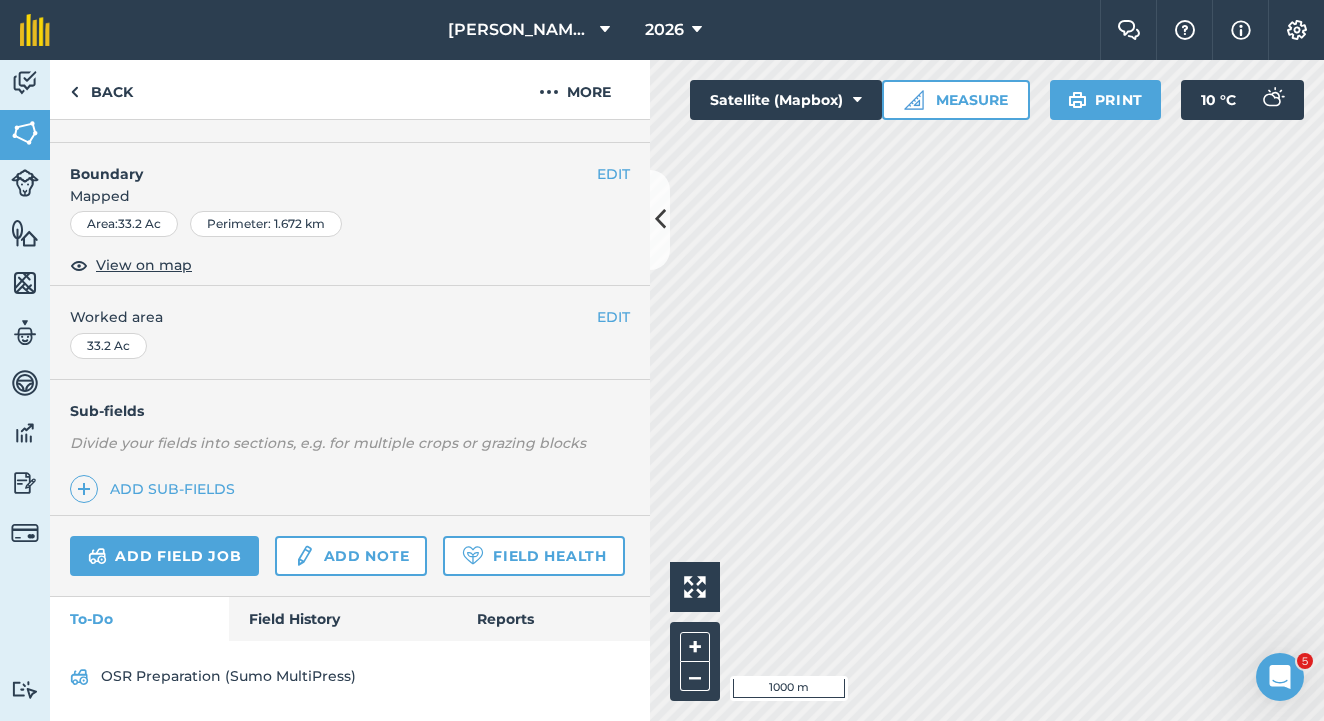 click on "EDIT" at bounding box center [613, 174] 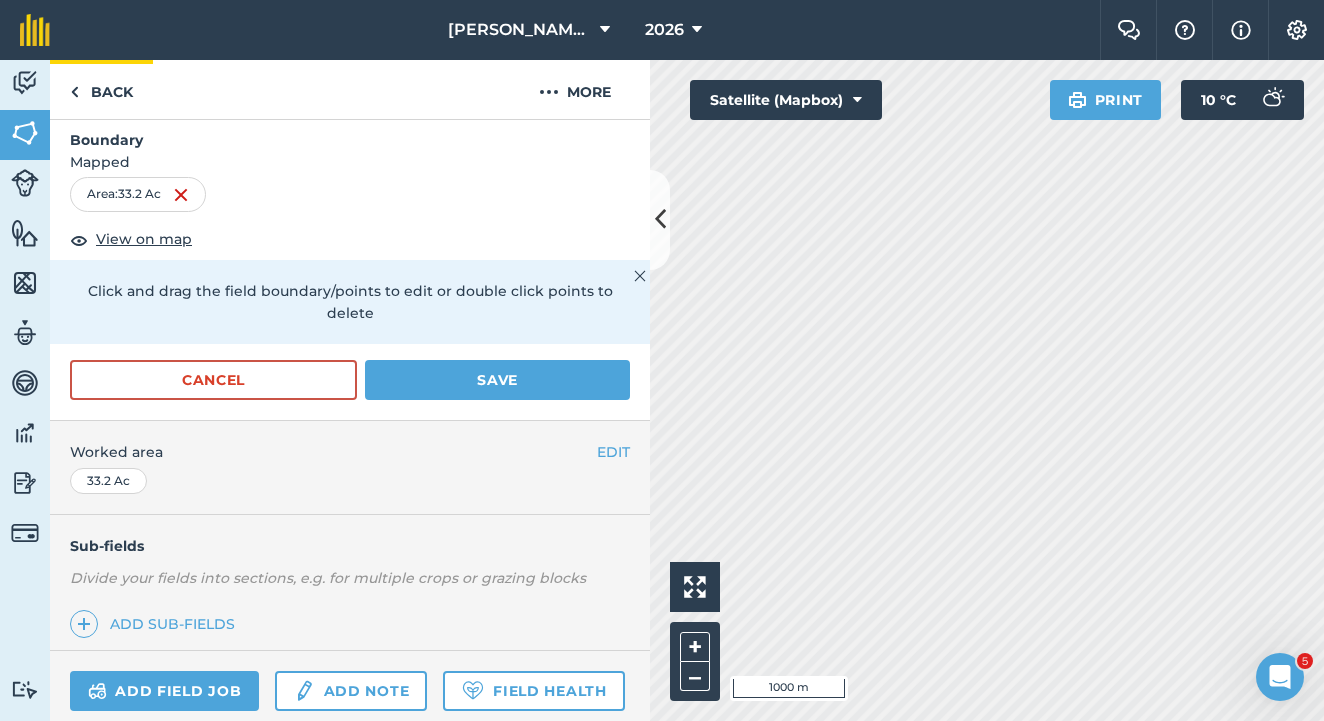 click on "Back" at bounding box center (101, 89) 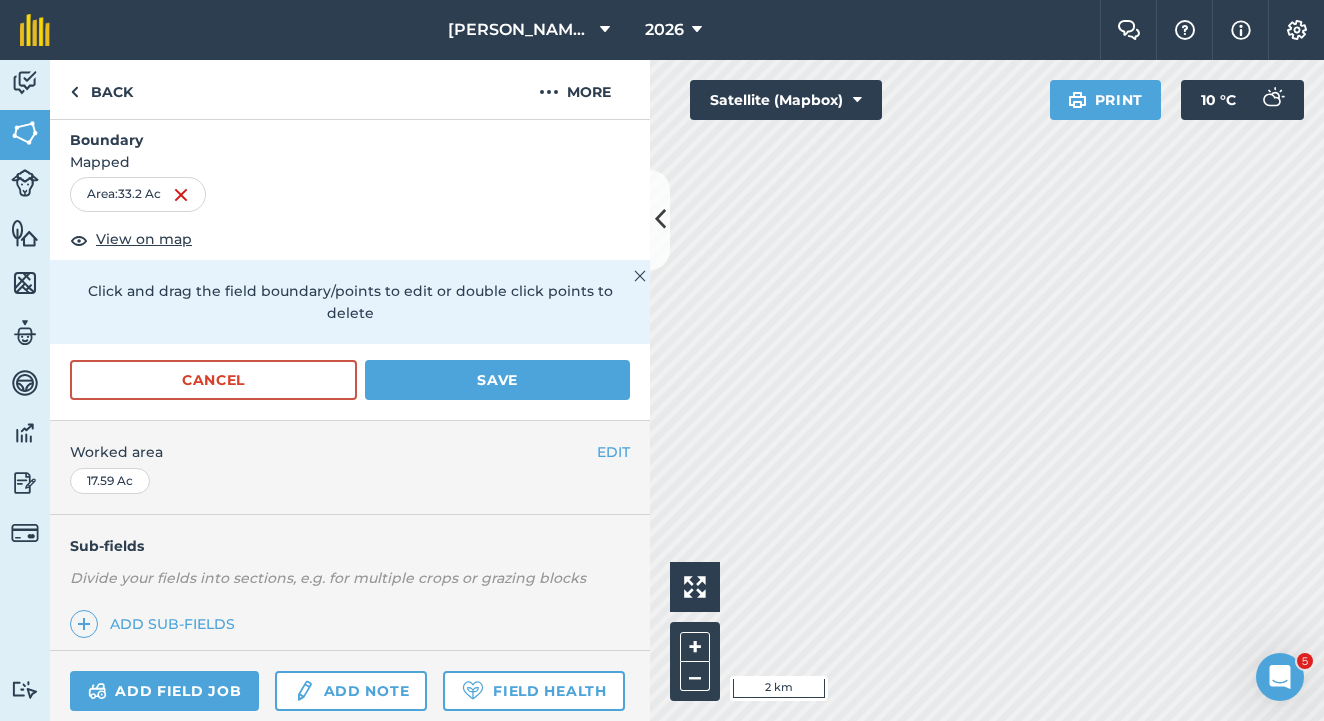 click on "Save" at bounding box center [497, 380] 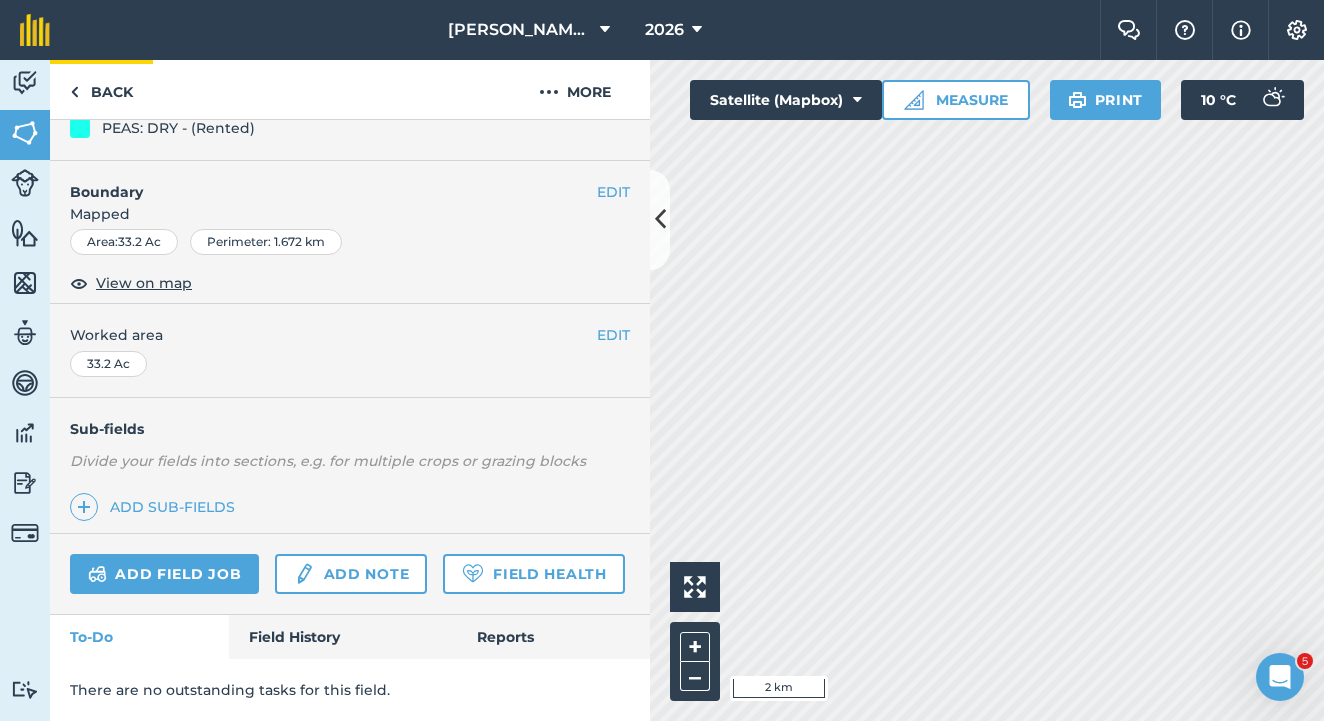 click on "Back" at bounding box center [101, 89] 